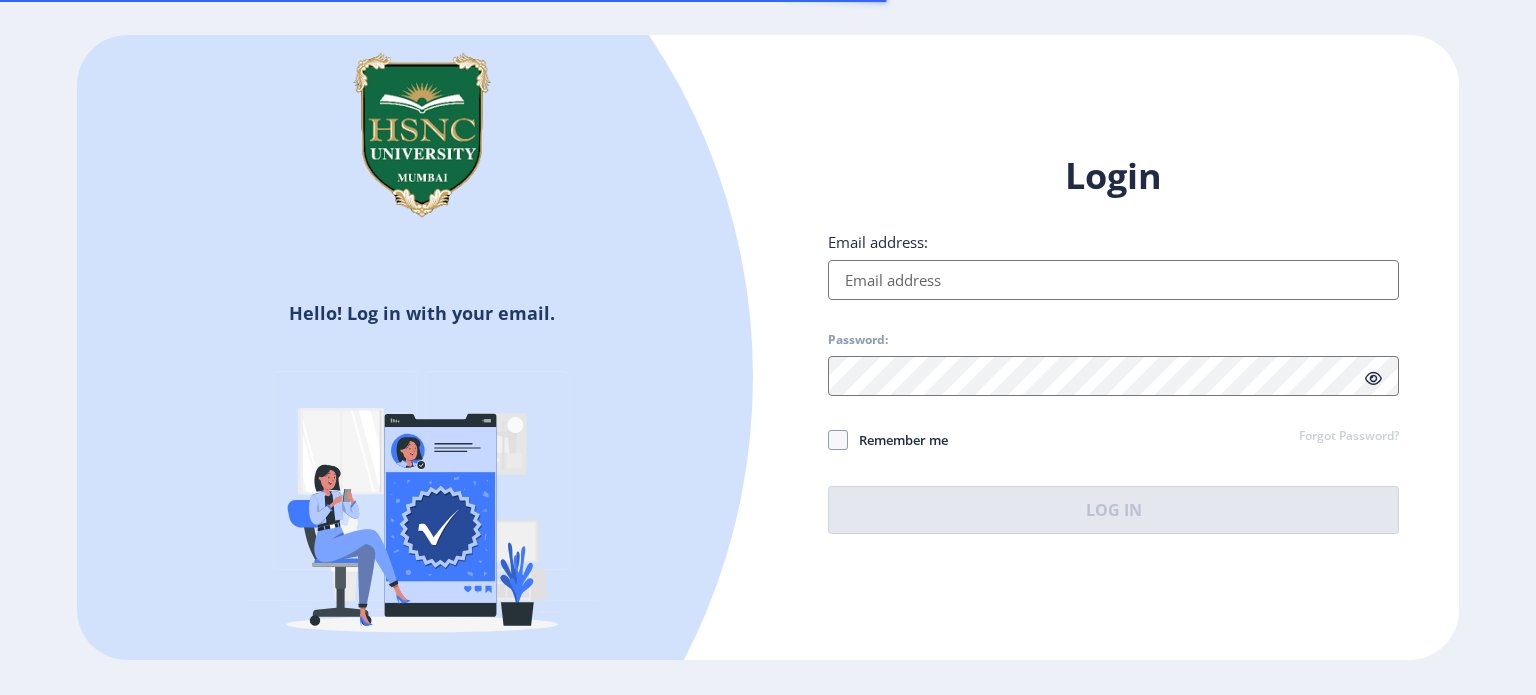 scroll, scrollTop: 0, scrollLeft: 0, axis: both 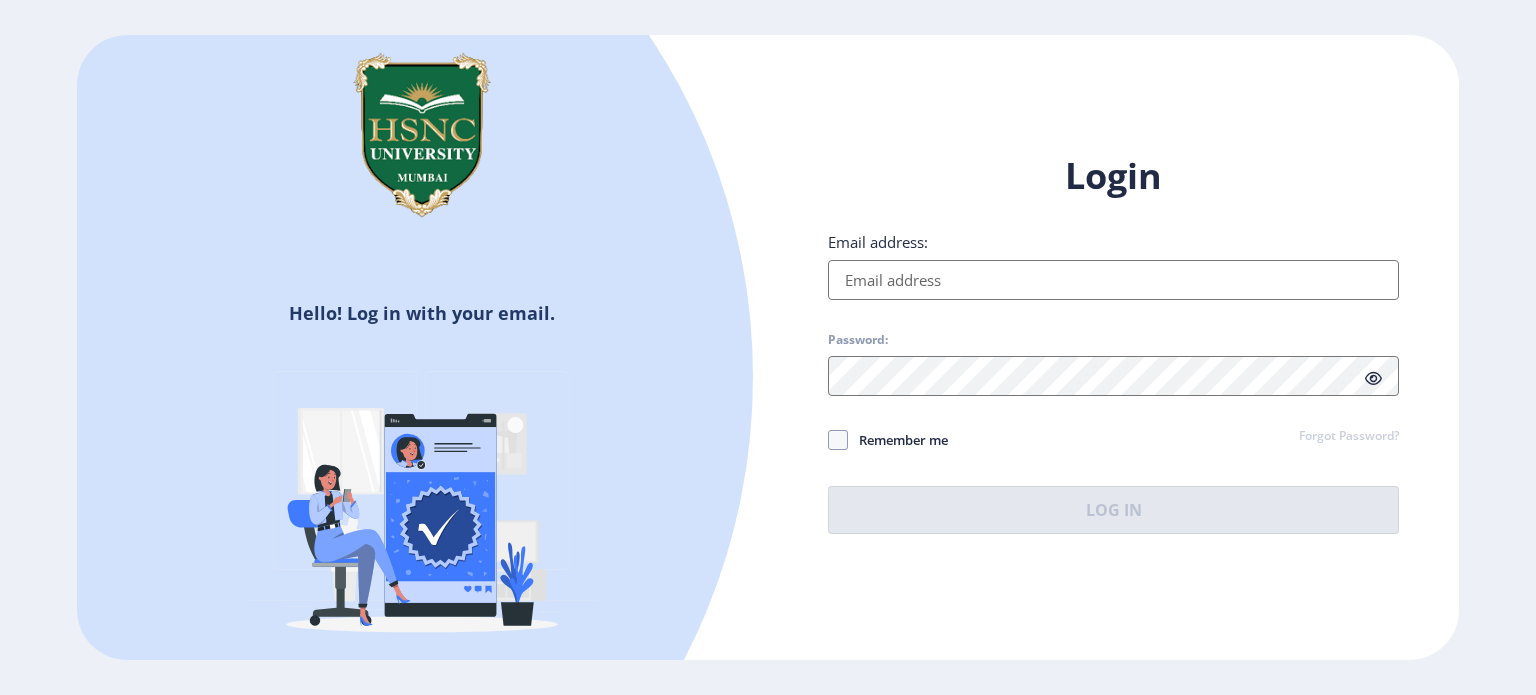 click on "Email address:" at bounding box center (1113, 280) 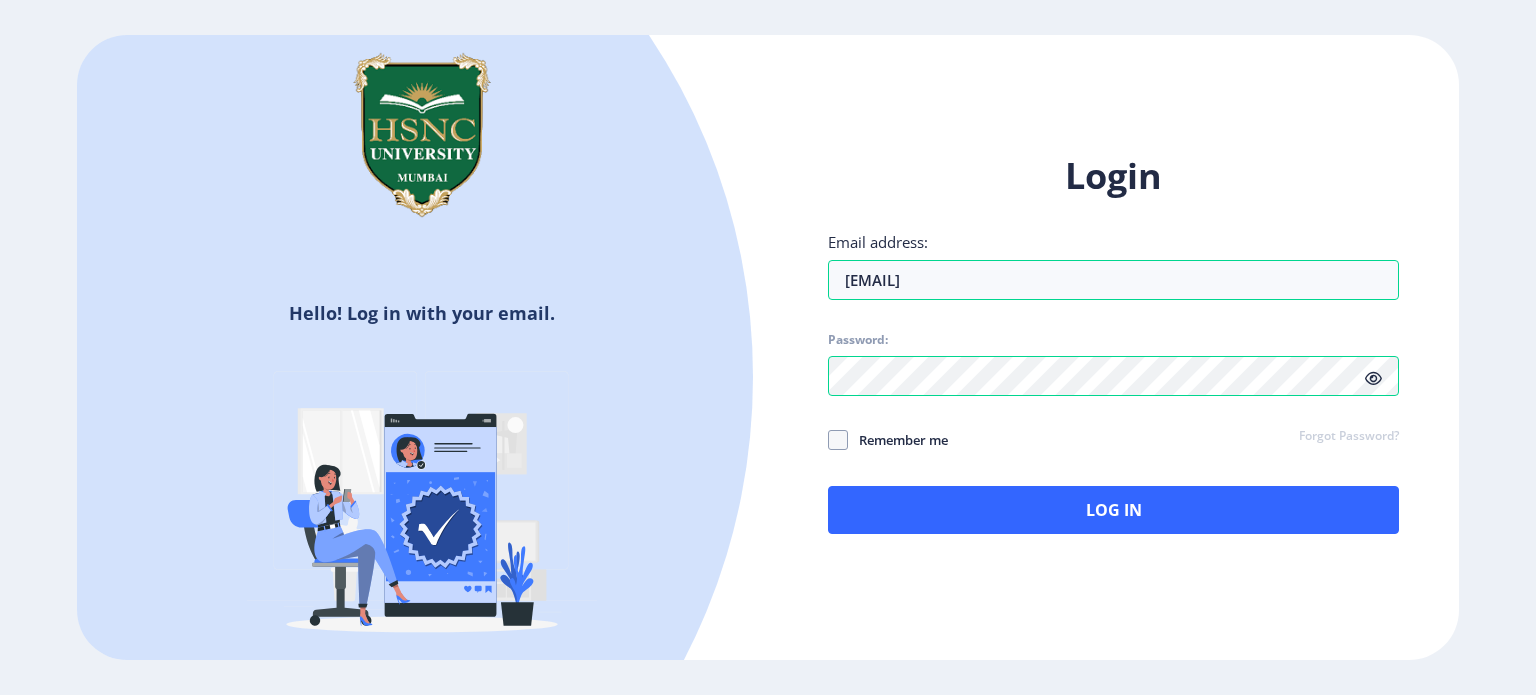 click 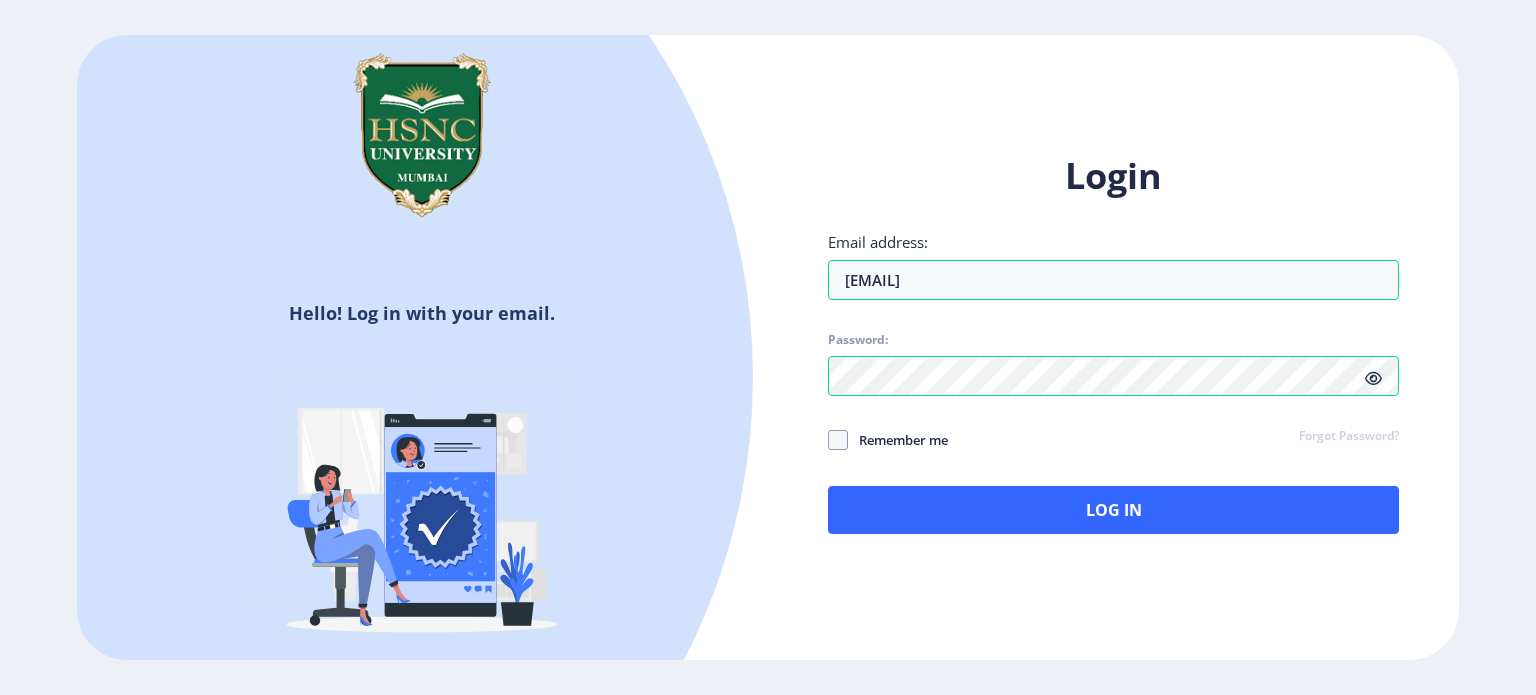click 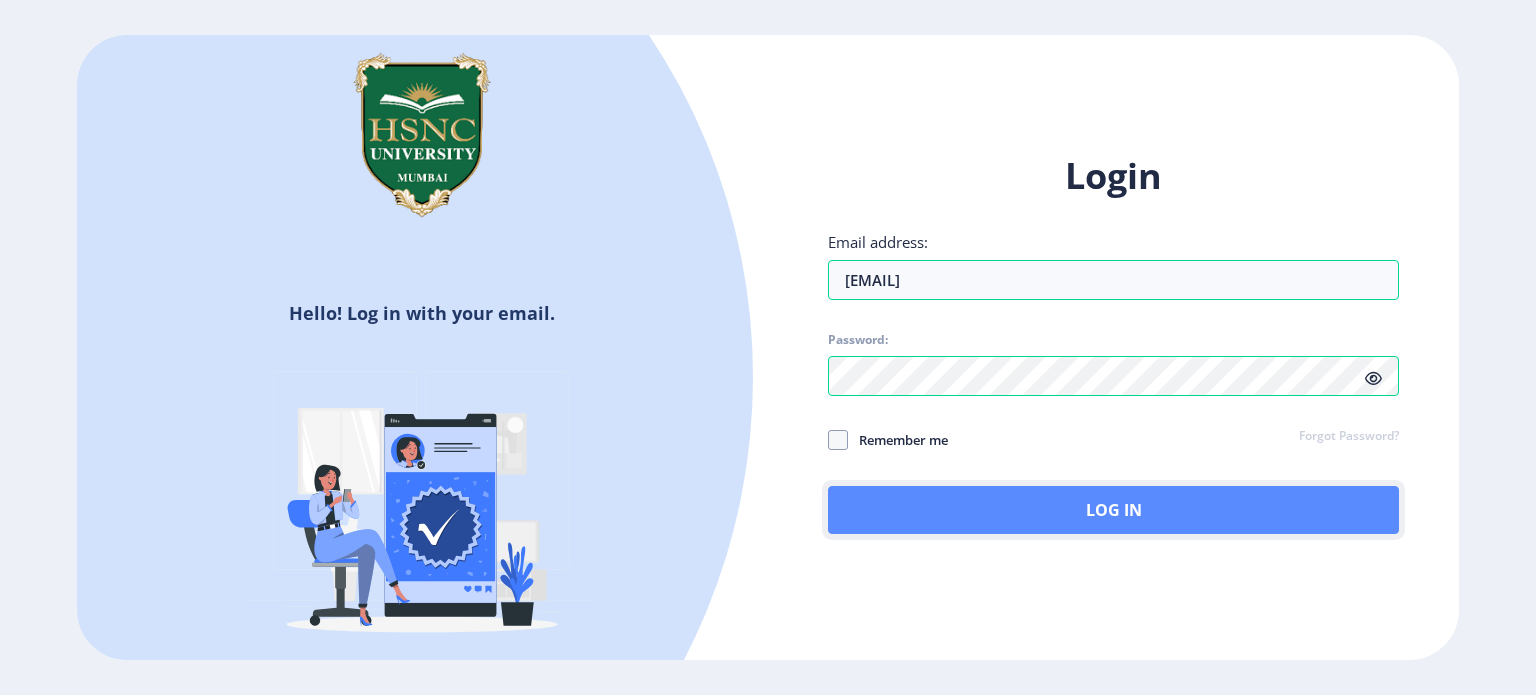 click on "Log In" 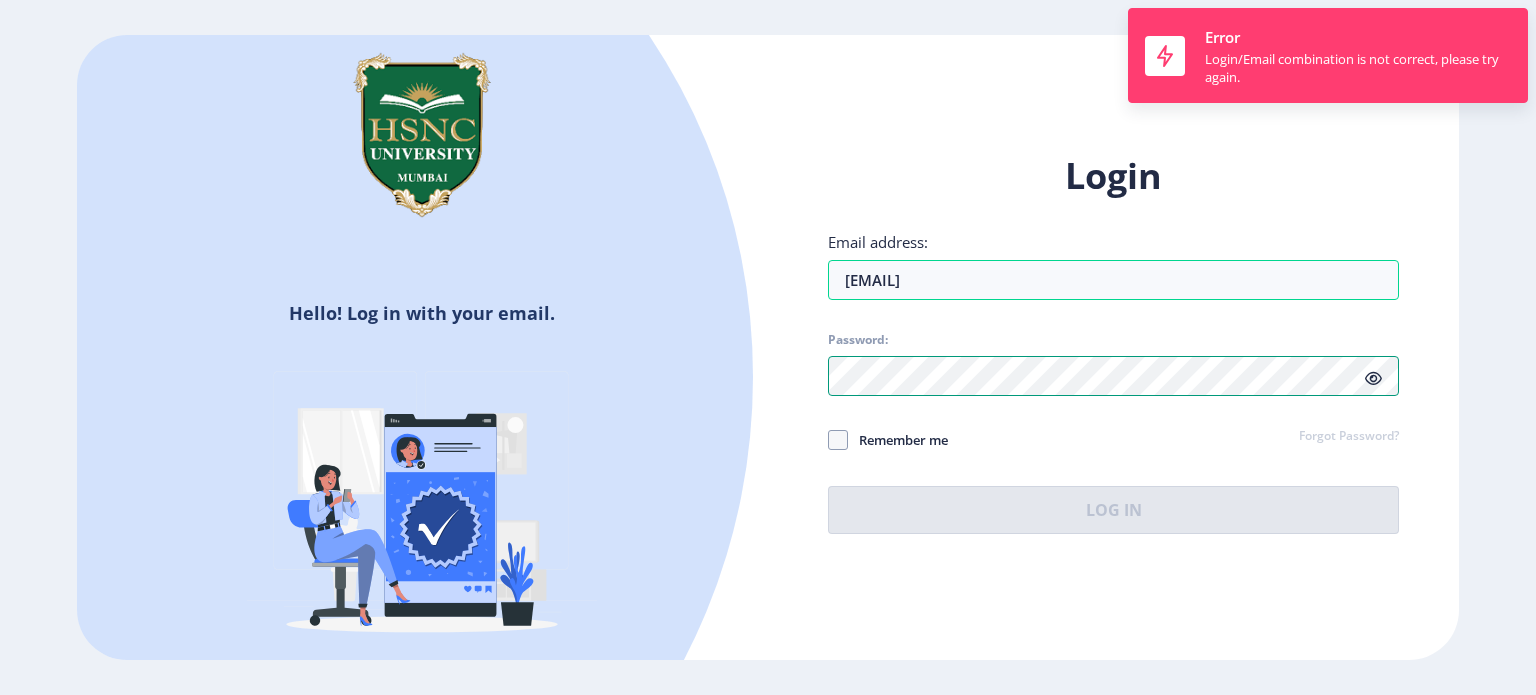 click on "Hello! Log in with your email. Don't have an account? Register Login Email address: [EMAIL] Password: Remember me Forgot Password? Log In Don't have an account? Register" 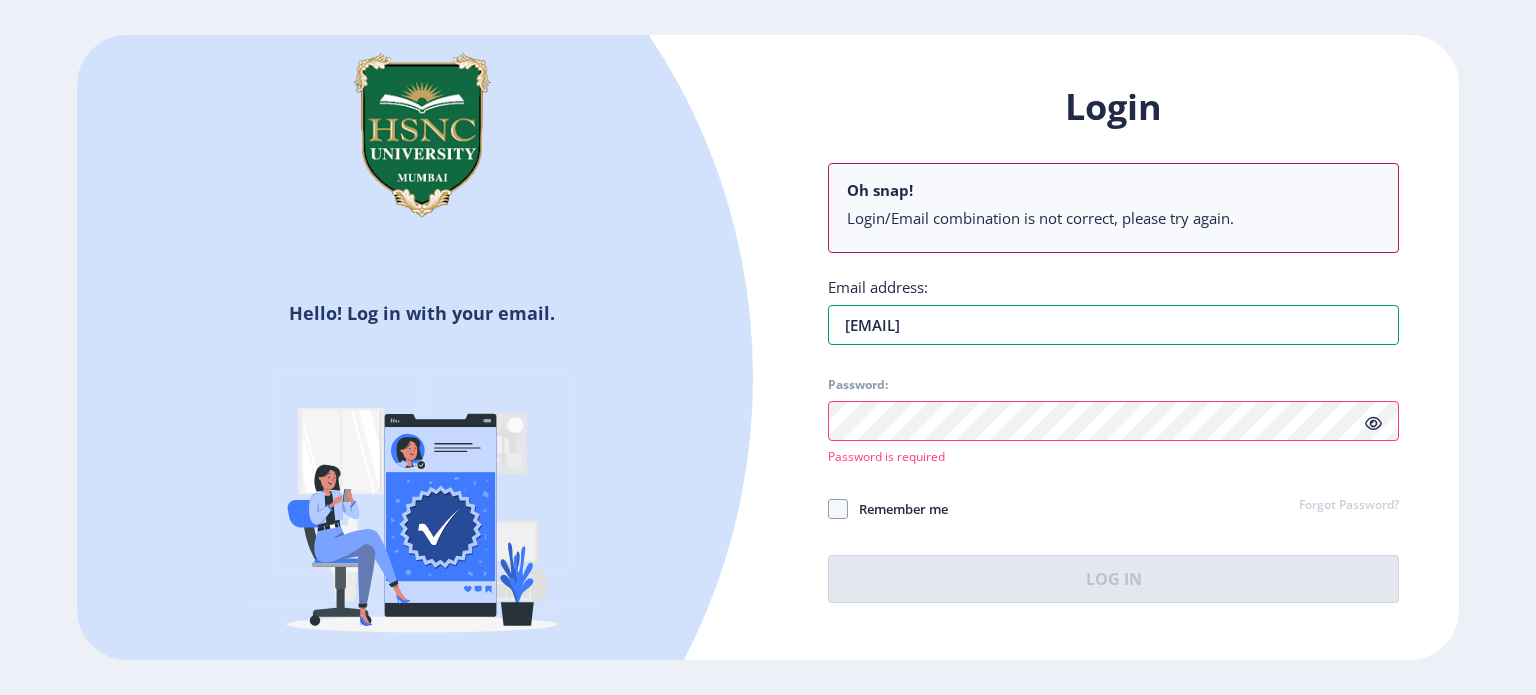 drag, startPoint x: 737, startPoint y: 351, endPoint x: 635, endPoint y: 361, distance: 102.48902 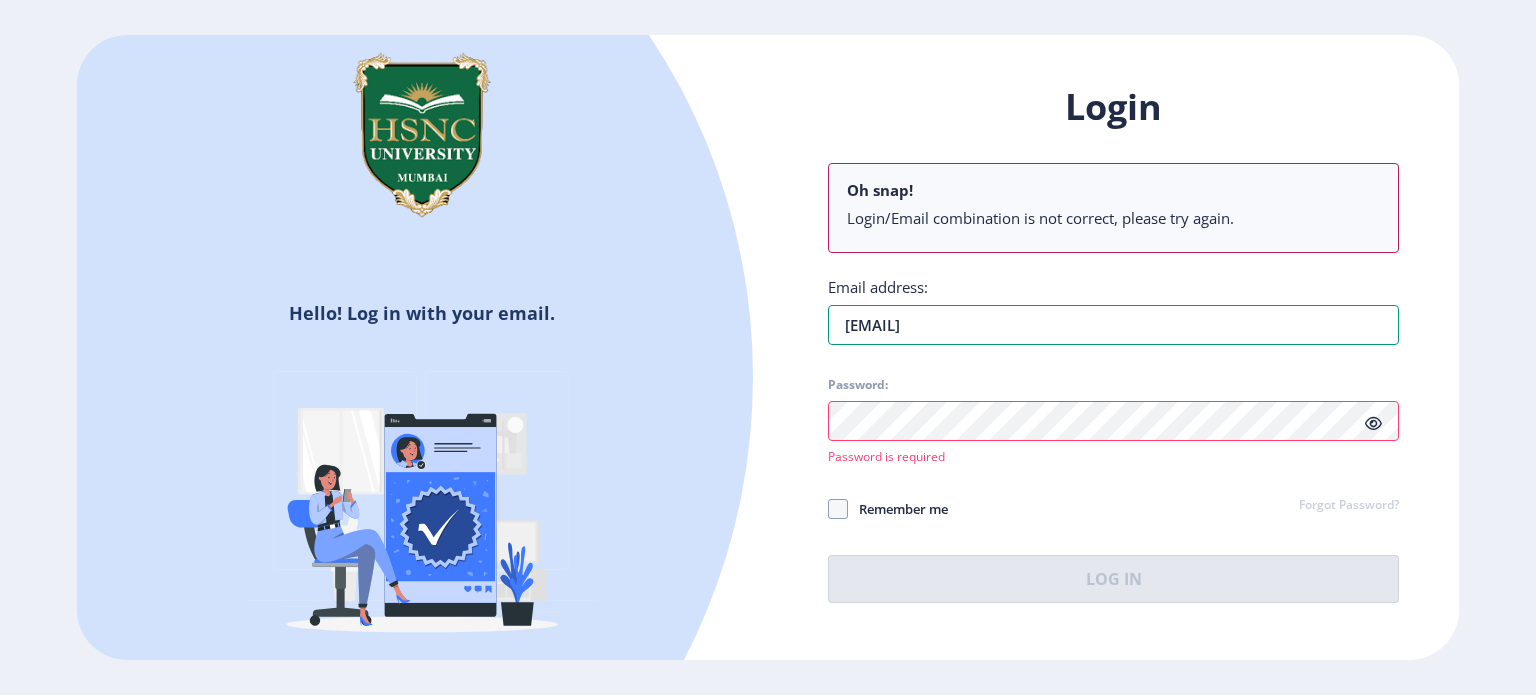 type on "[EMAIL]" 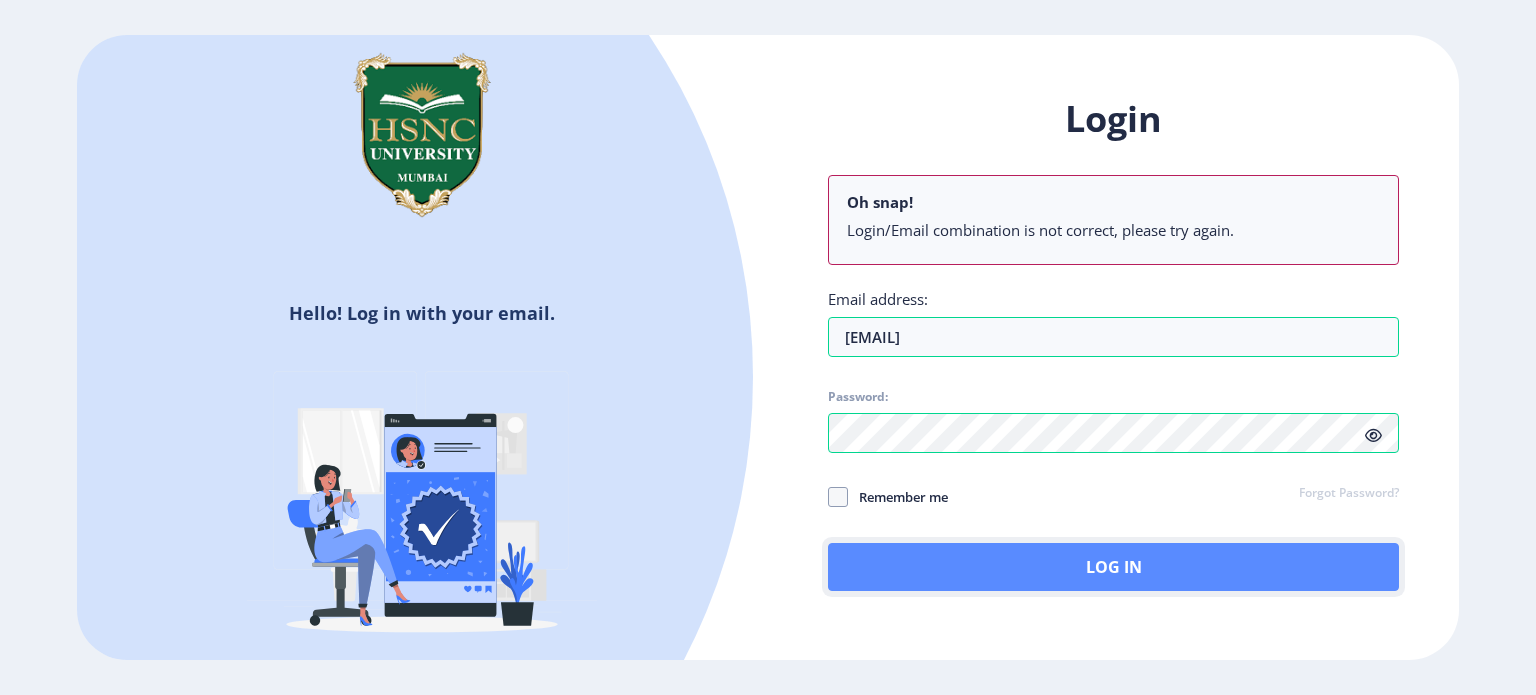 click on "Log In" 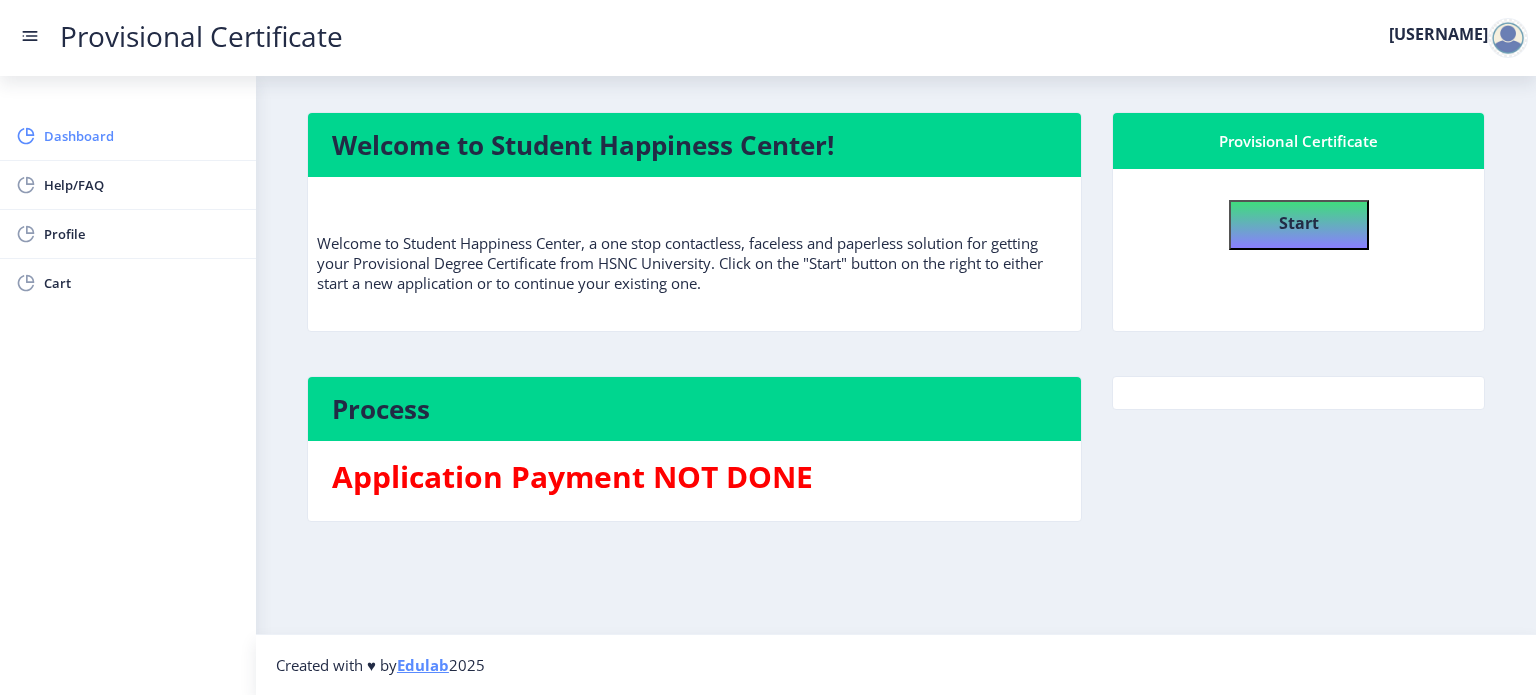 click on "Dashboard" 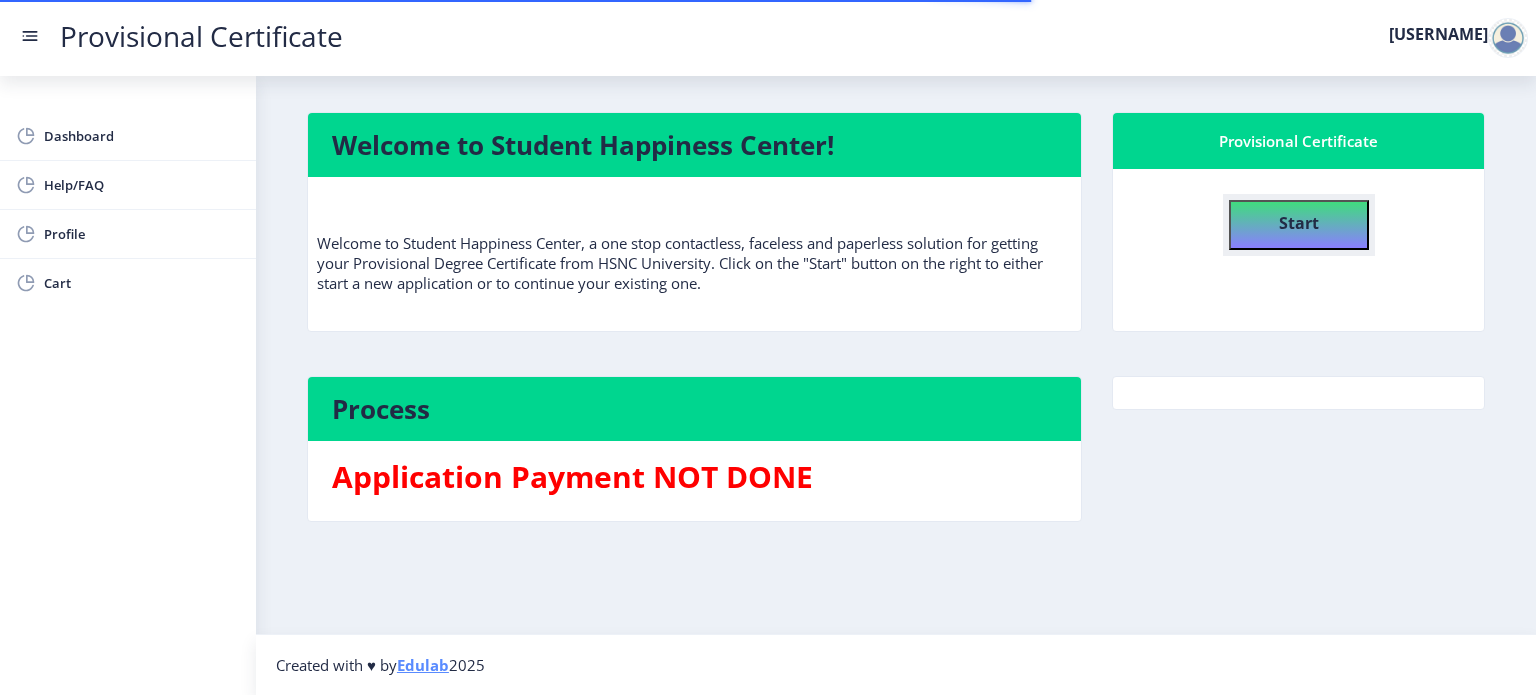 click on "Start" 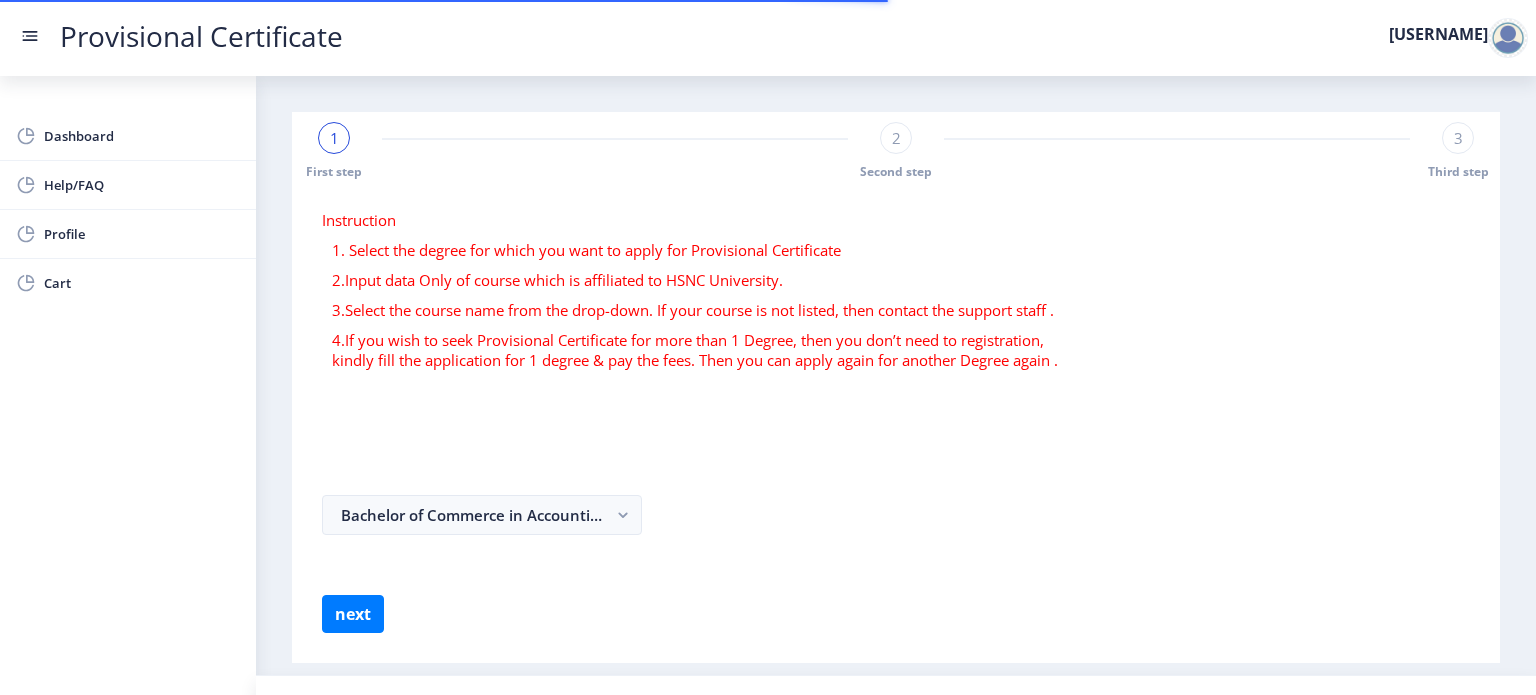 select 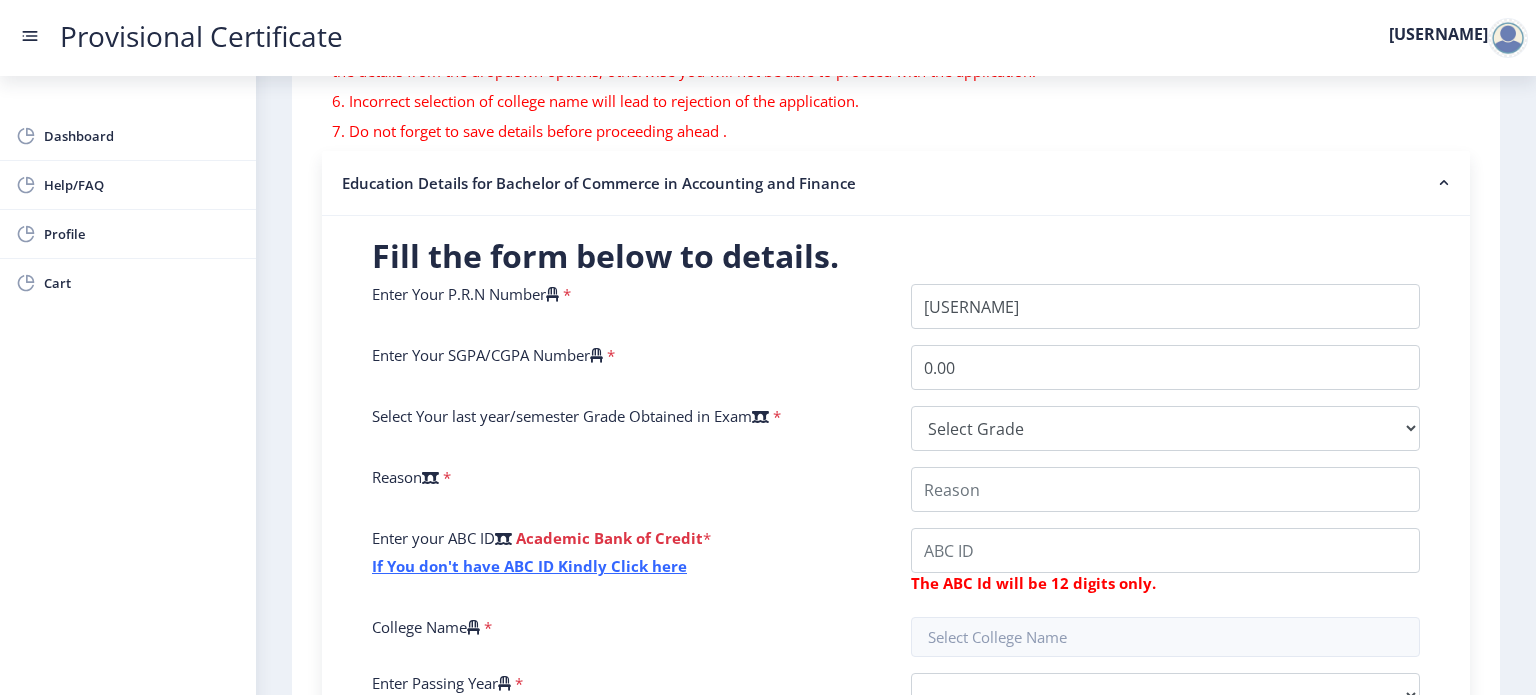 scroll, scrollTop: 320, scrollLeft: 0, axis: vertical 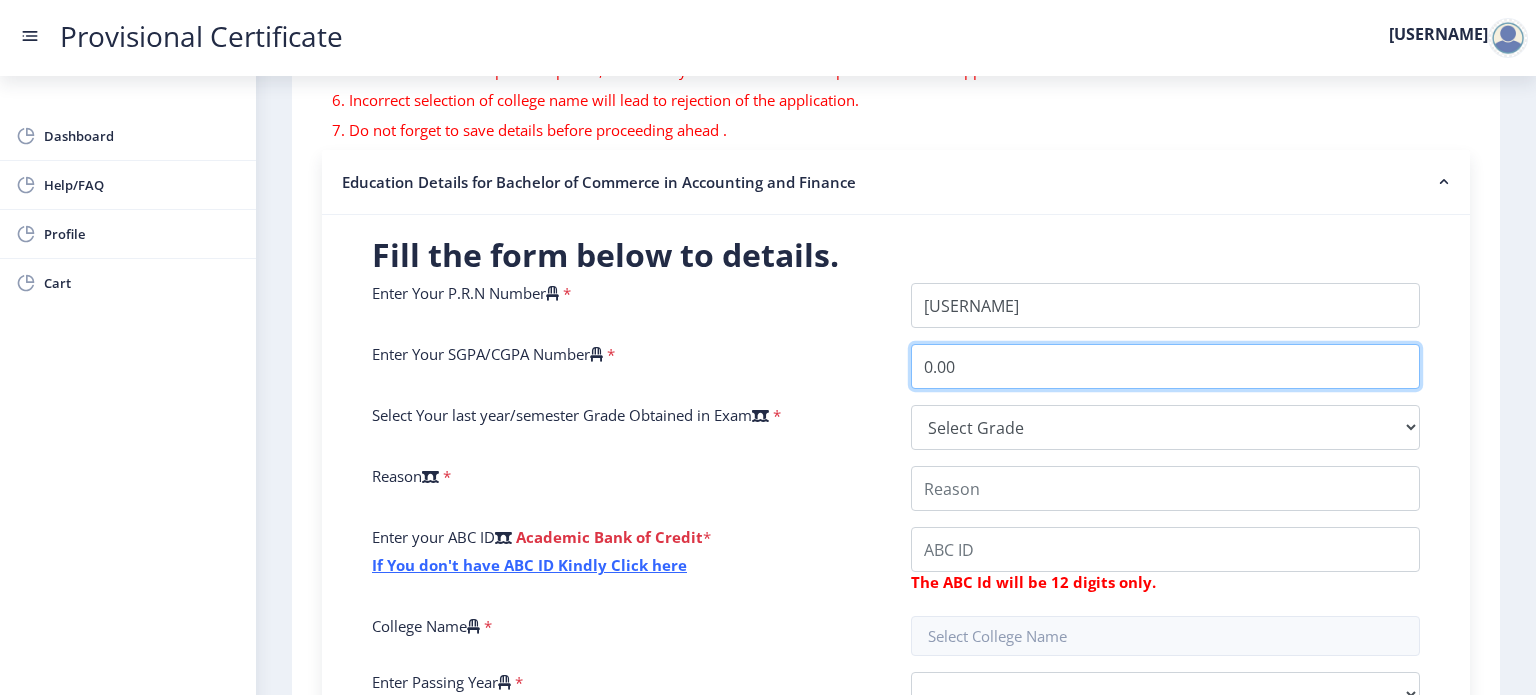 click on "0.00" at bounding box center (1165, 366) 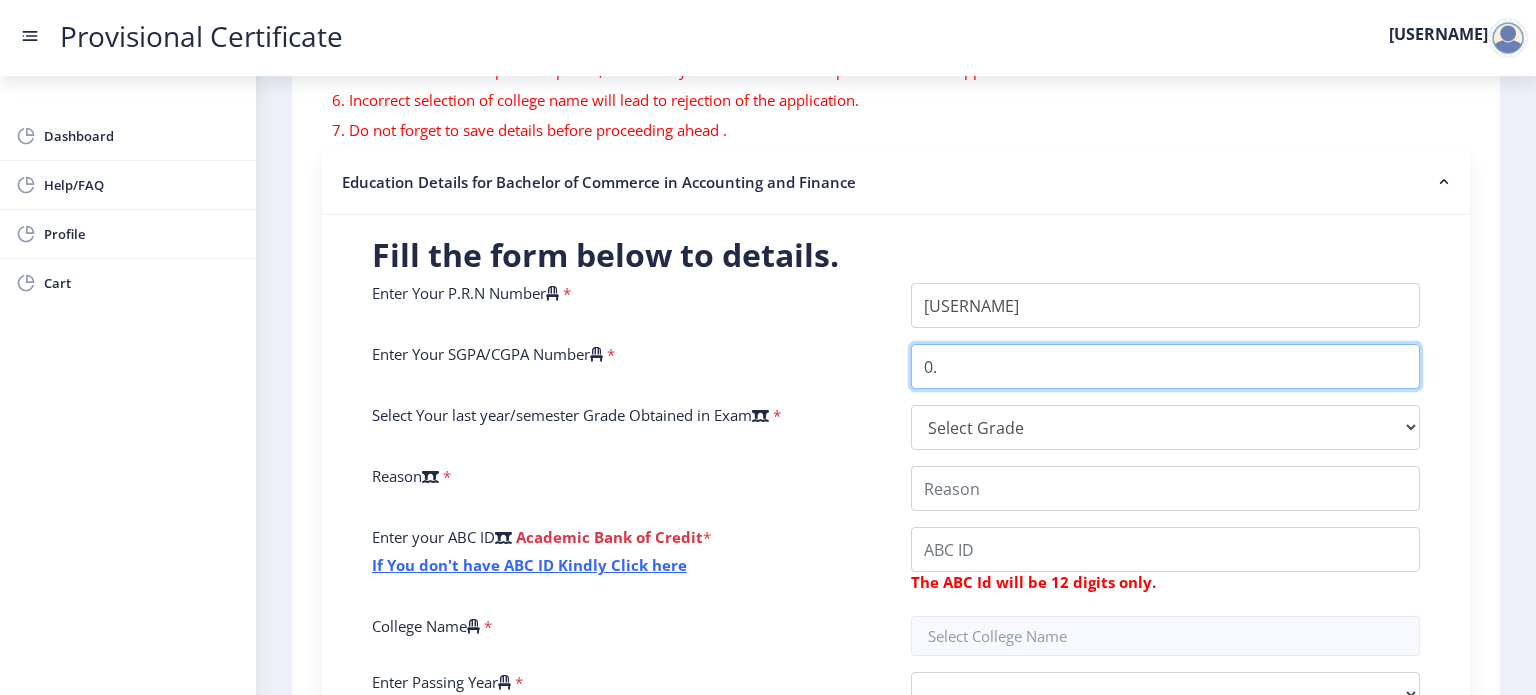type on "0" 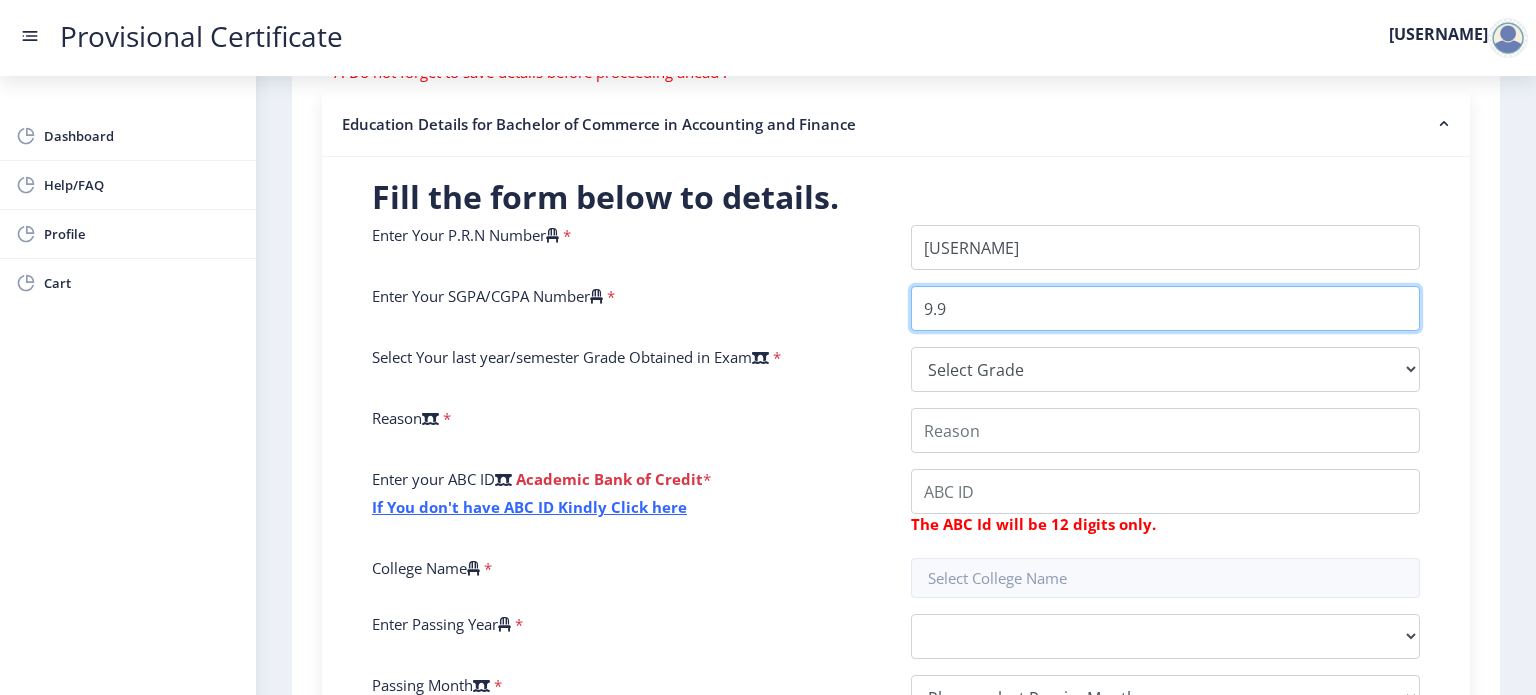 scroll, scrollTop: 379, scrollLeft: 0, axis: vertical 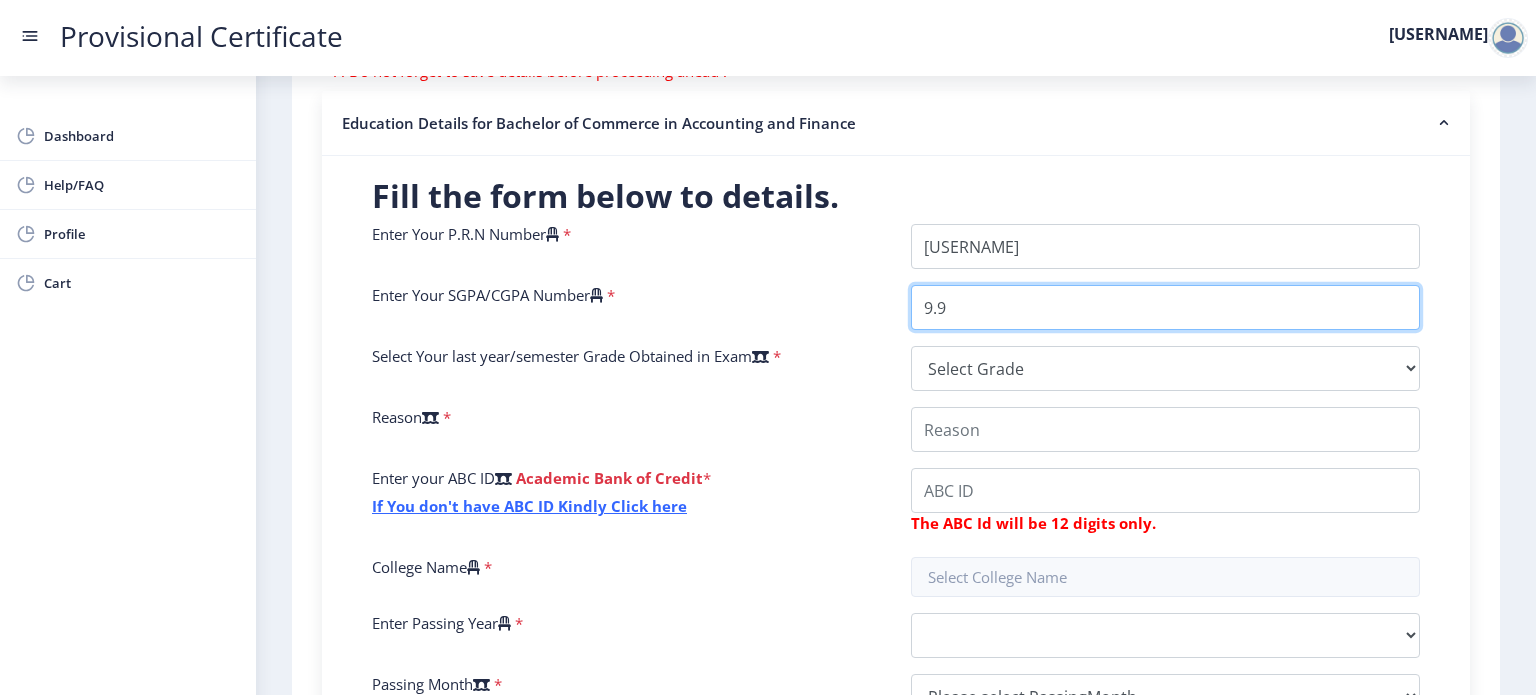 type on "9.9" 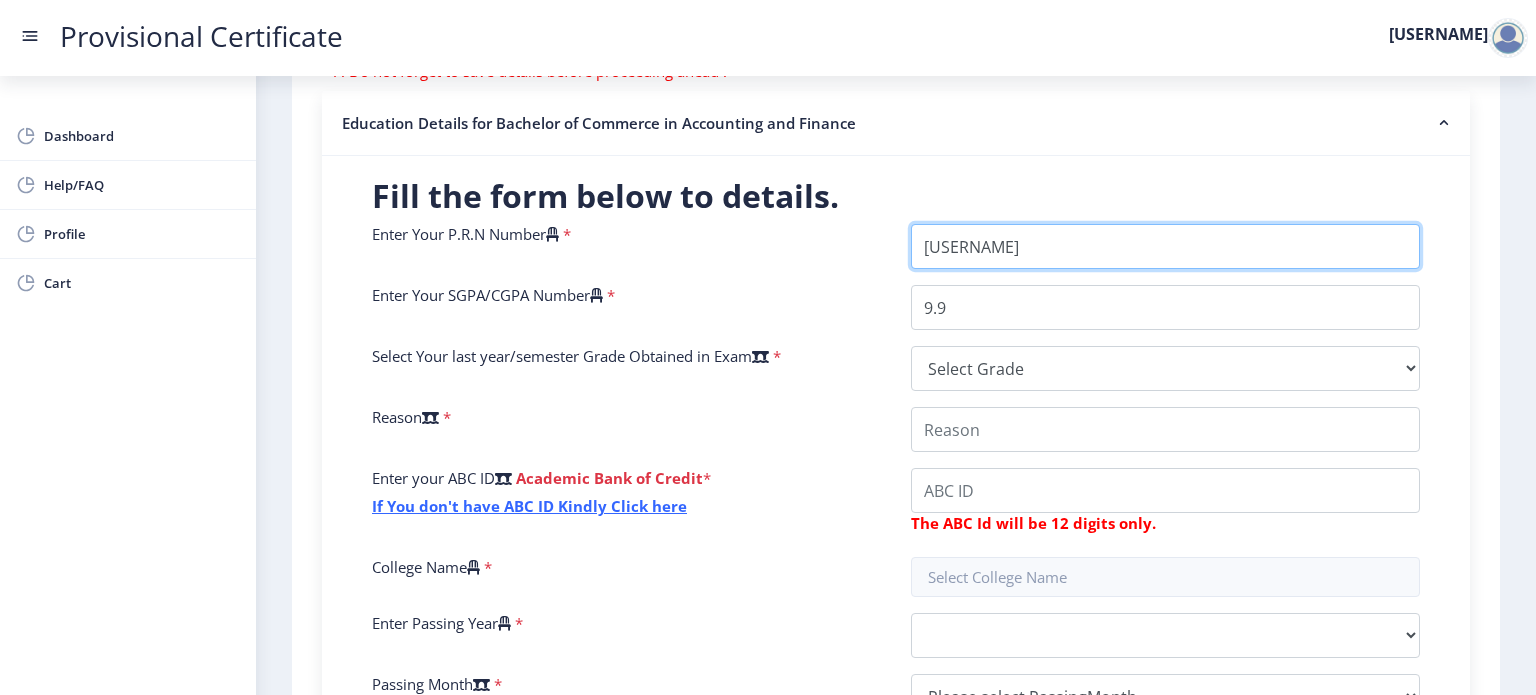click on "Enter Your P.R.N Number" at bounding box center [1165, 246] 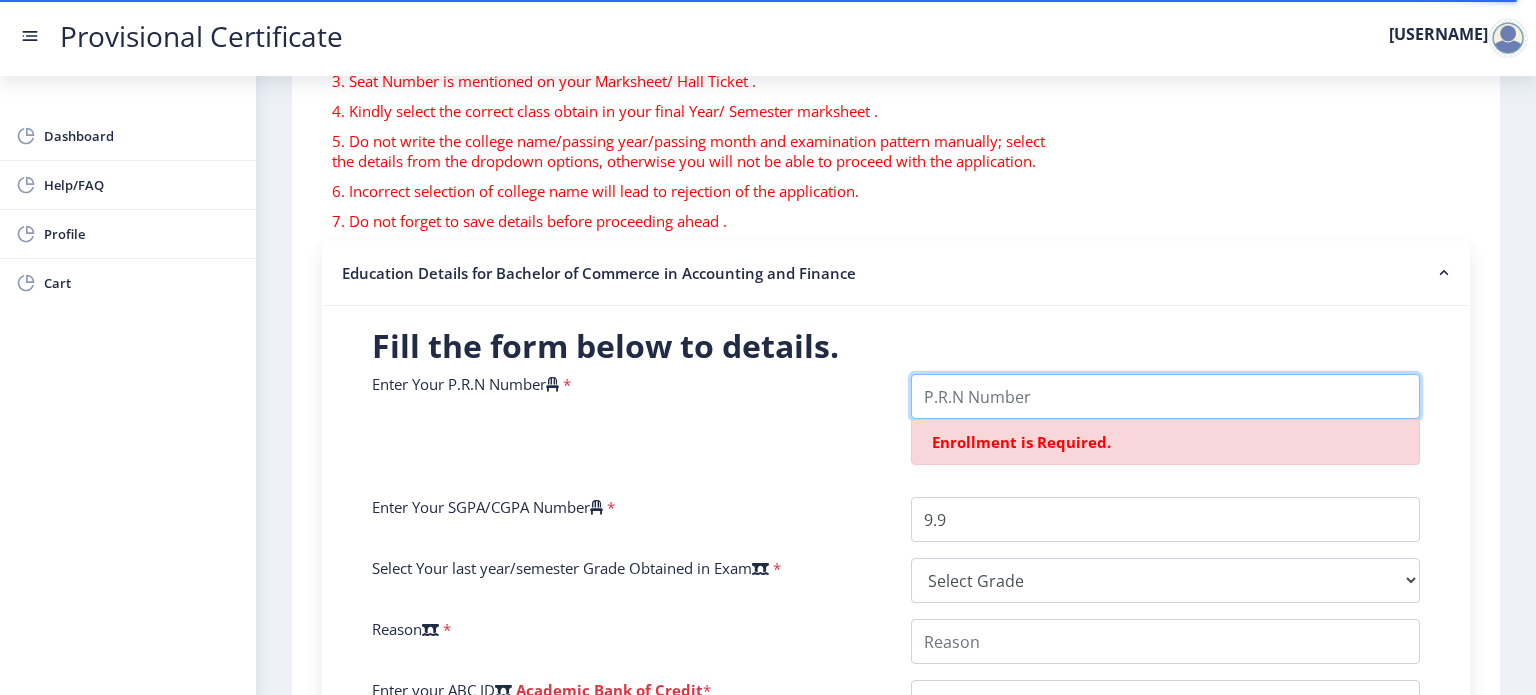 scroll, scrollTop: 204, scrollLeft: 0, axis: vertical 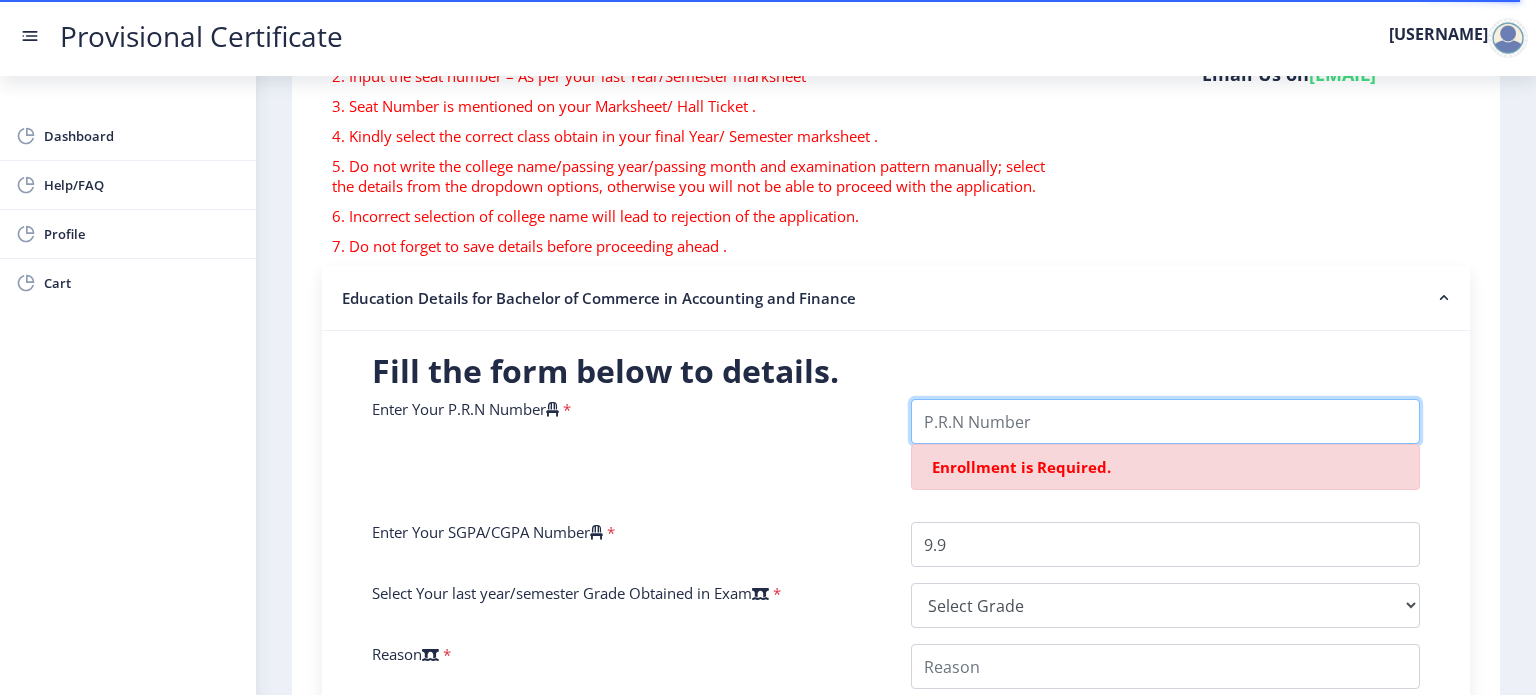 click on "Enter Your P.R.N Number" at bounding box center (1165, 421) 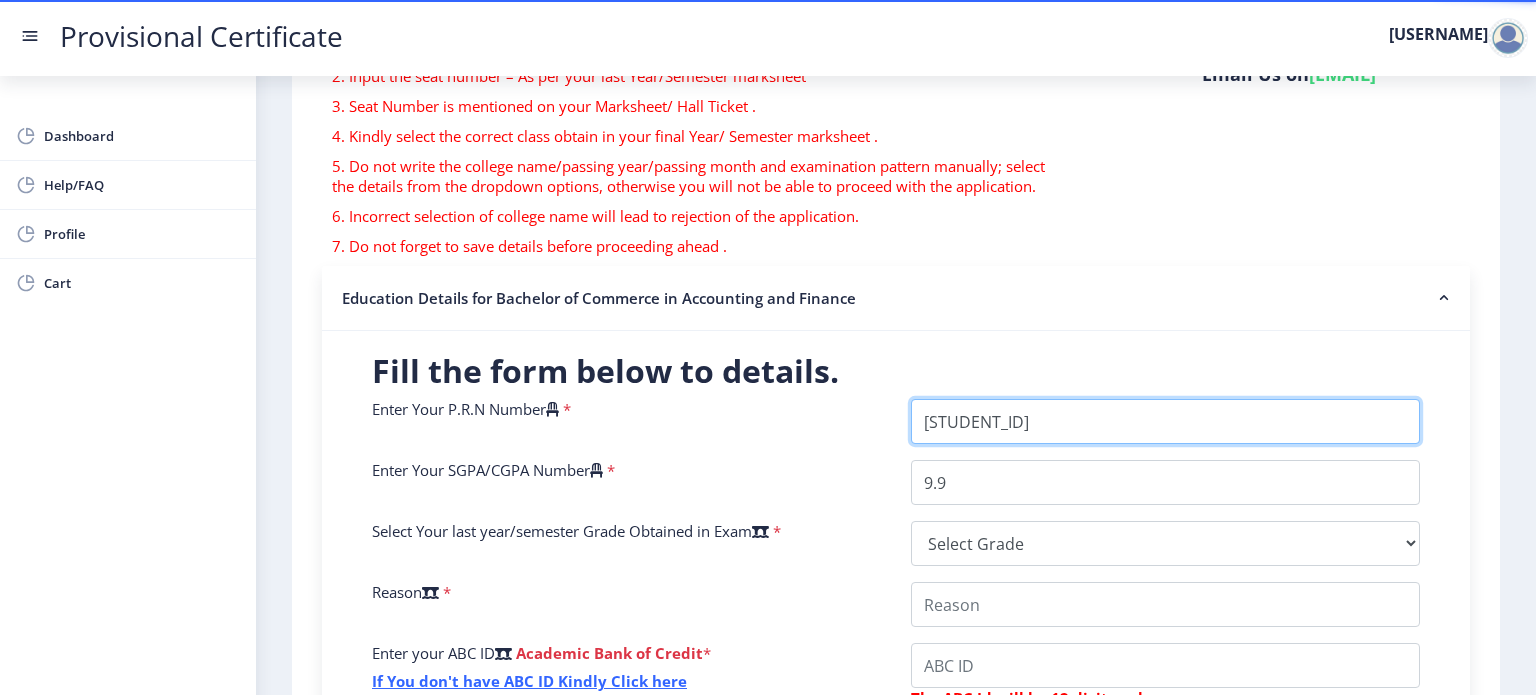 type on "[STUDENT_ID]" 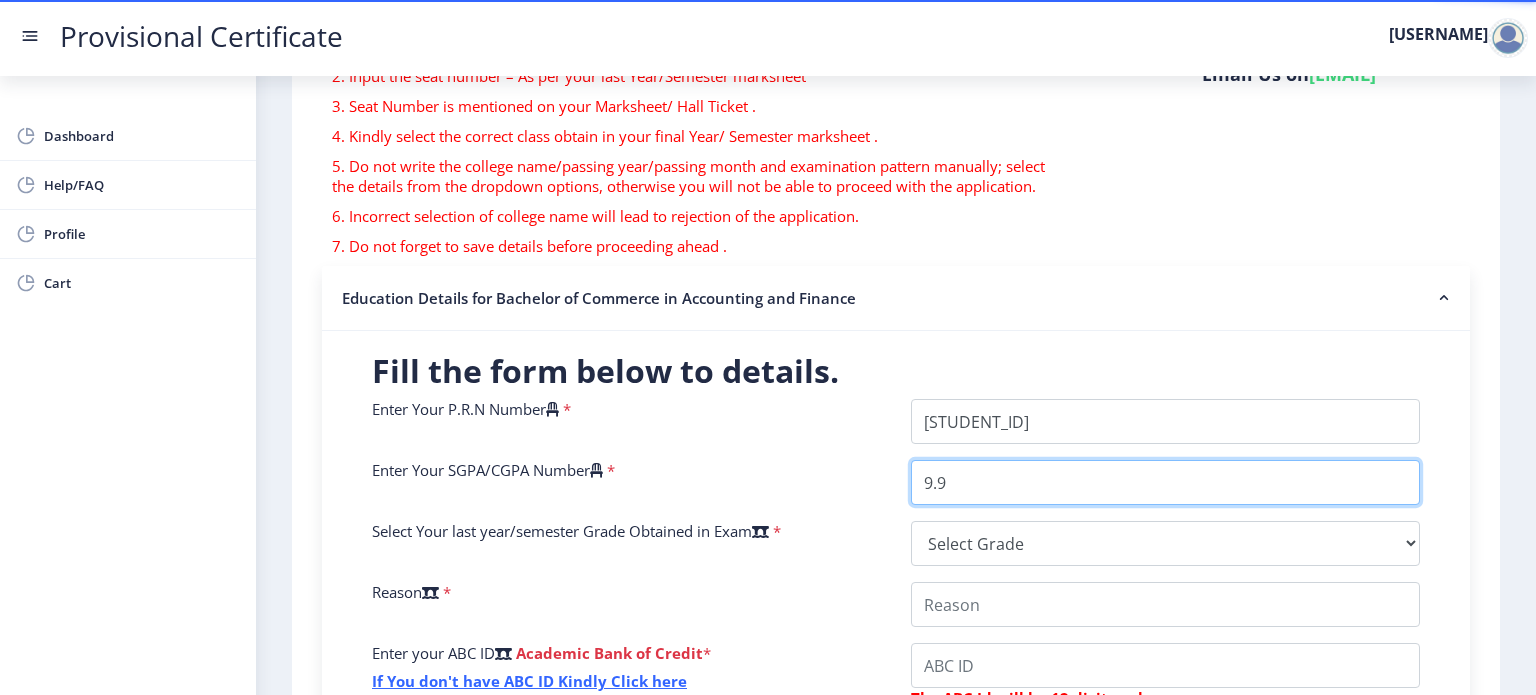 click on "9.9" at bounding box center [1165, 482] 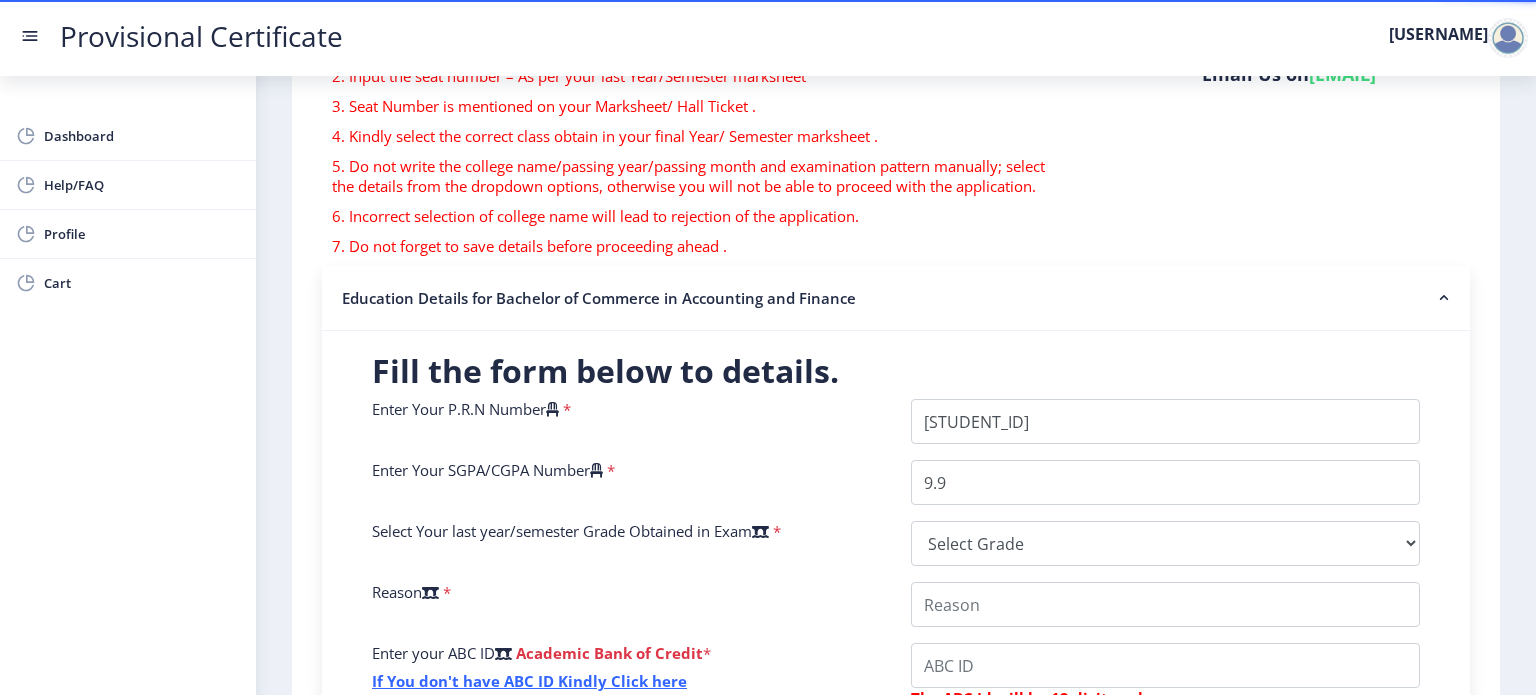 click on "*" 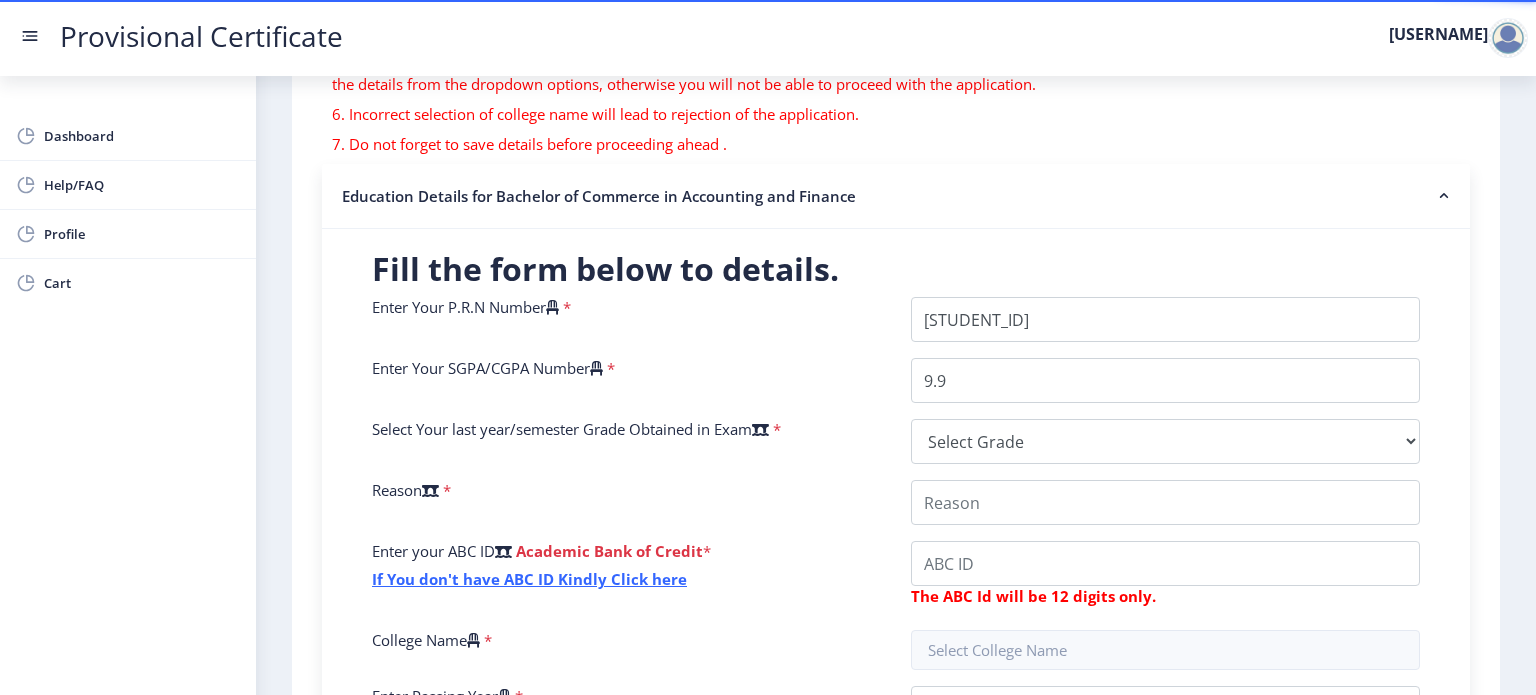 scroll, scrollTop: 341, scrollLeft: 0, axis: vertical 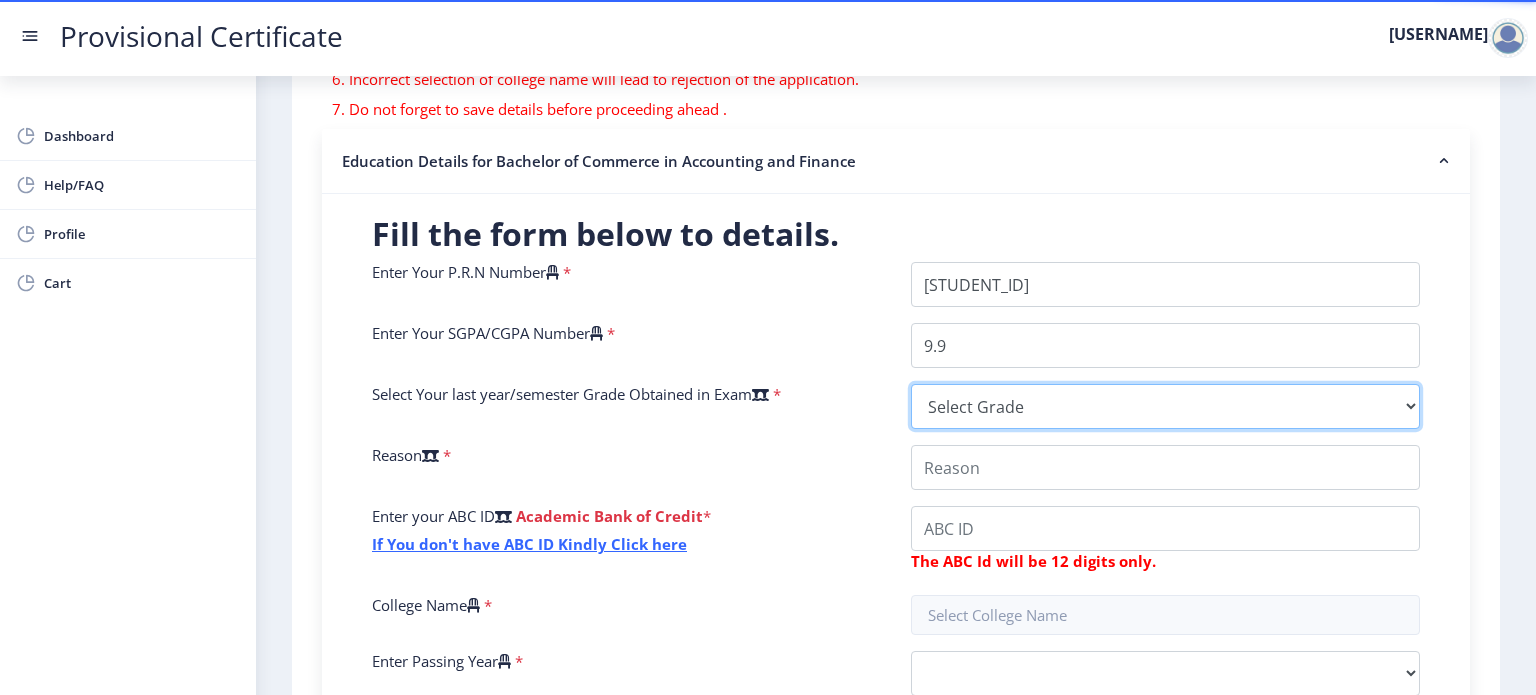 click on "Select Grade  O   A+   A   B+   B   C   D   F(Fail)" at bounding box center (1165, 406) 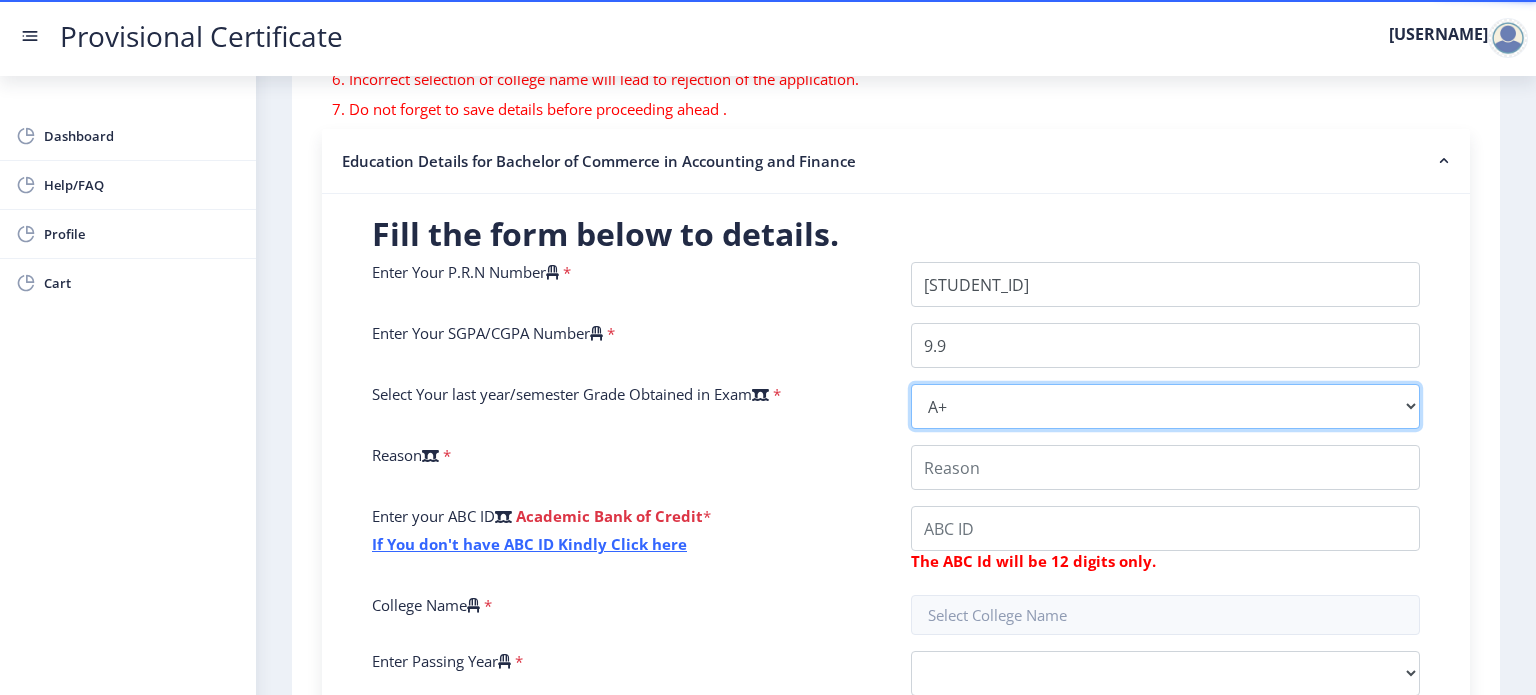 click on "Select Grade  O   A+   A   B+   B   C   D   F(Fail)" at bounding box center (1165, 406) 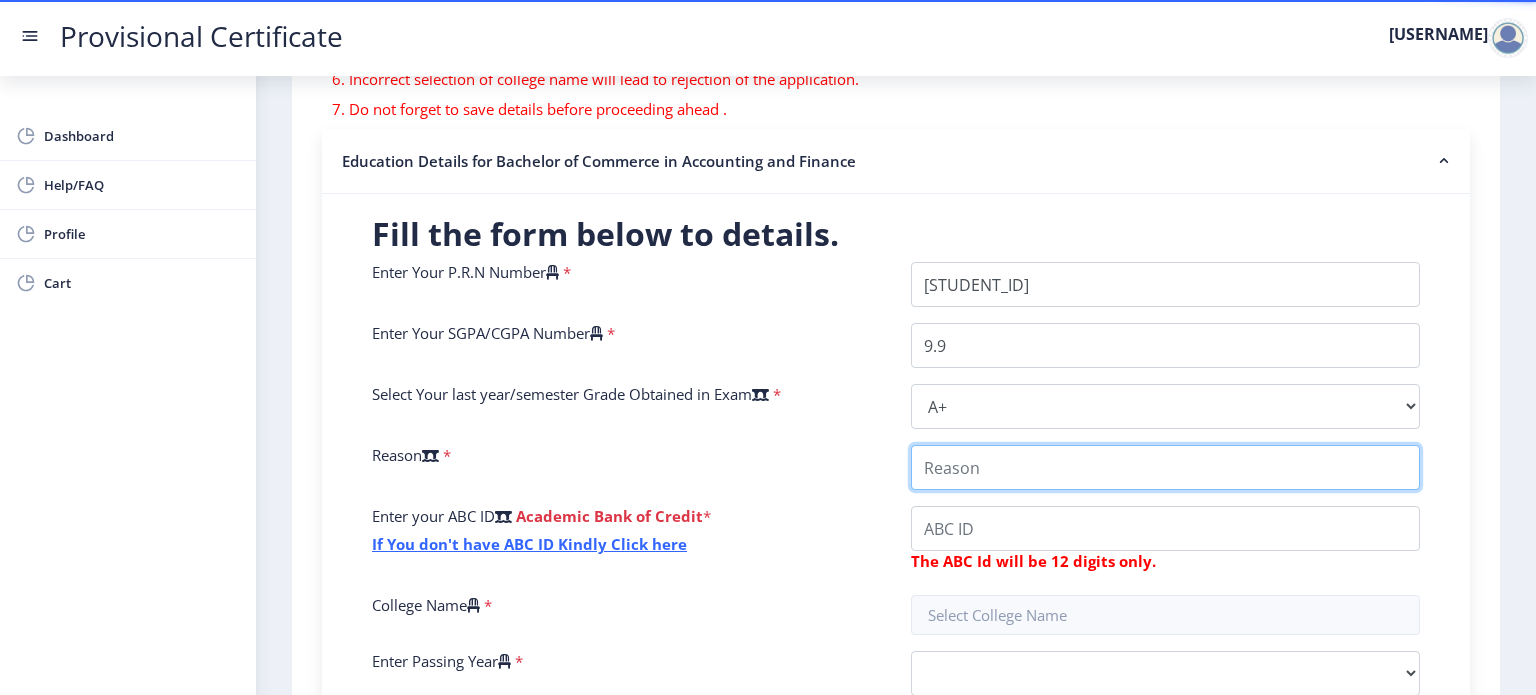 click on "College Name" at bounding box center (1165, 467) 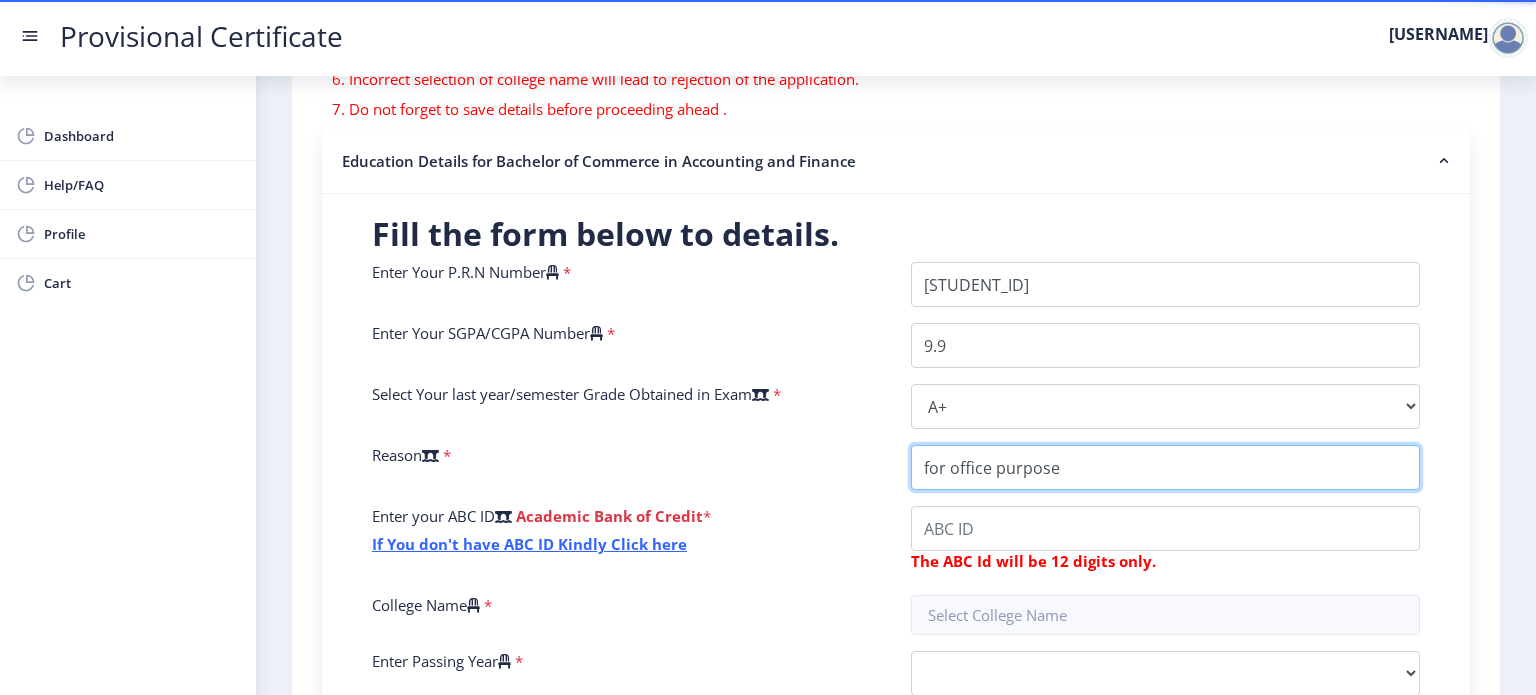 type on "for office purpose" 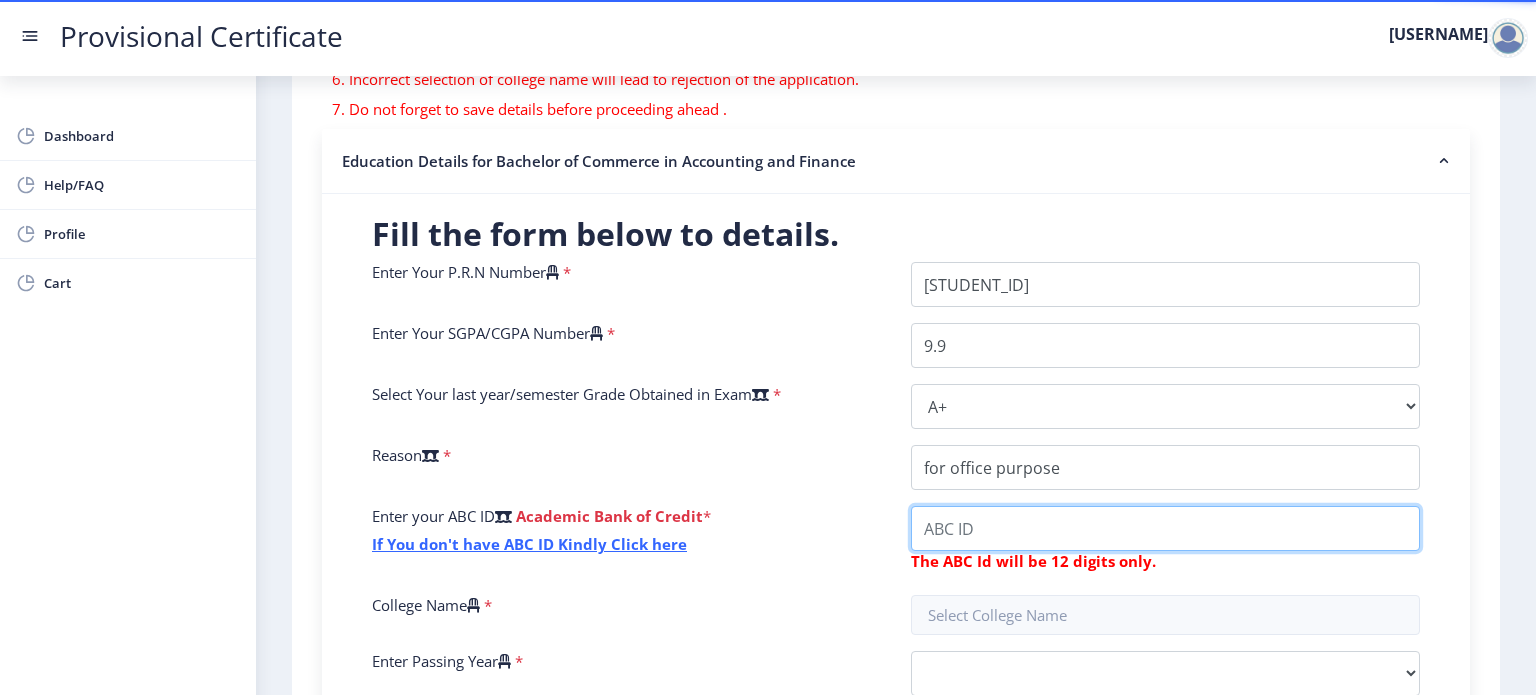 click on "College Name" at bounding box center [1165, 528] 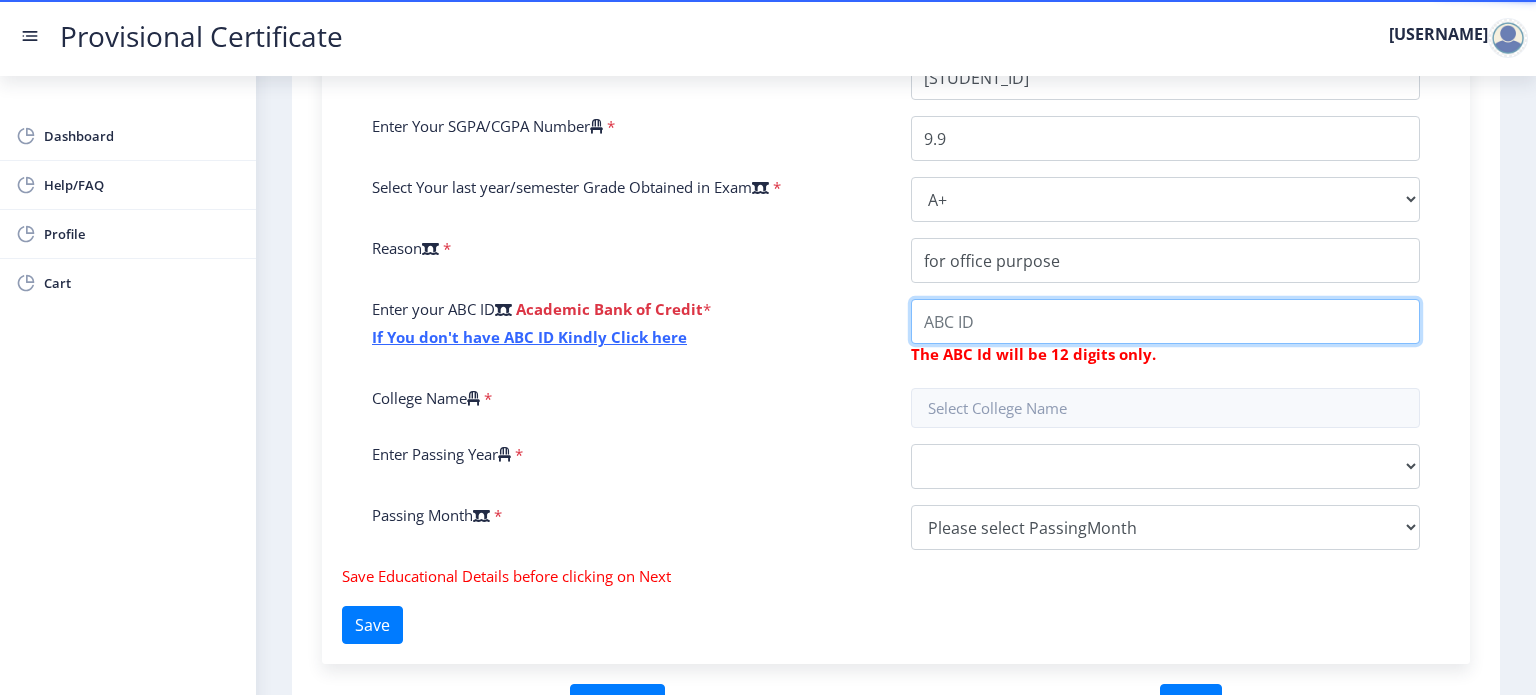 scroll, scrollTop: 548, scrollLeft: 0, axis: vertical 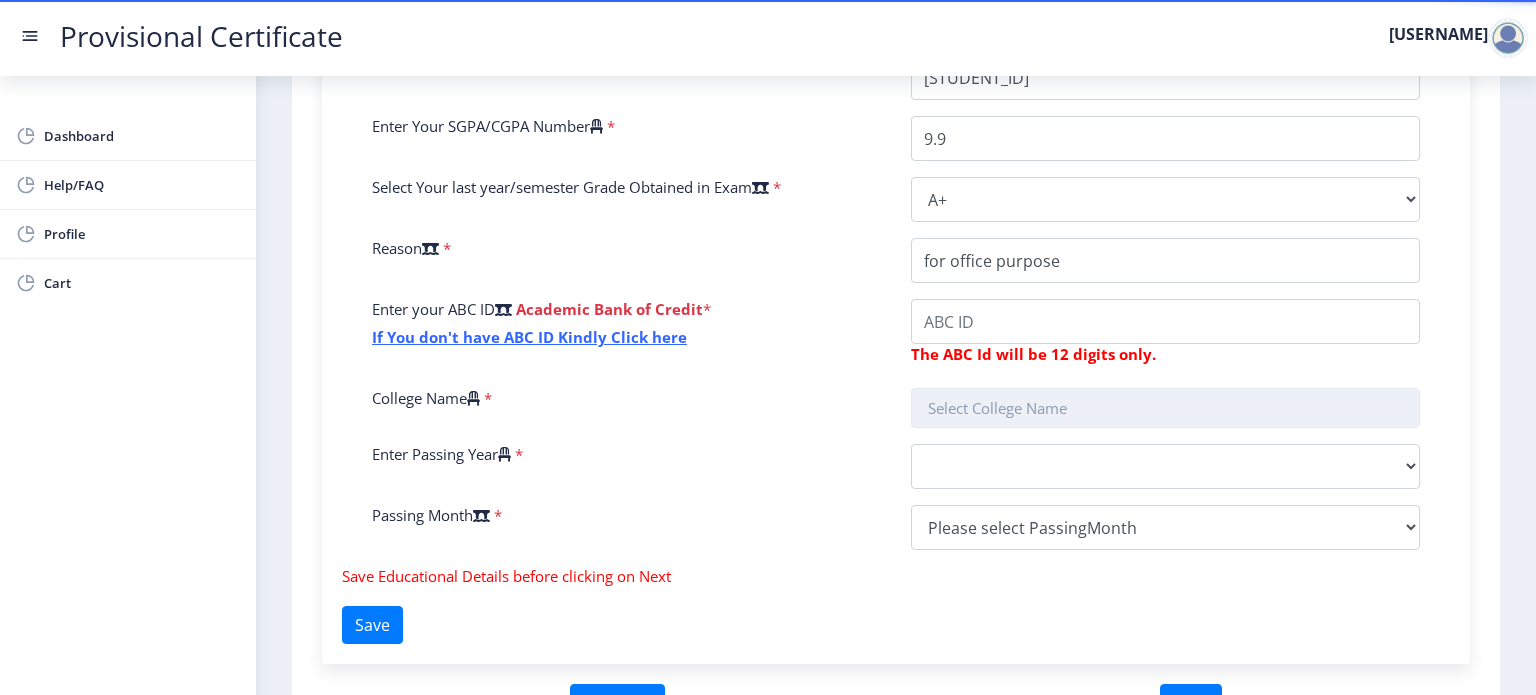 click on "Enter Your P.R.N Number   *  Enter Your SGPA/CGPA Number   * 9.9 Select Your last year/semester Grade Obtained in Exam   * Select Grade  O   A+   A   B+   B   C   D   F(Fail)  Reason   * Enter your ABC ID   Academic Bank of Credit  * If You don't have ABC ID Kindly Click here  The ABC Id will be 12 digits only.  College Name   * Enter Passing Year   *  2025   2024   2023   2022   2021   2020   2019   2018   2017   2016   2015   2014   2013   2012   2011   2010   2009   2008   2007   2006   2005   2004   2003   2002   2001   2000   1999   1998   1997   1996   1995   1994   1993   1992   1991   1990   1989   1988   1987   1986   1985   1984   1983   1982   1981   1980   1979   1978   1977   1976   1975   1974   1973   1972   1971   1970   1969   1968   1967  Passing Month   *  Please select PassingMonth  (01) January (02) February (03) March (04) April (05) May (06) June (07) July (08) August (09) September (10) October (11) November (12) December" 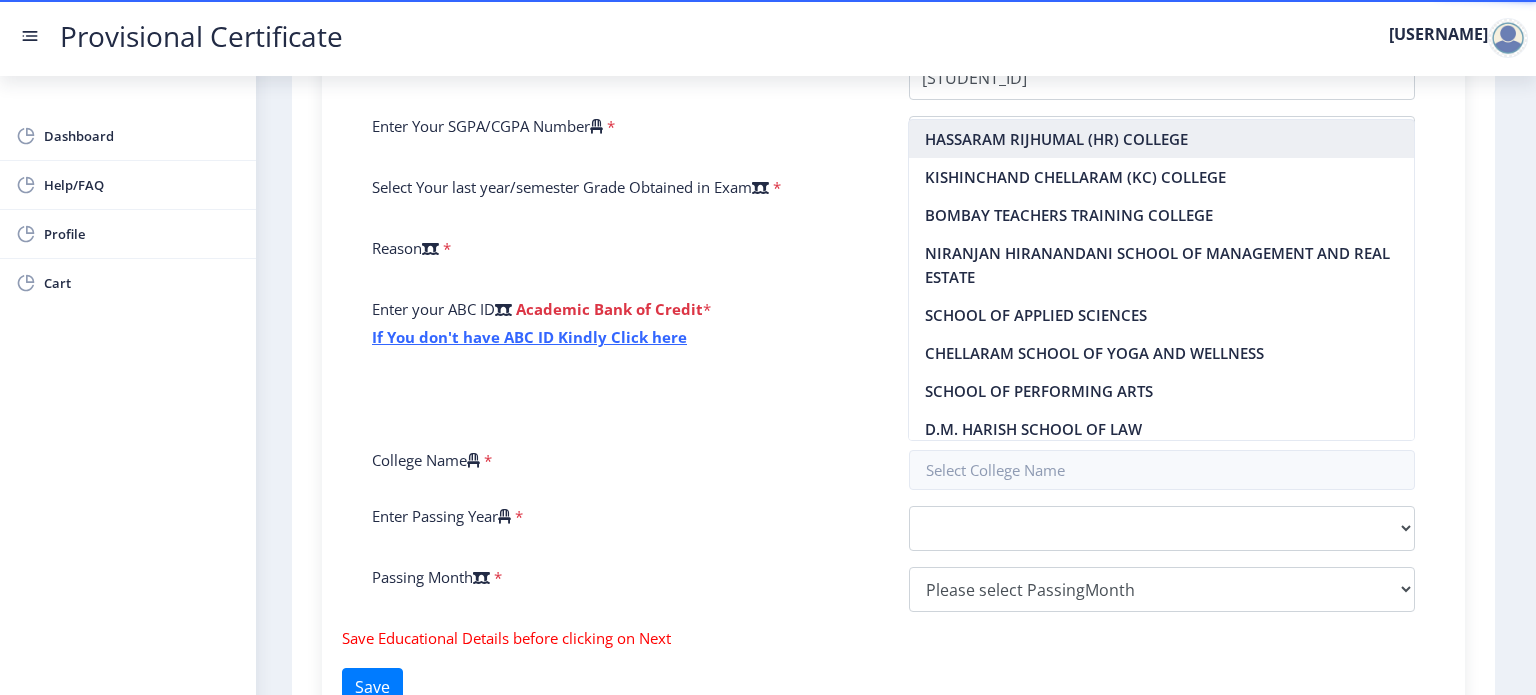 click on "HASSARAM RIJHUMAL (HR) COLLEGE" at bounding box center [1161, 139] 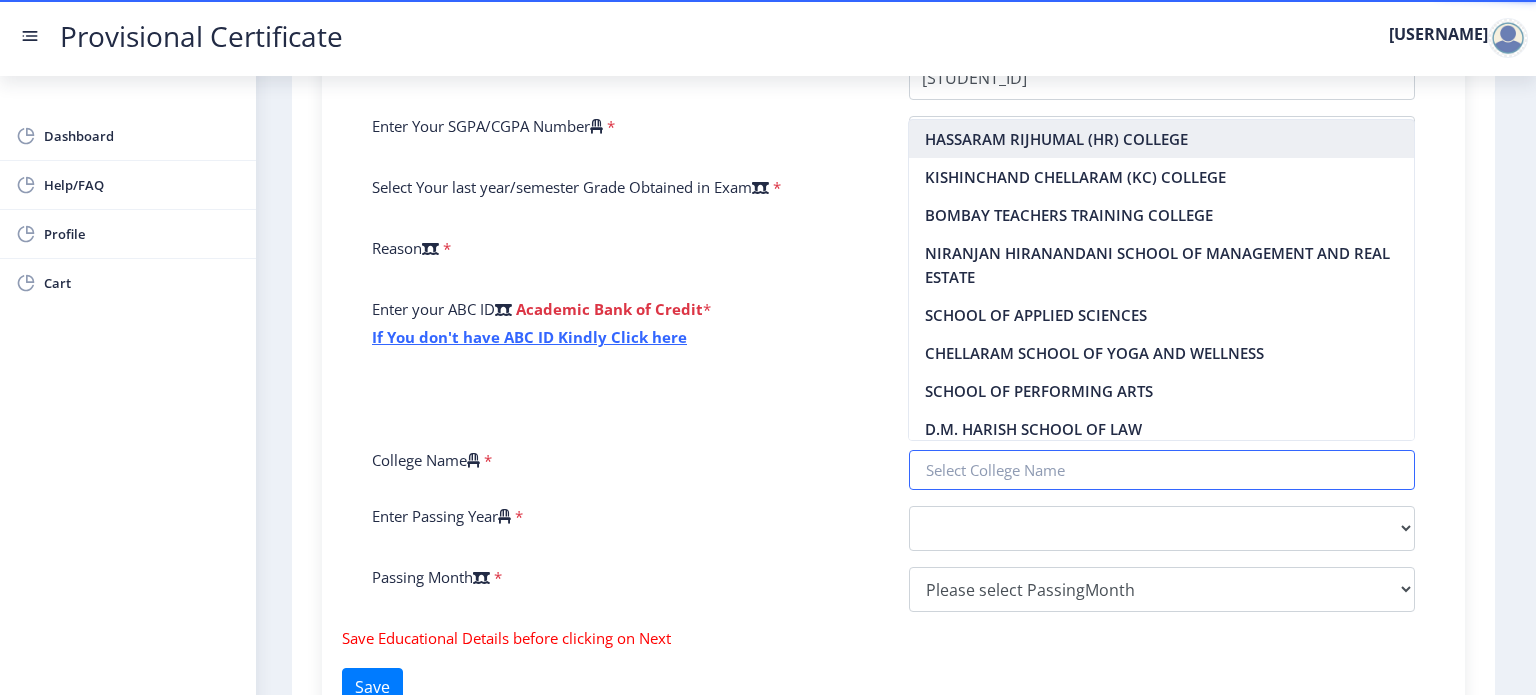 type on "HASSARAM RIJHUMAL (HR) COLLEGE" 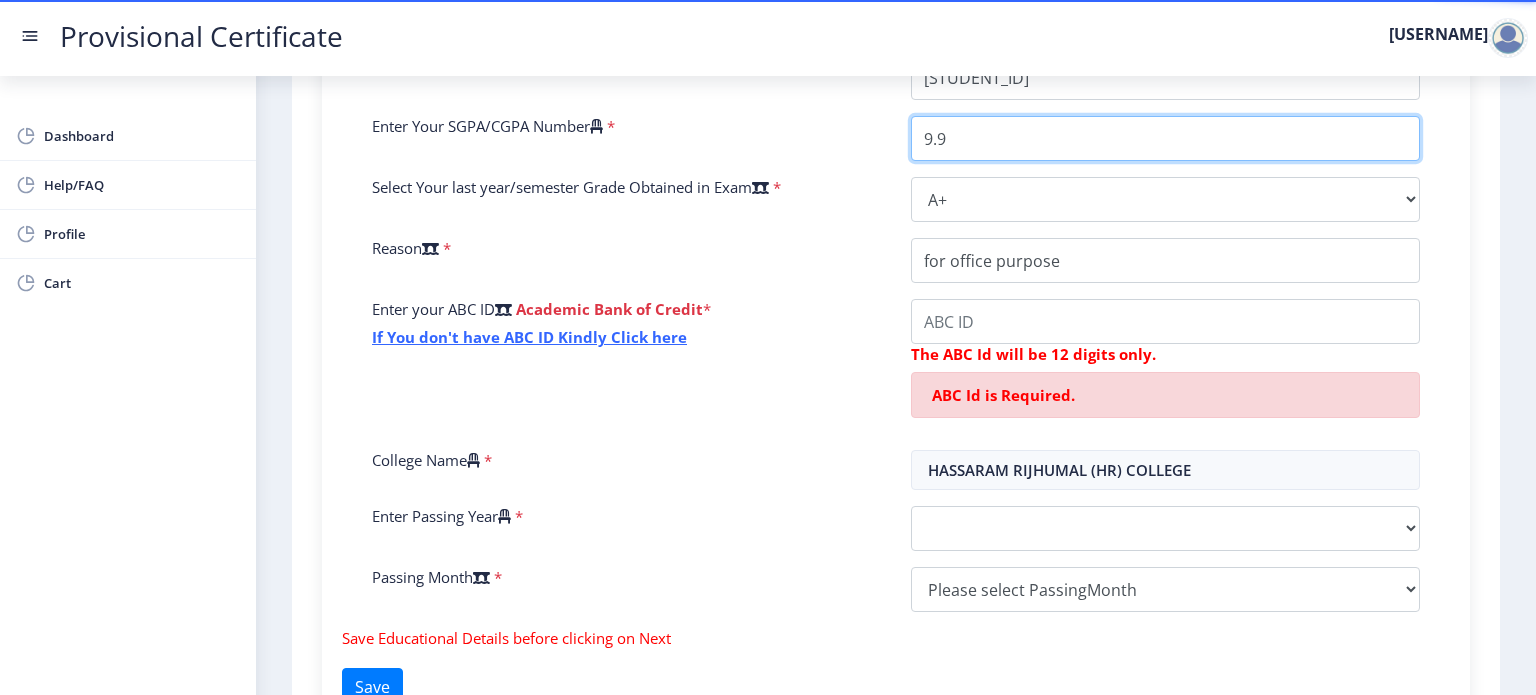 click on "9.9" at bounding box center [1165, 138] 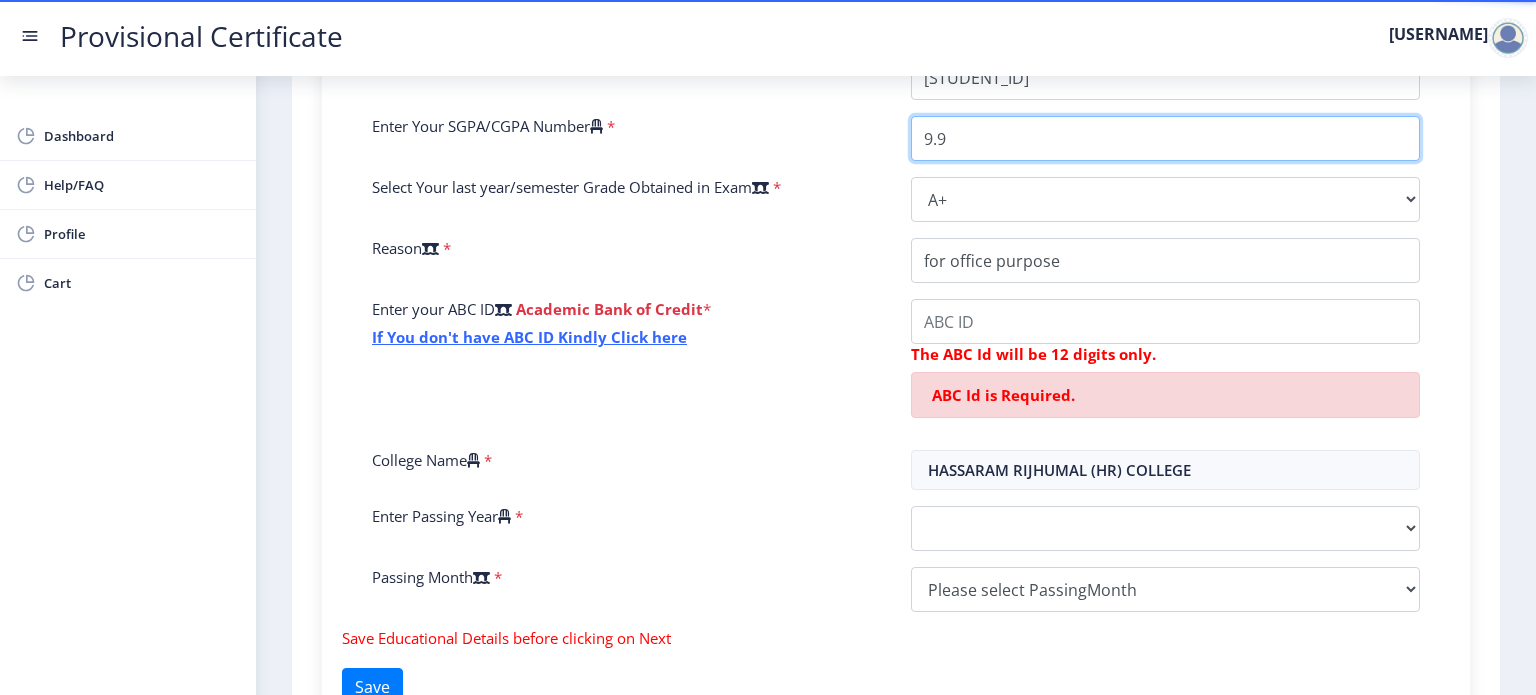 click on "9.9" at bounding box center (1165, 138) 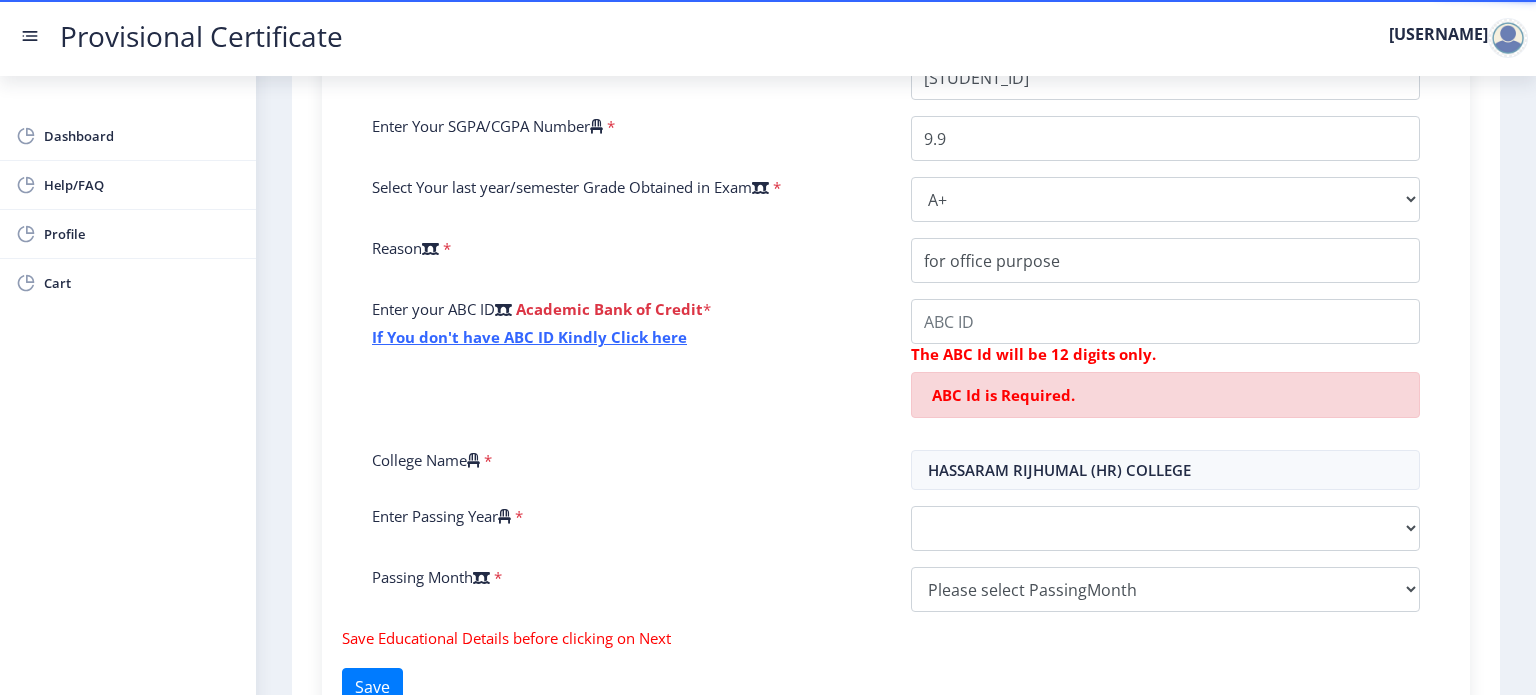 click on "Enter your ABC ID Academic Bank of Credit * If You don't have ABC ID Kindly Click here" 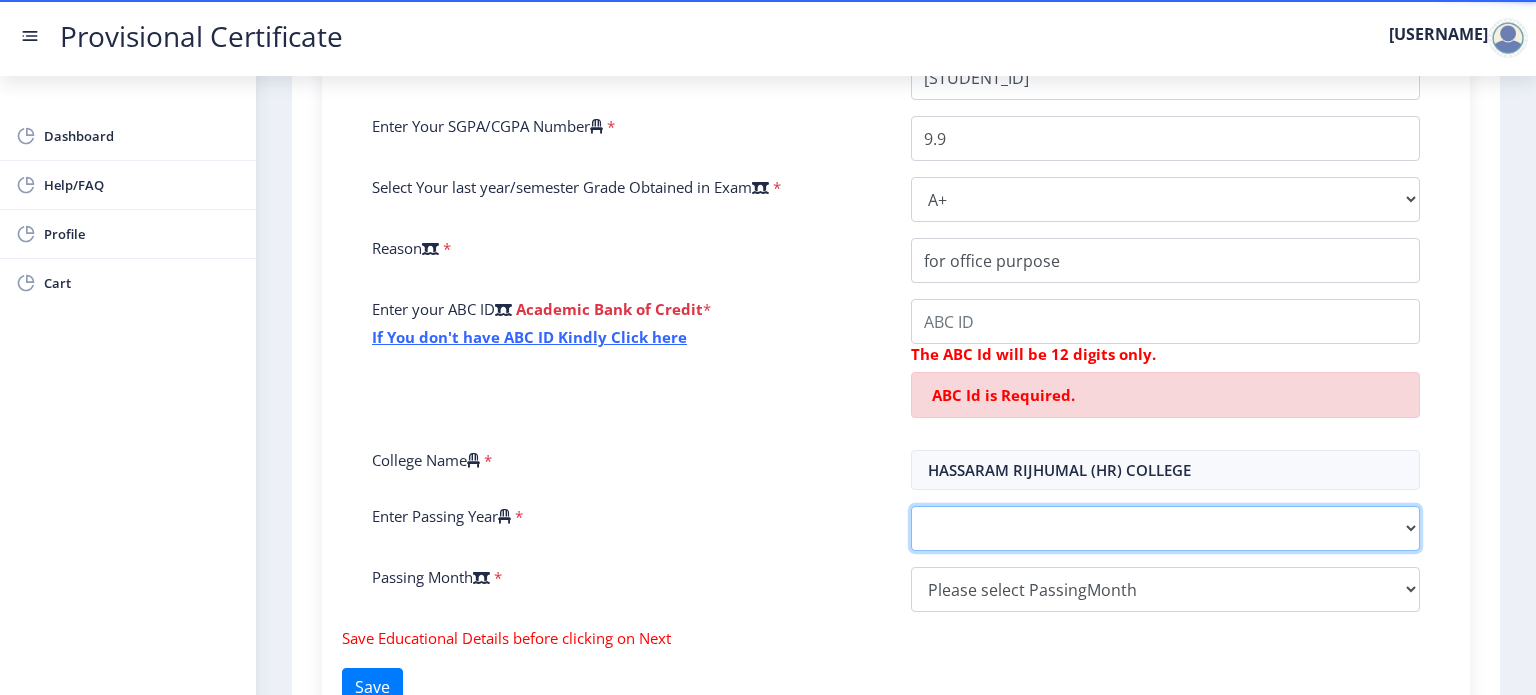 click on "2025   2024   2023   2022   2021   2020   2019   2018   2017   2016   2015   2014   2013   2012   2011   2010   2009   2008   2007   2006   2005   2004   2003   2002   2001   2000   1999   1998   1997   1996   1995   1994   1993   1992   1991   1990   1989   1988   1987   1986   1985   1984   1983   1982   1981   1980   1979   1978   1977   1976   1975   1974   1973   1972   1971   1970   1969   1968   1967" 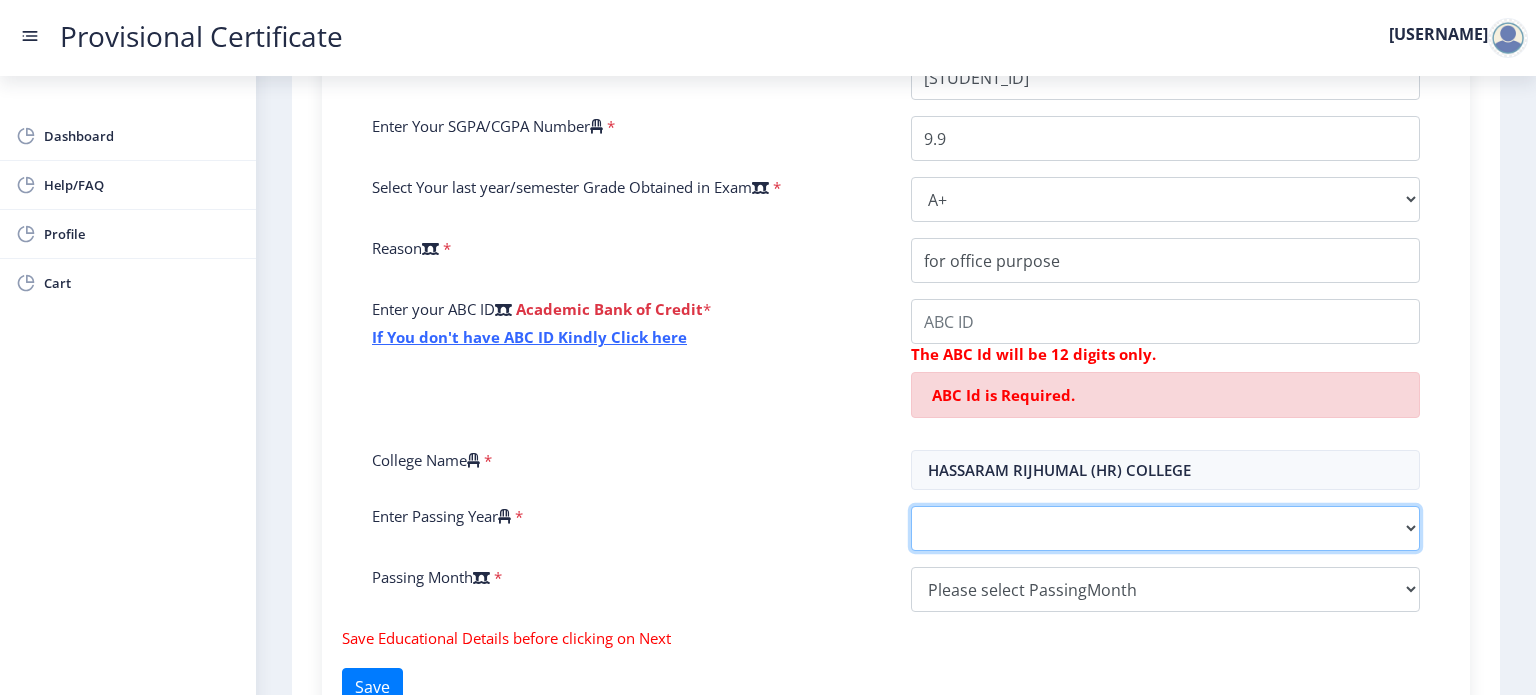 select on "2025" 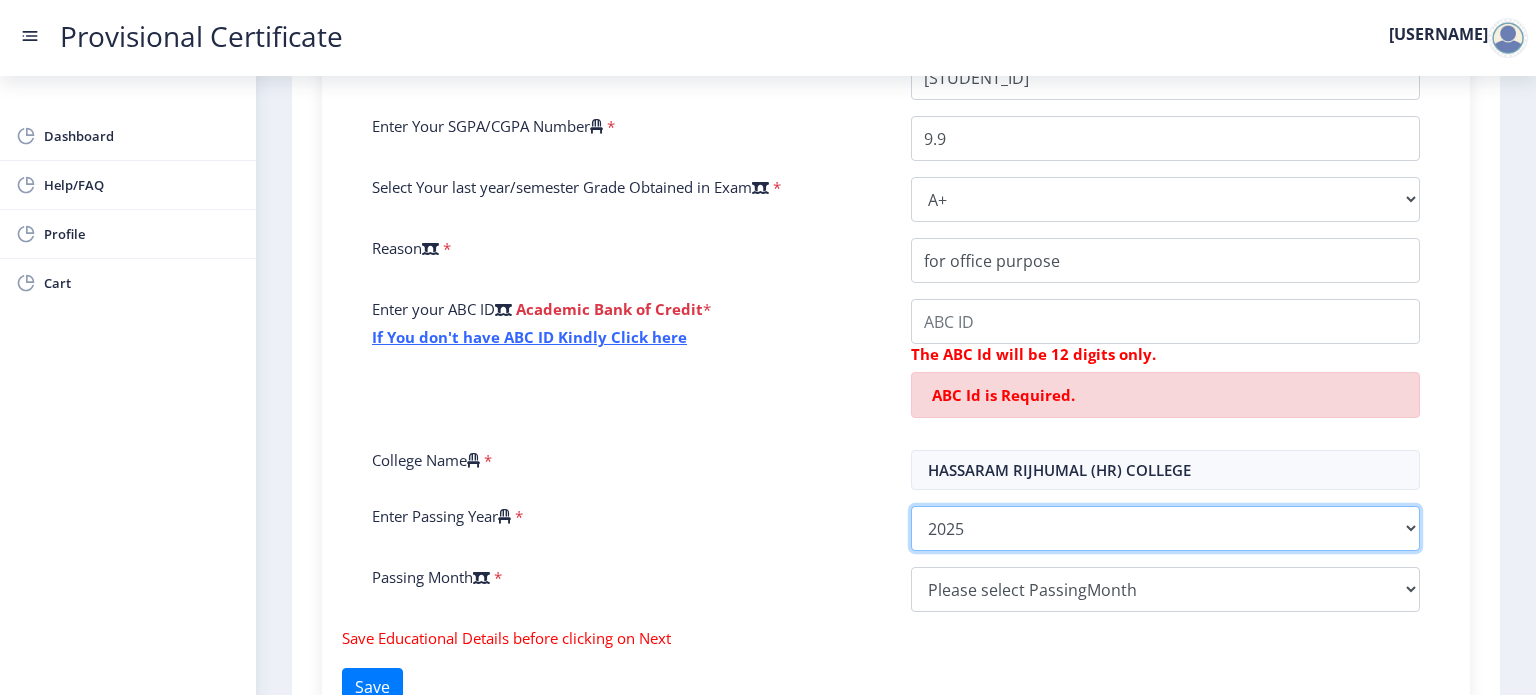 click on "2025   2024   2023   2022   2021   2020   2019   2018   2017   2016   2015   2014   2013   2012   2011   2010   2009   2008   2007   2006   2005   2004   2003   2002   2001   2000   1999   1998   1997   1996   1995   1994   1993   1992   1991   1990   1989   1988   1987   1986   1985   1984   1983   1982   1981   1980   1979   1978   1977   1976   1975   1974   1973   1972   1971   1970   1969   1968   1967" 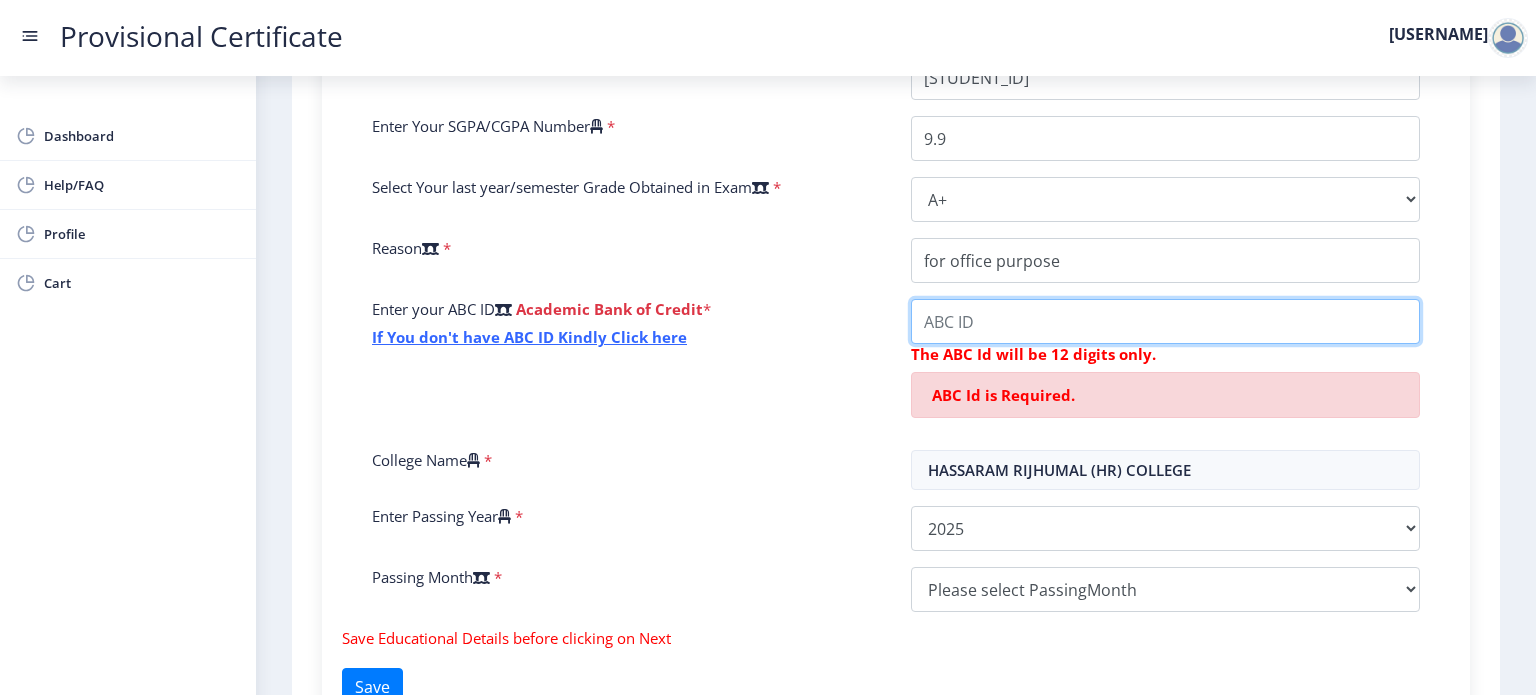 click on "College Name" at bounding box center (1165, 321) 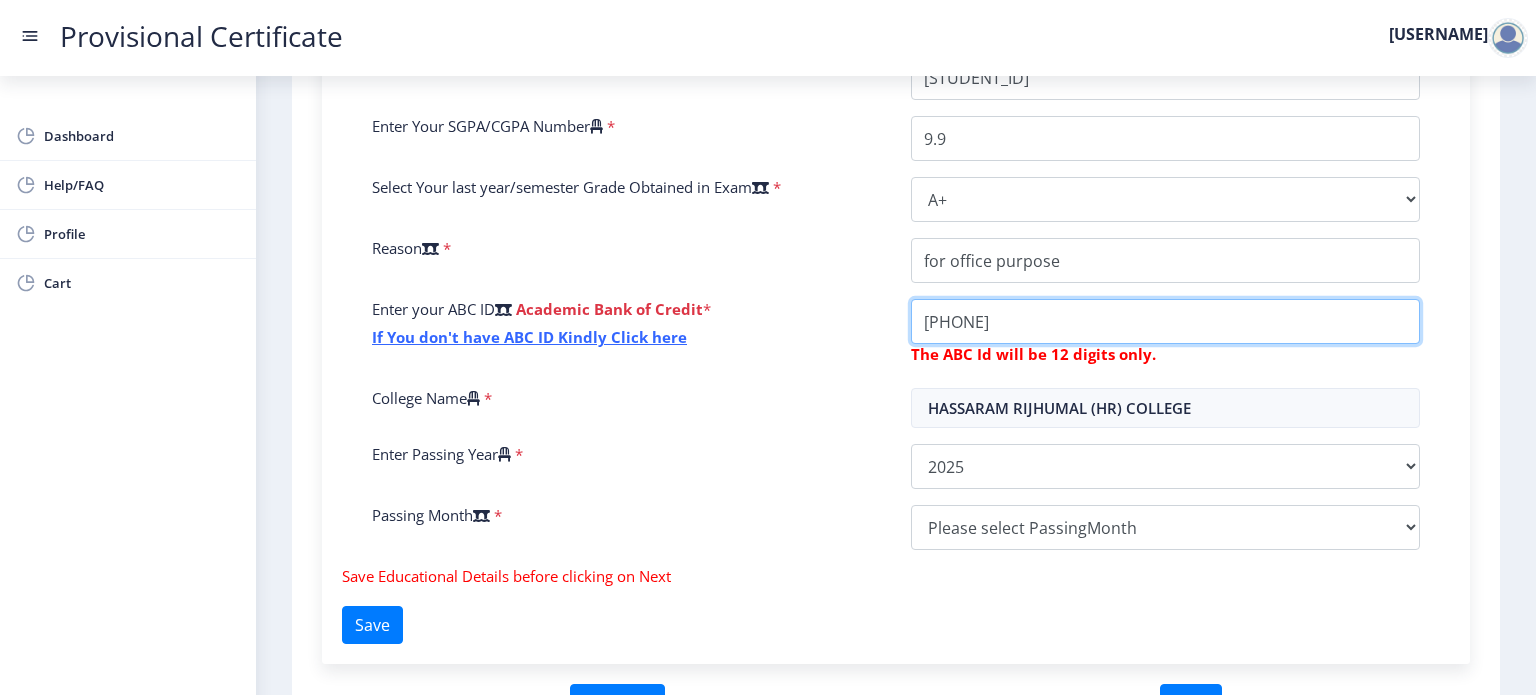 type on "[PHONE]" 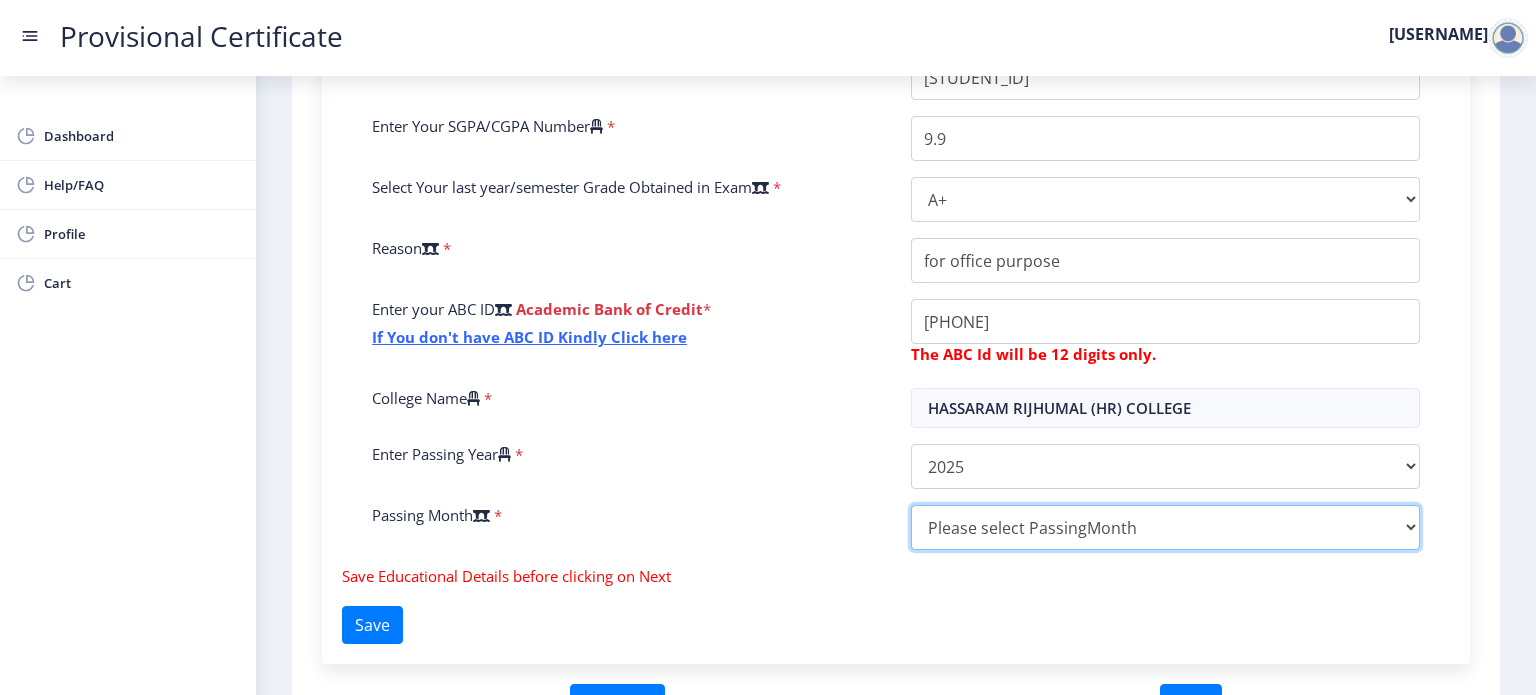 click on "Please select PassingMonth  (01) January (02) February (03) March (04) April (05) May (06) June (07) July (08) August (09) September (10) October (11) November (12) December" at bounding box center [1165, 527] 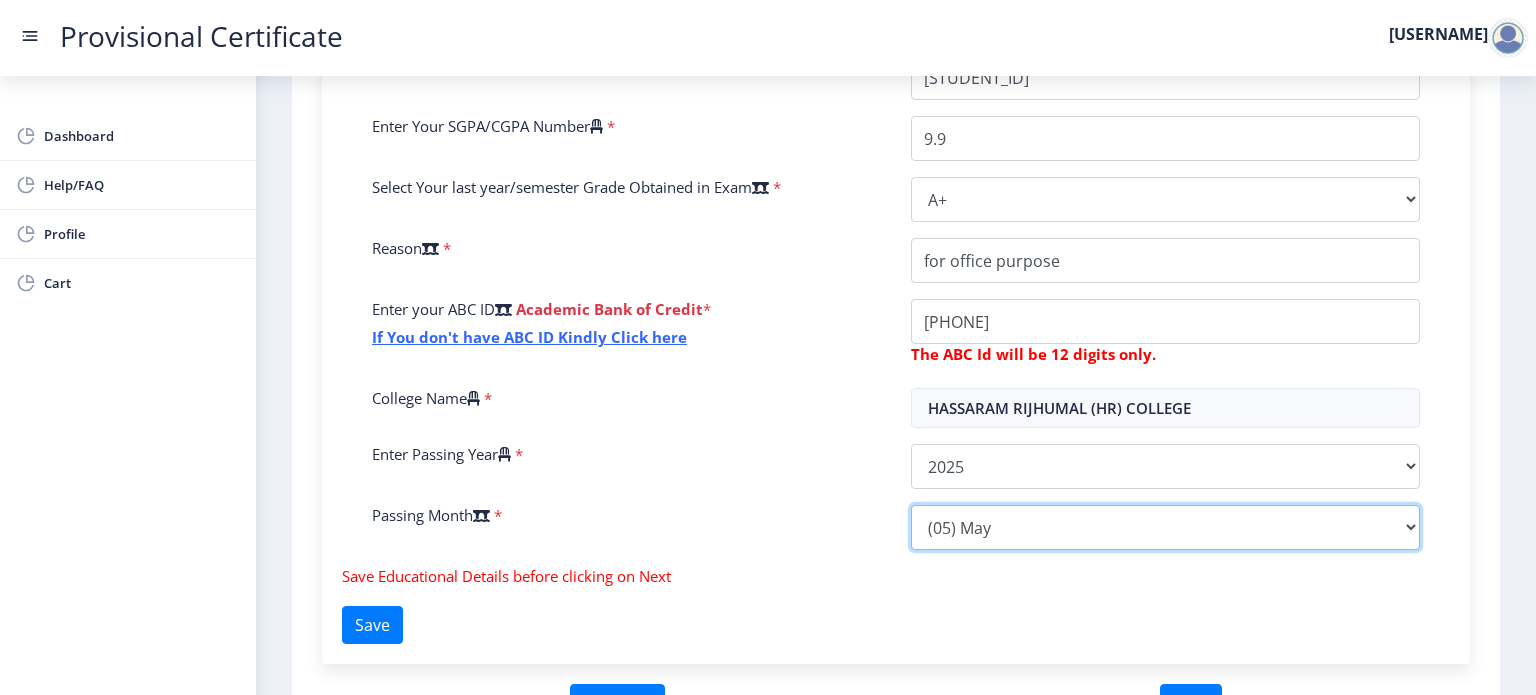 click on "Please select PassingMonth  (01) January (02) February (03) March (04) April (05) May (06) June (07) July (08) August (09) September (10) October (11) November (12) December" at bounding box center [1165, 527] 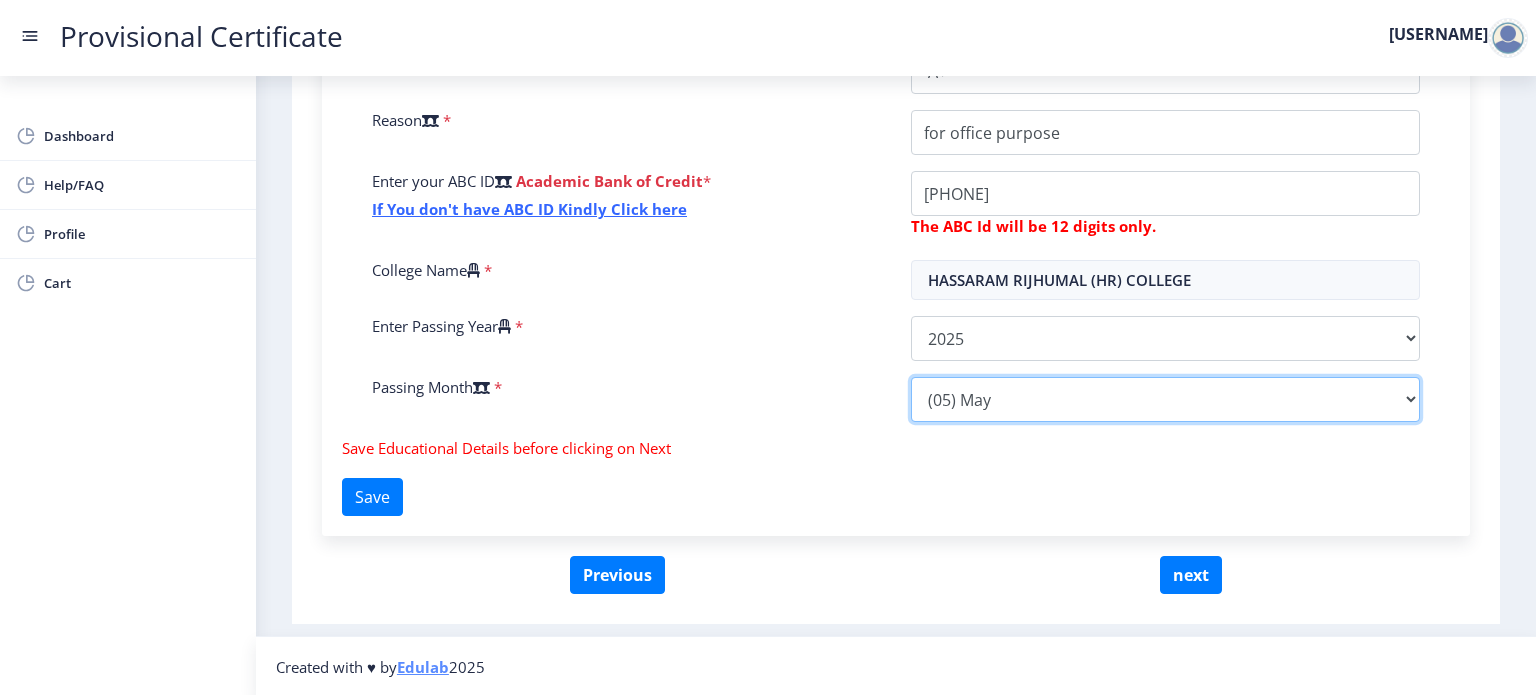 scroll, scrollTop: 674, scrollLeft: 0, axis: vertical 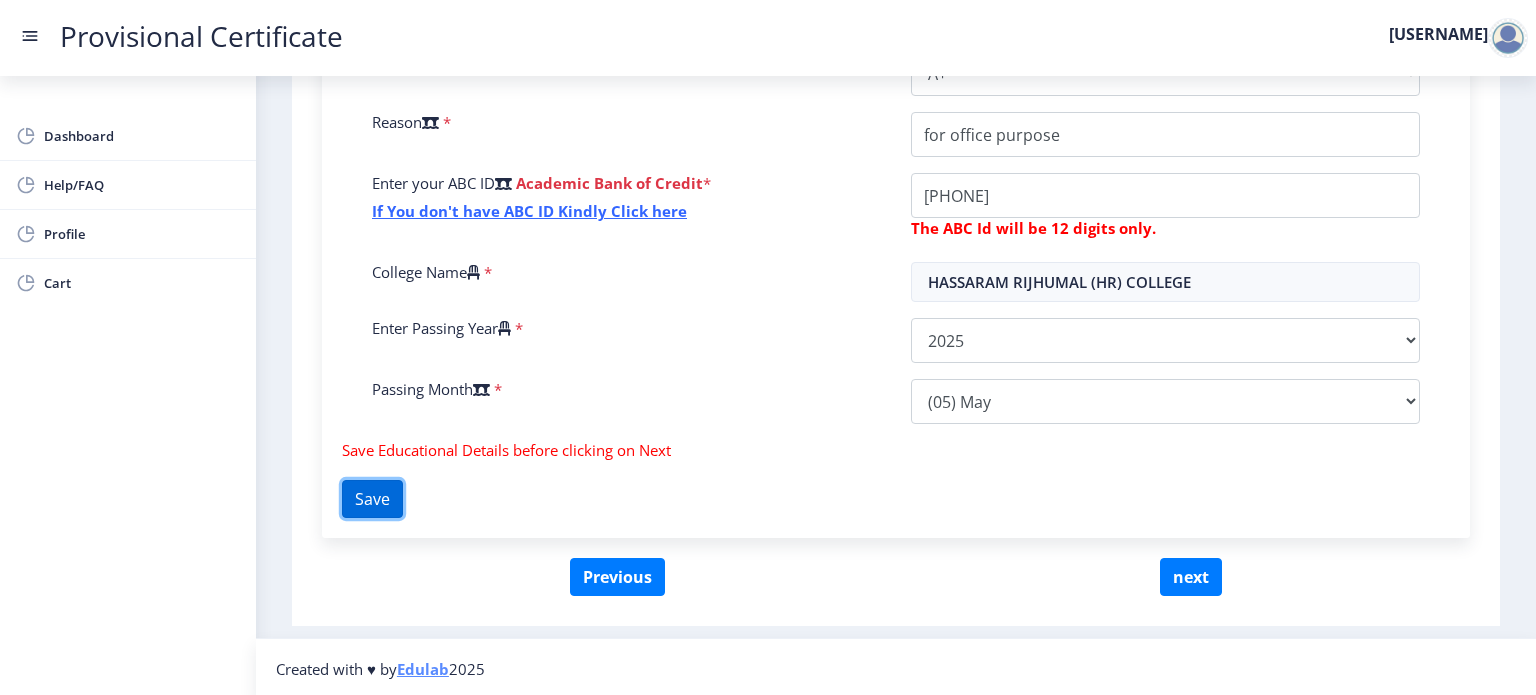 click on "Save" 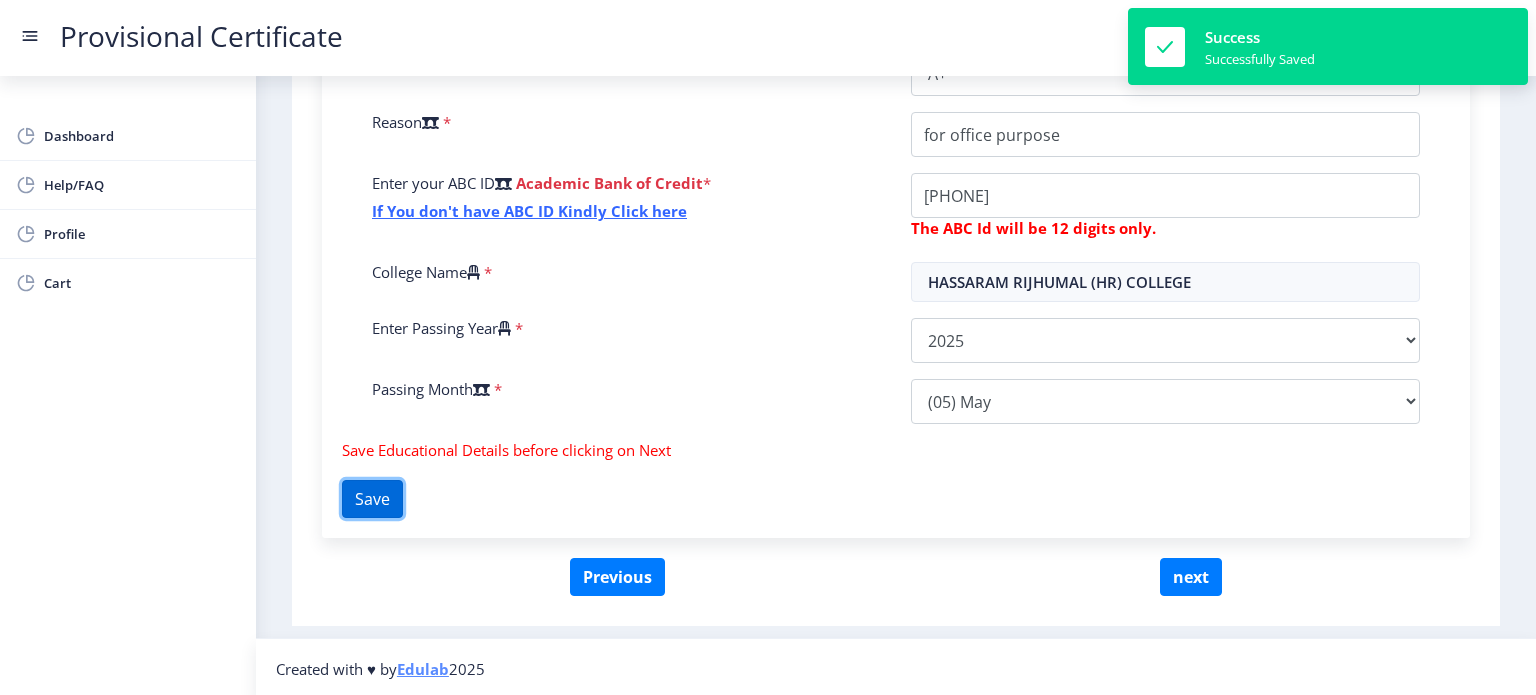 click on "Save" 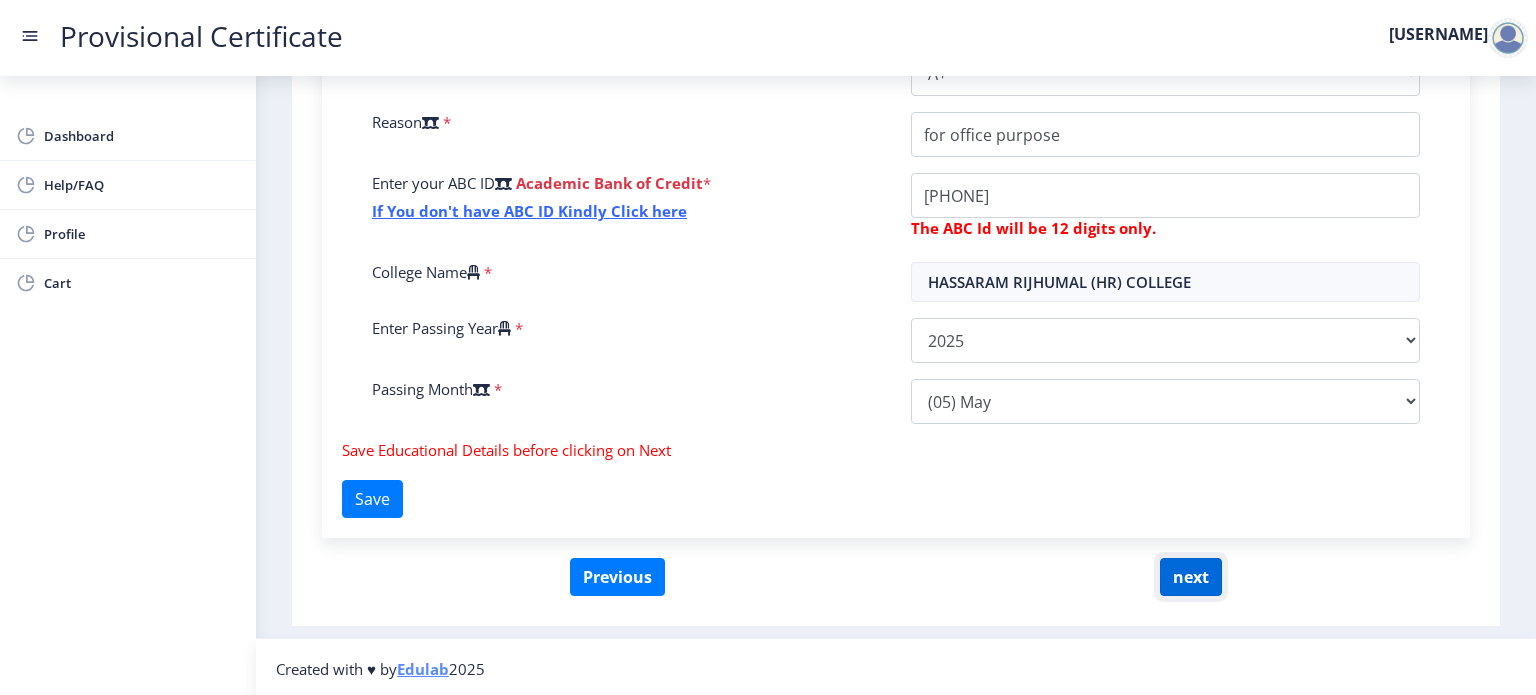 click on "next" 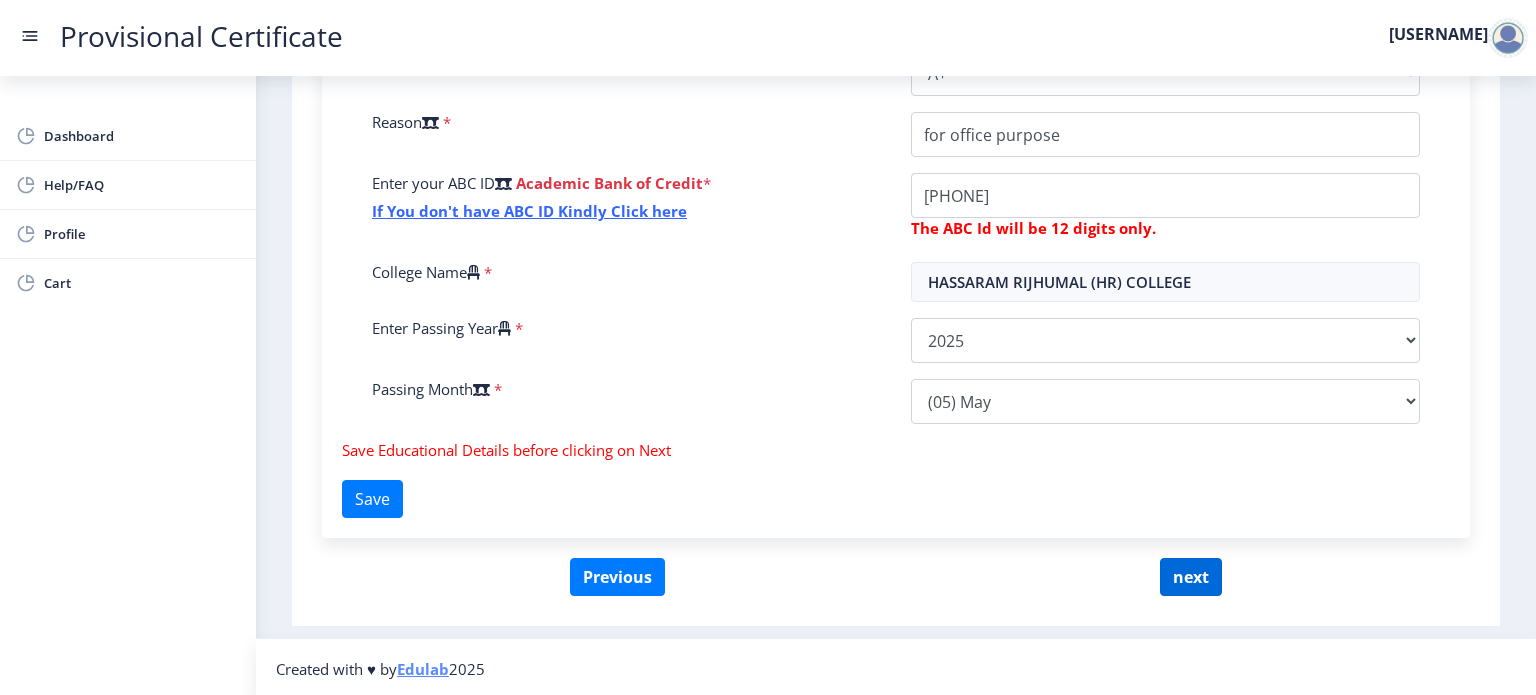scroll, scrollTop: 0, scrollLeft: 0, axis: both 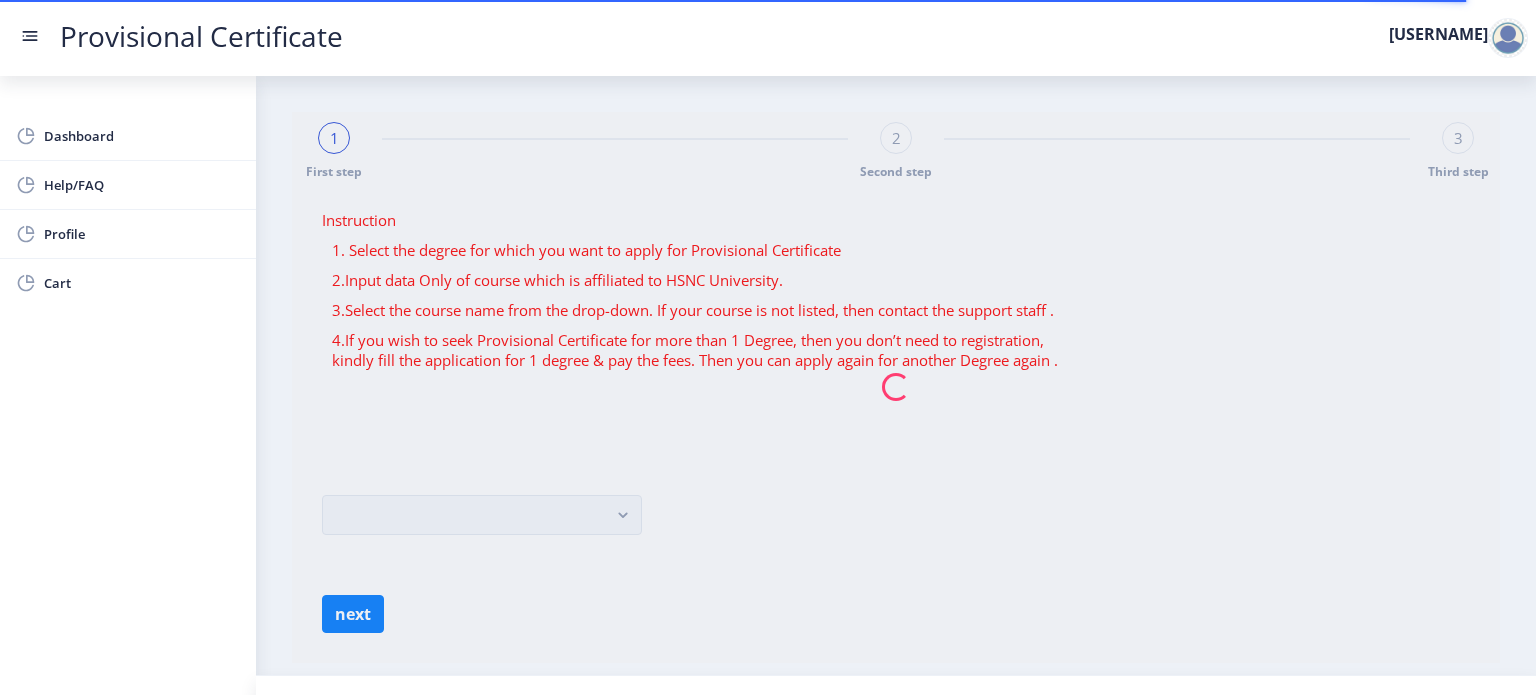 click 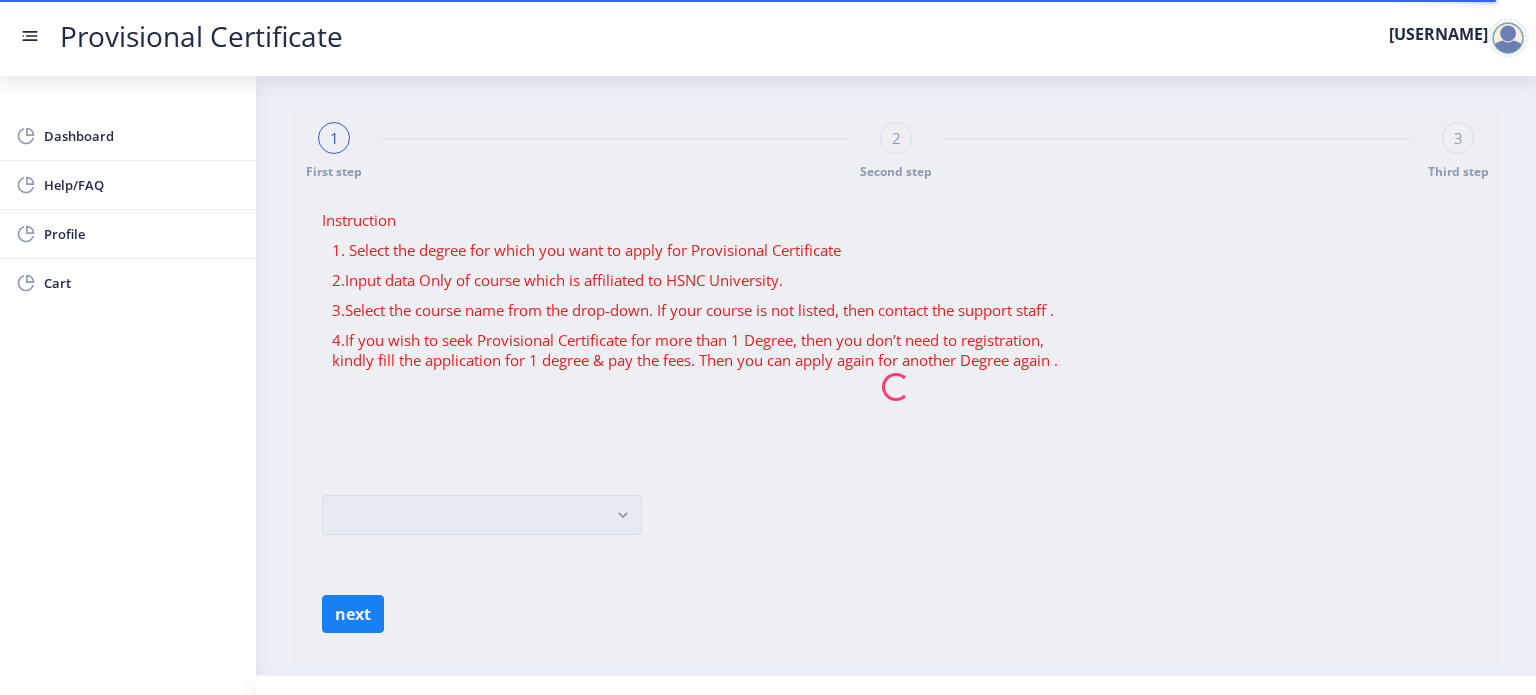 click 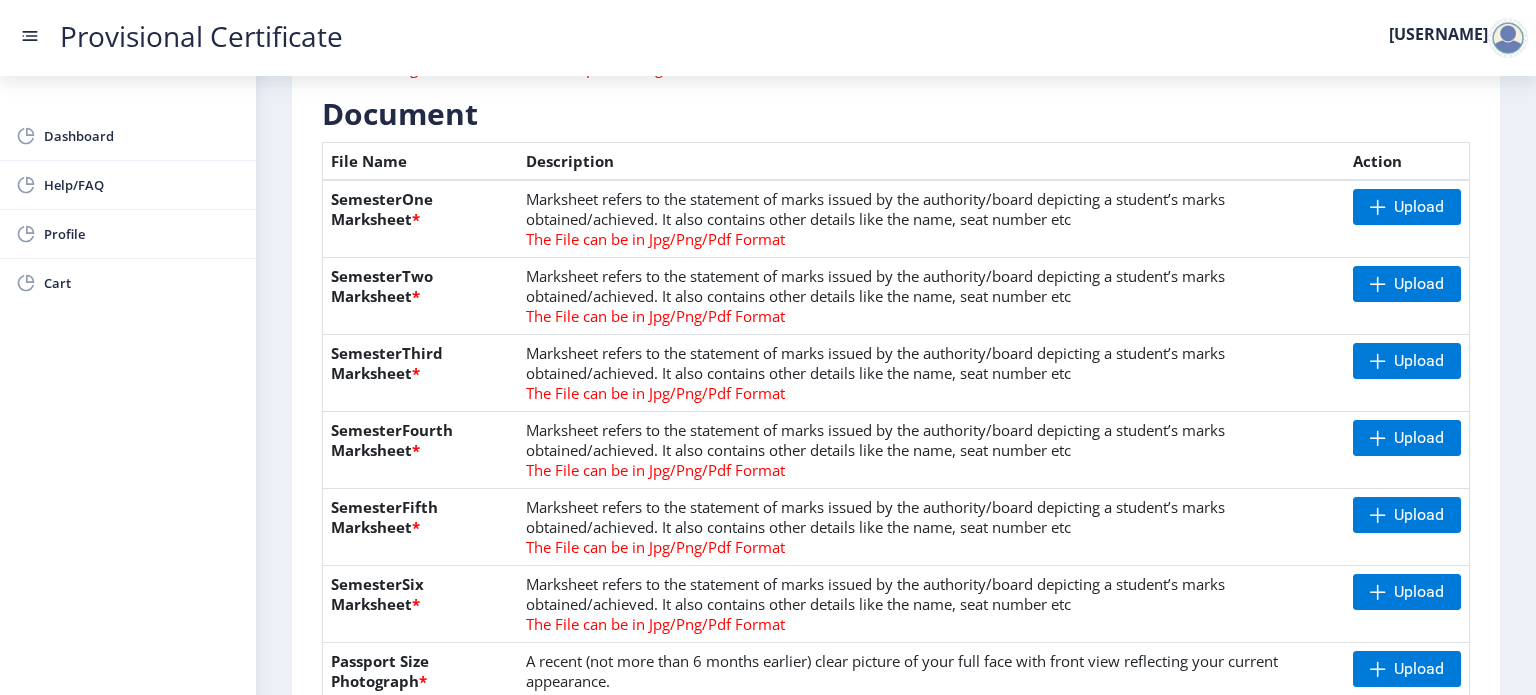 scroll, scrollTop: 420, scrollLeft: 0, axis: vertical 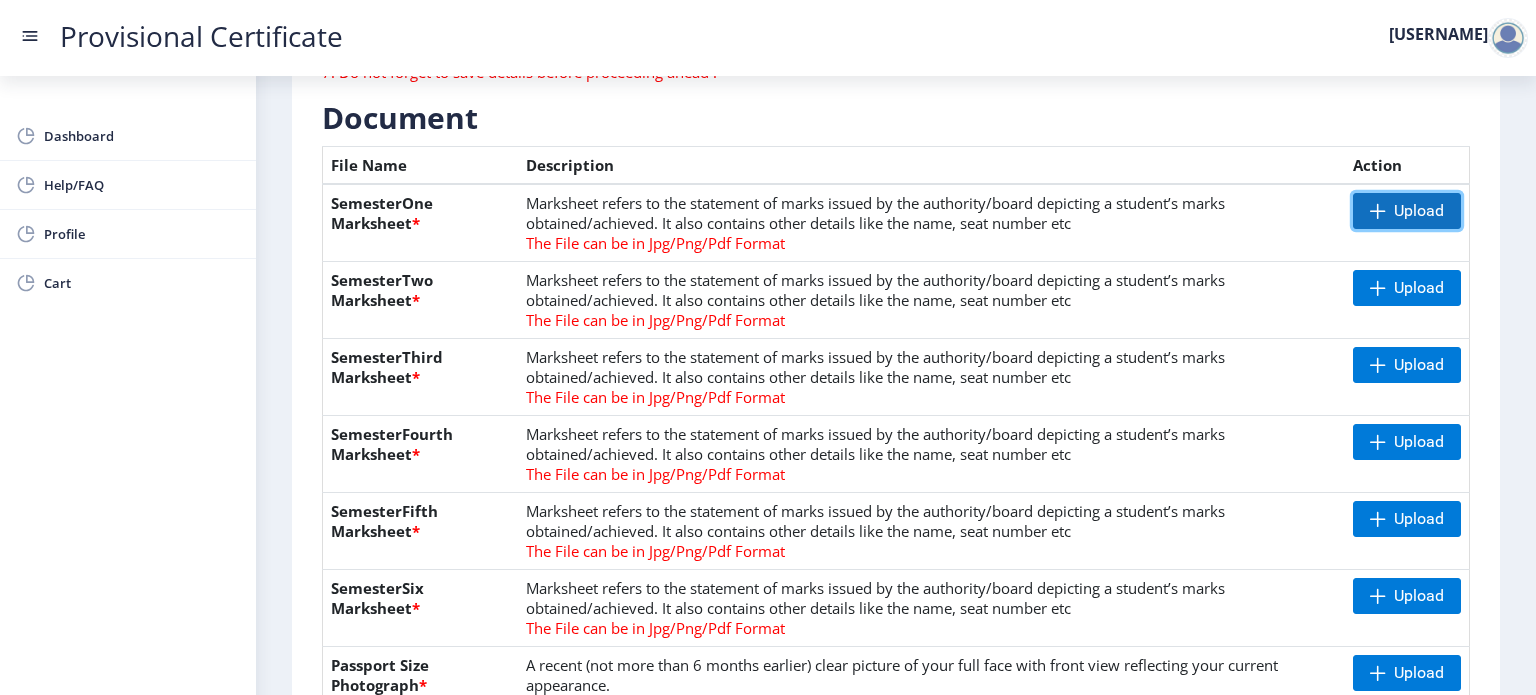 click on "Upload" 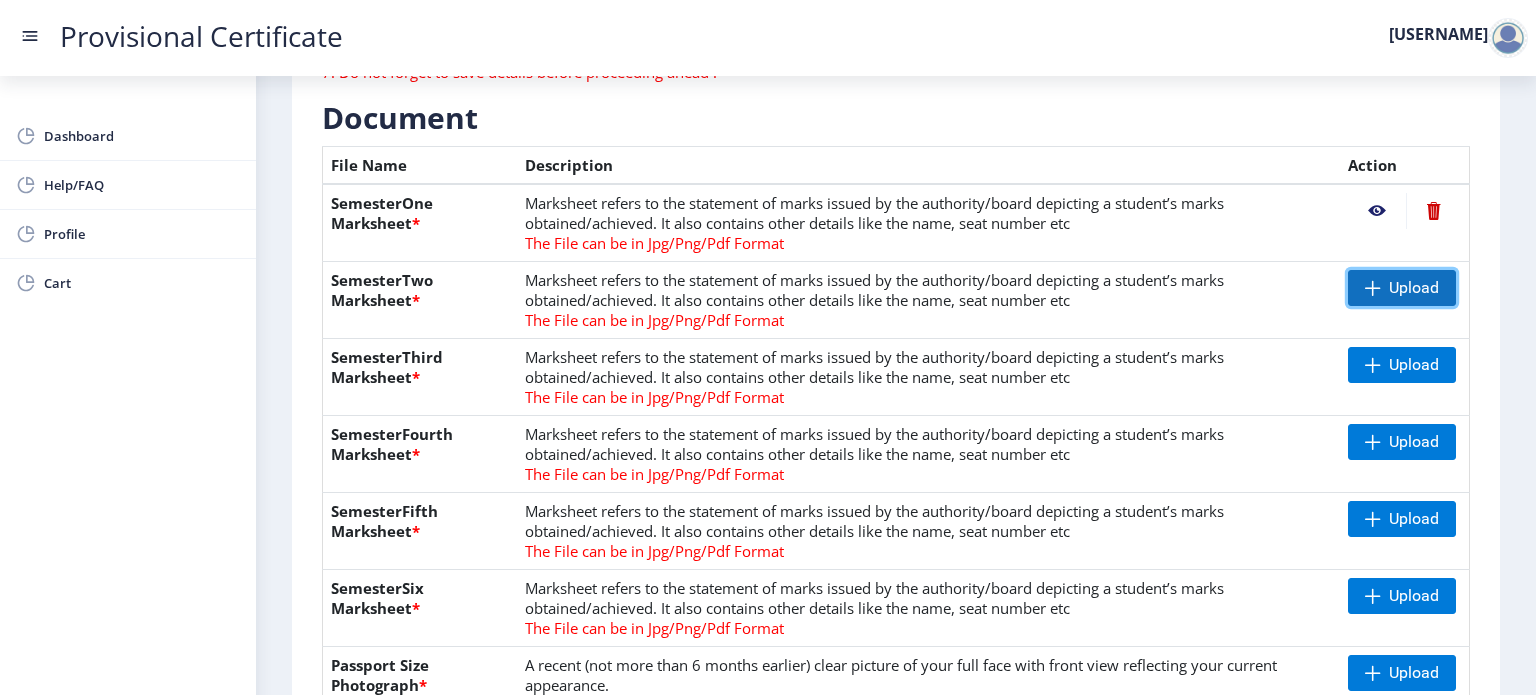 click on "Upload" 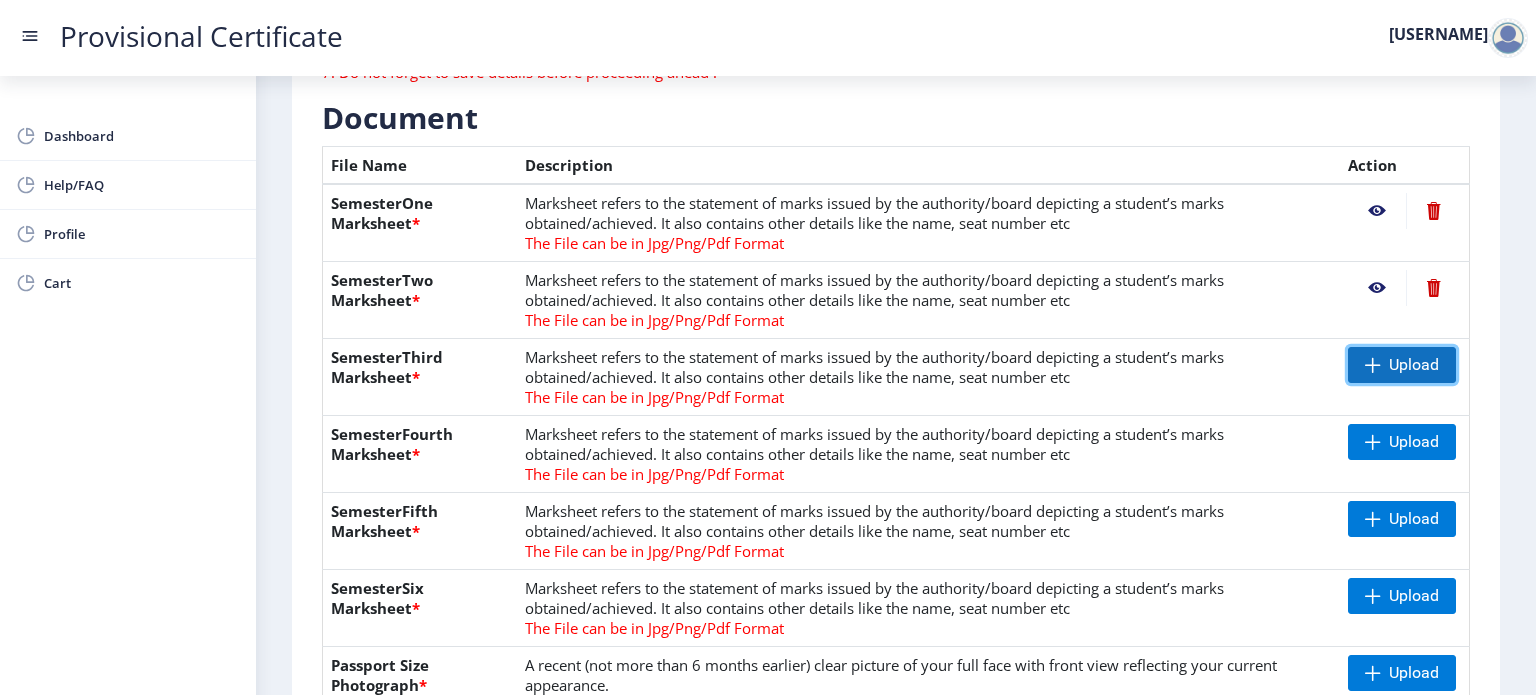 click on "Upload" 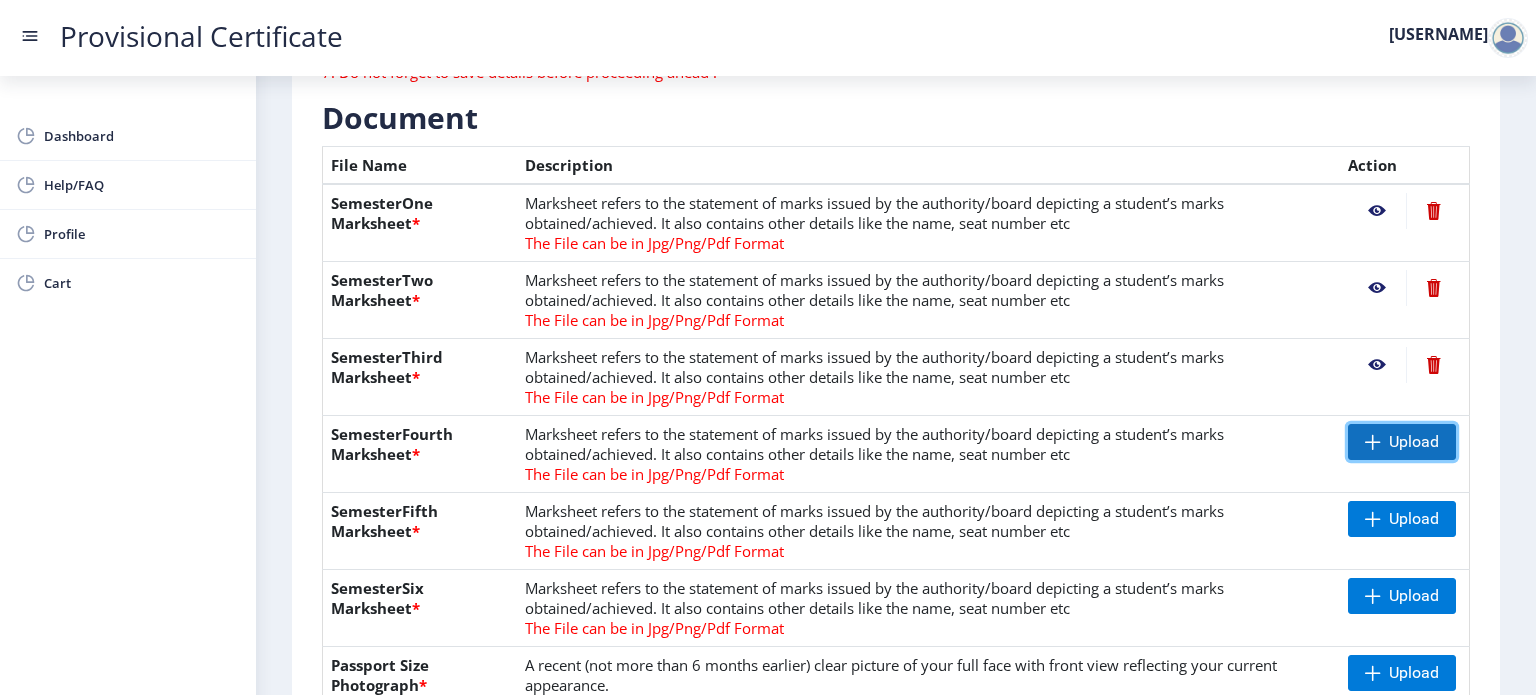 click on "Upload" 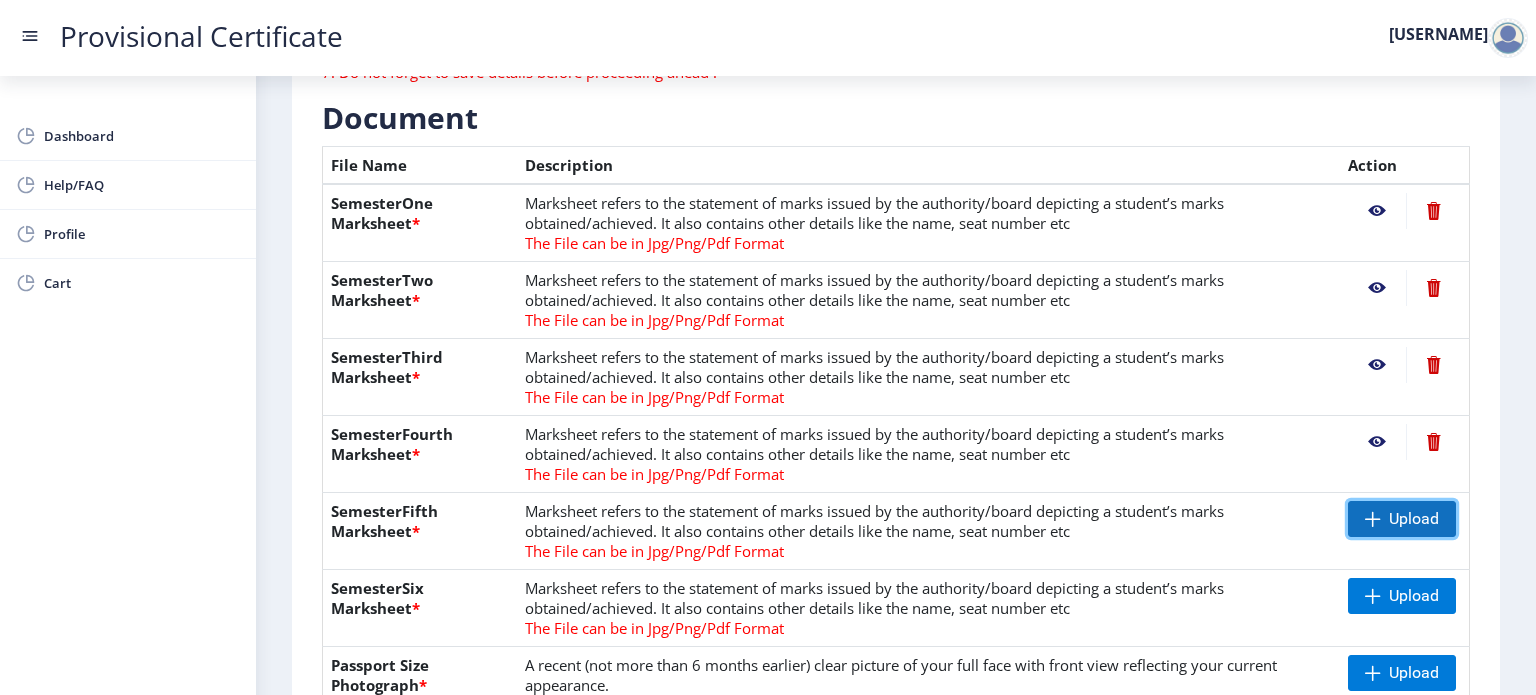 click 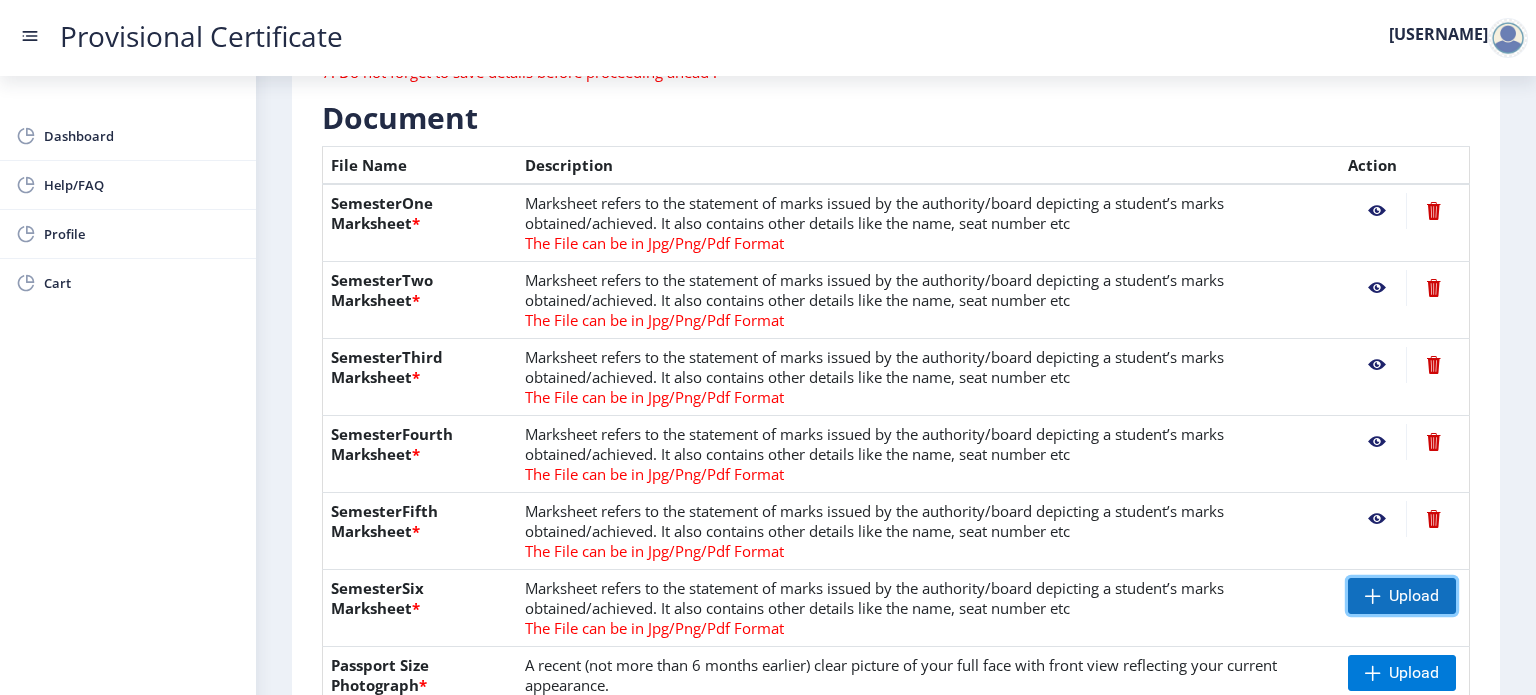 click on "Upload" 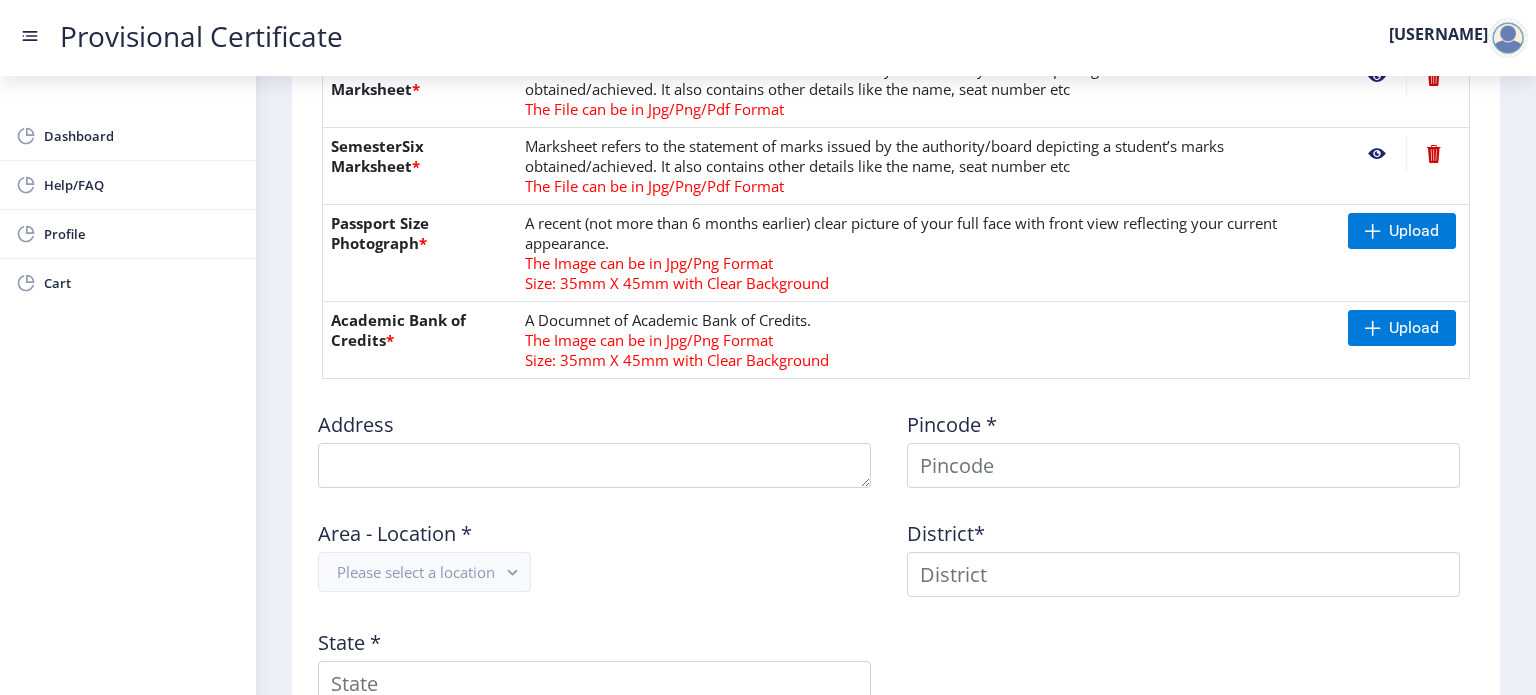 scroll, scrollTop: 724, scrollLeft: 0, axis: vertical 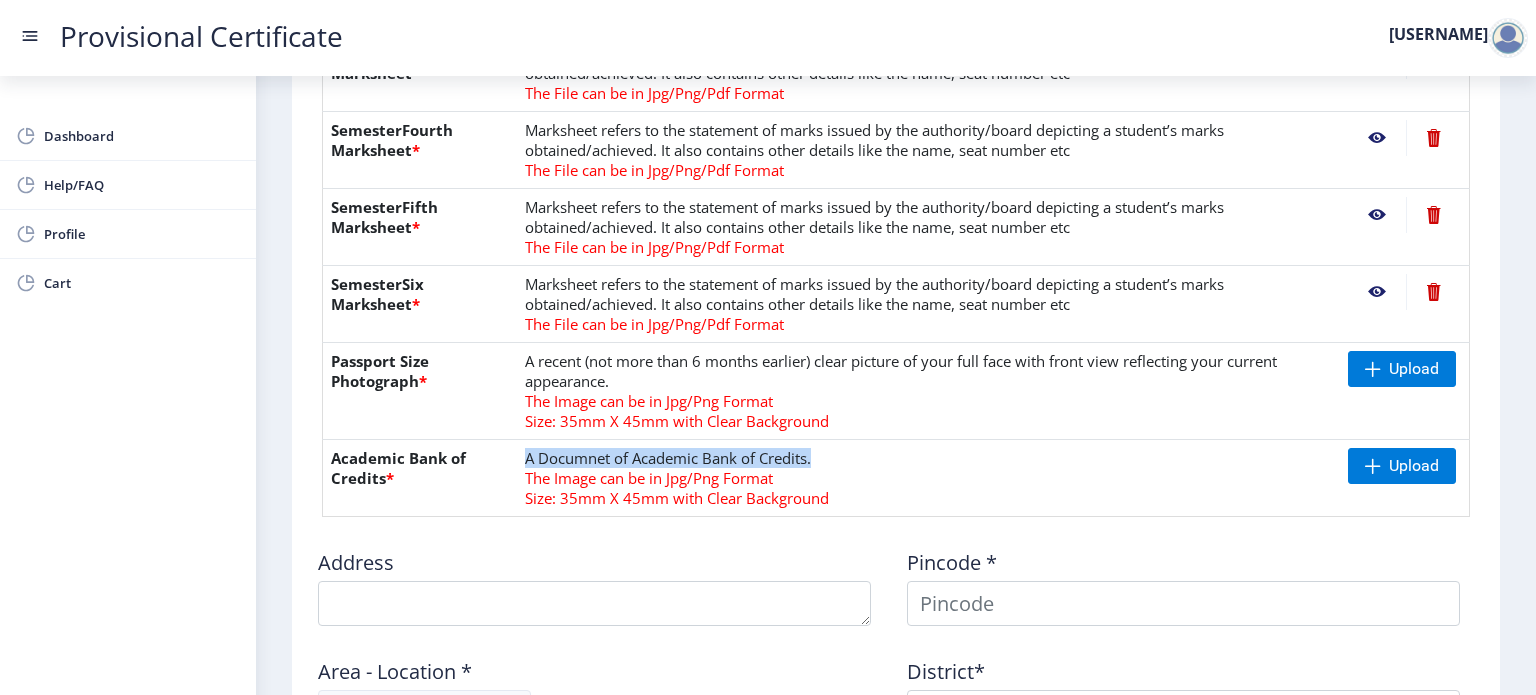 drag, startPoint x: 648, startPoint y: 467, endPoint x: 822, endPoint y: 457, distance: 174.28712 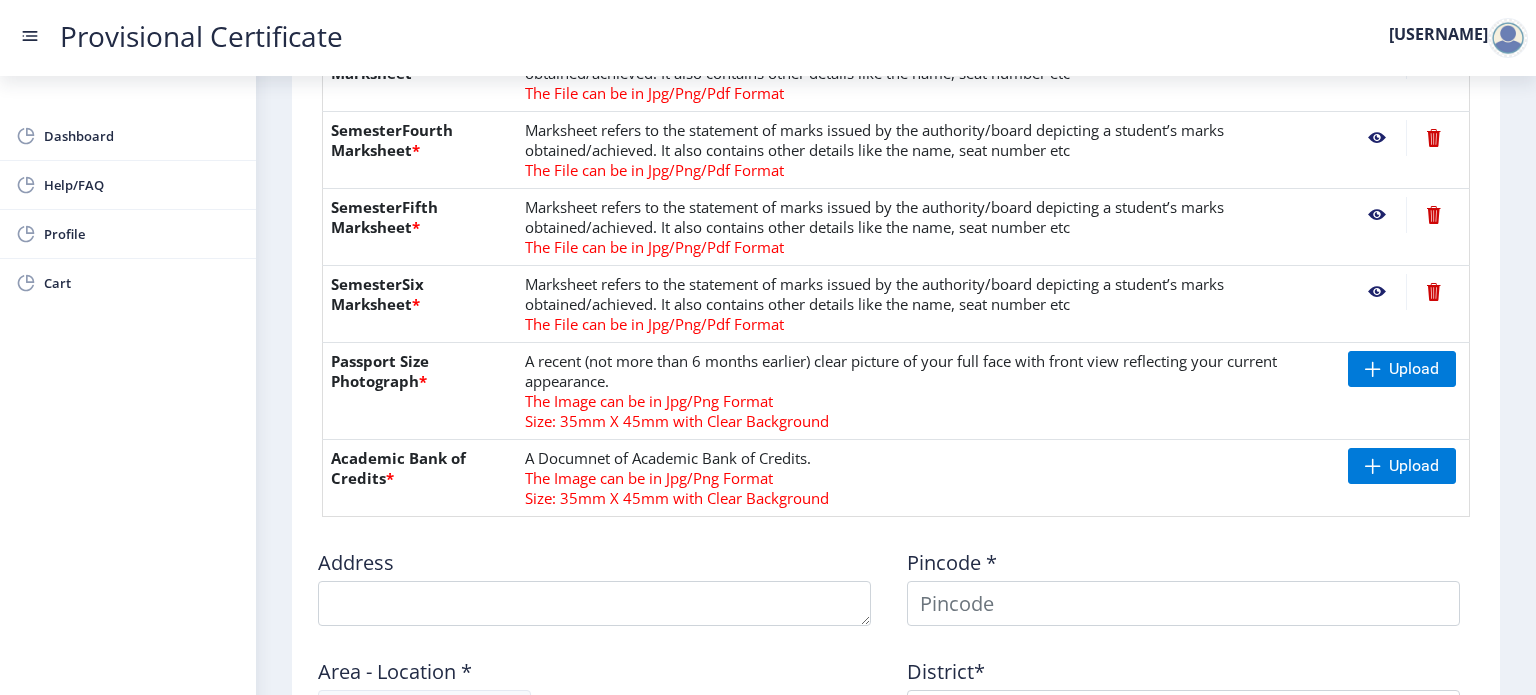 click on "A Documnet of Academic Bank of Credits. The Image can be in Jpg/Png Format  Size: 35mm X 45mm with Clear Background" 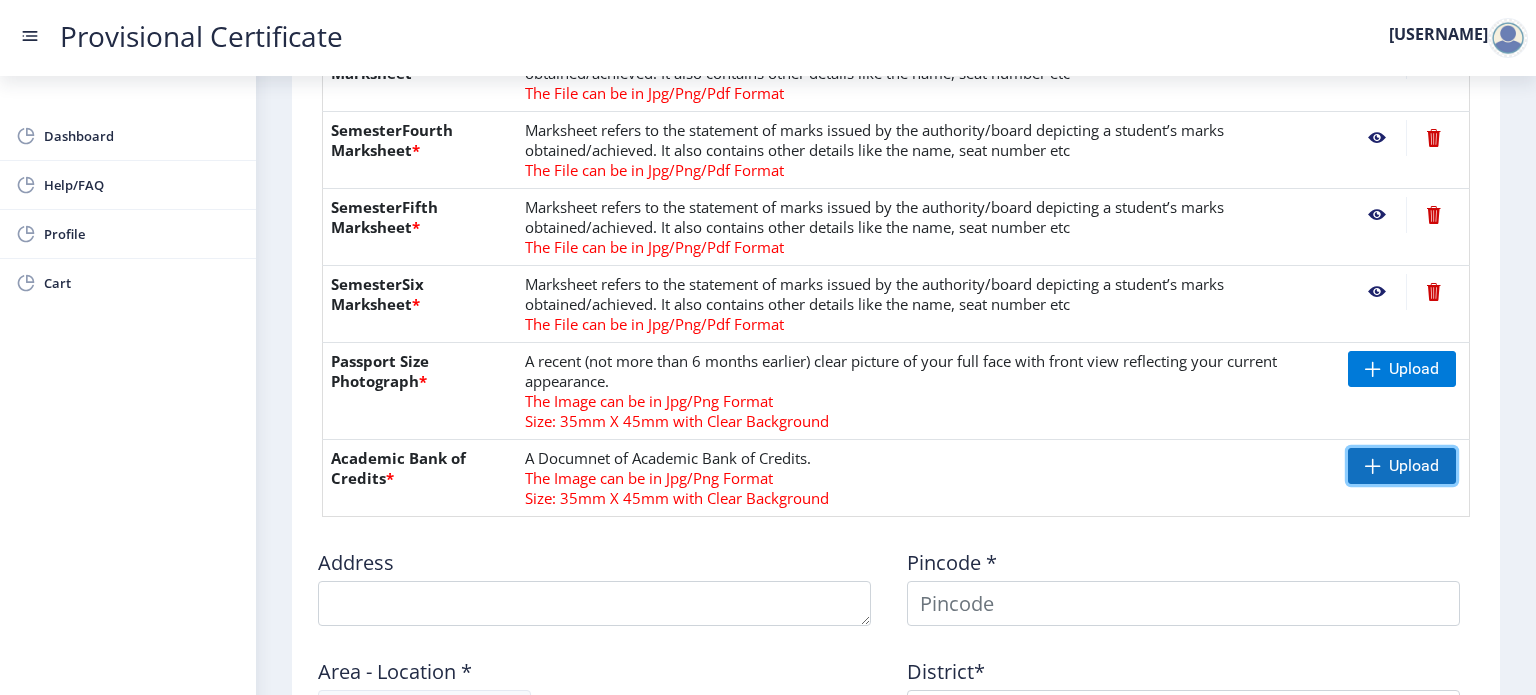 click on "Upload" 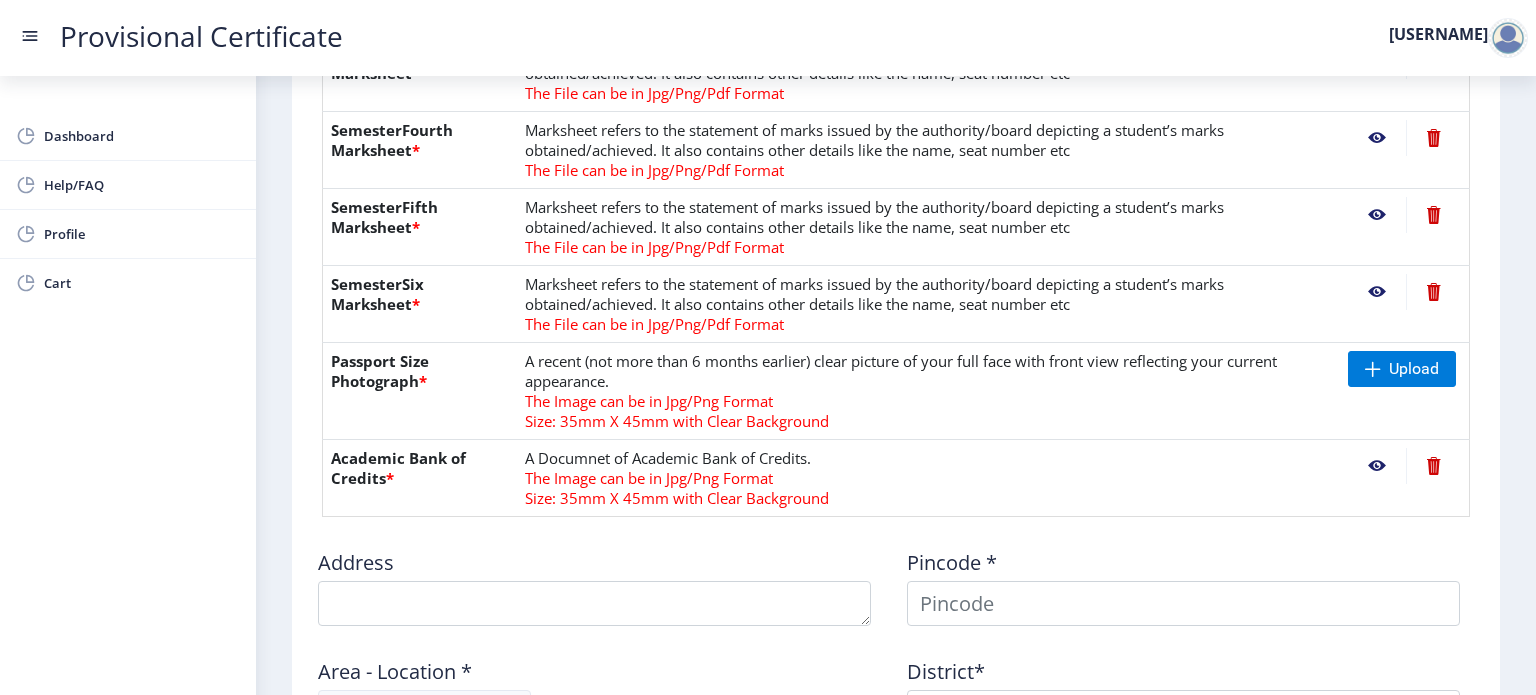 click 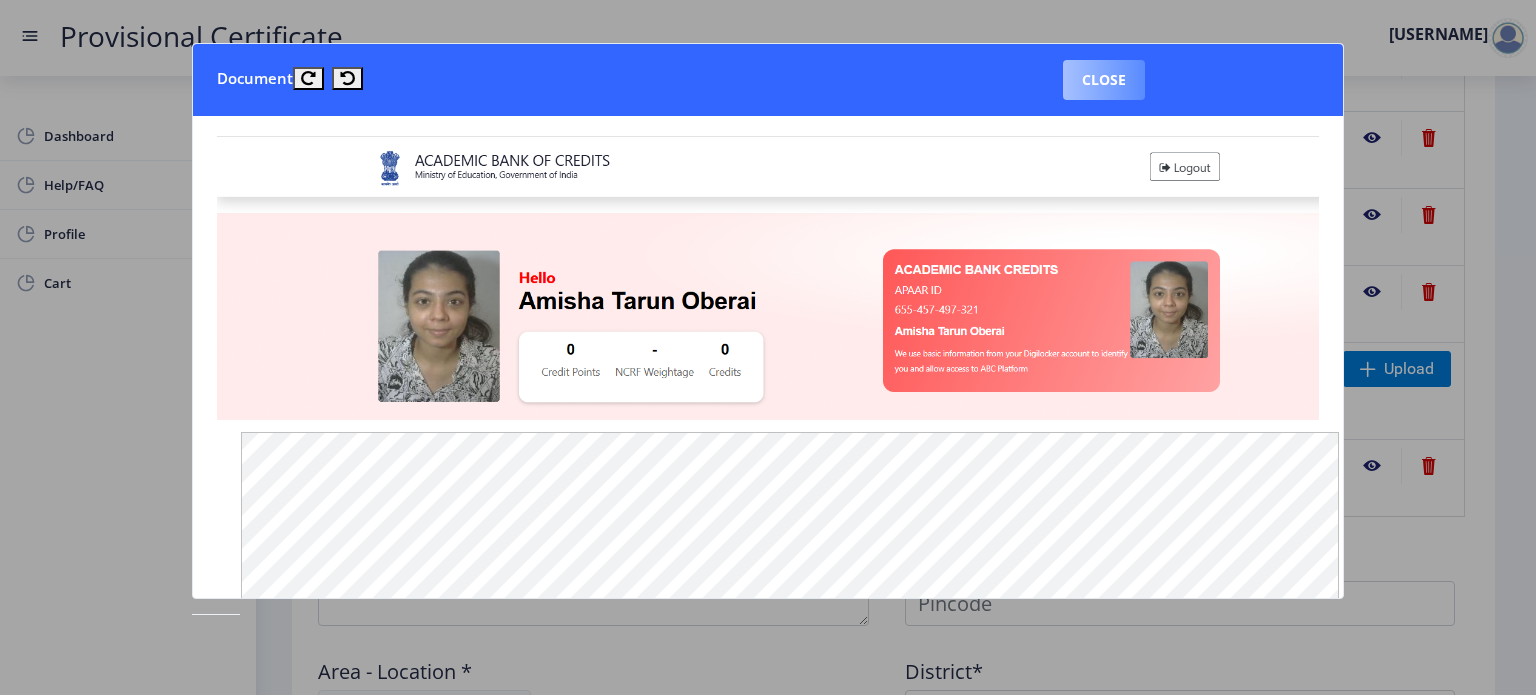 click on "Close" at bounding box center [1104, 80] 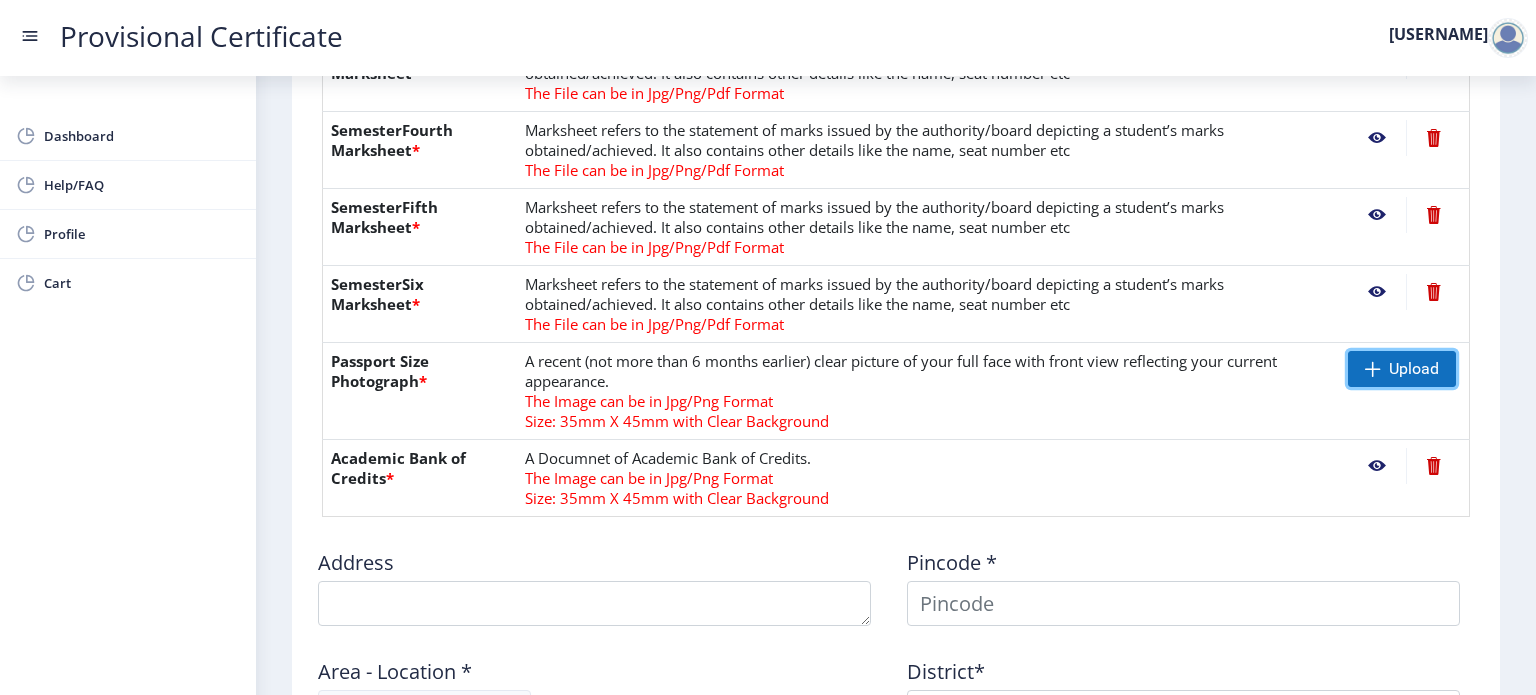 click 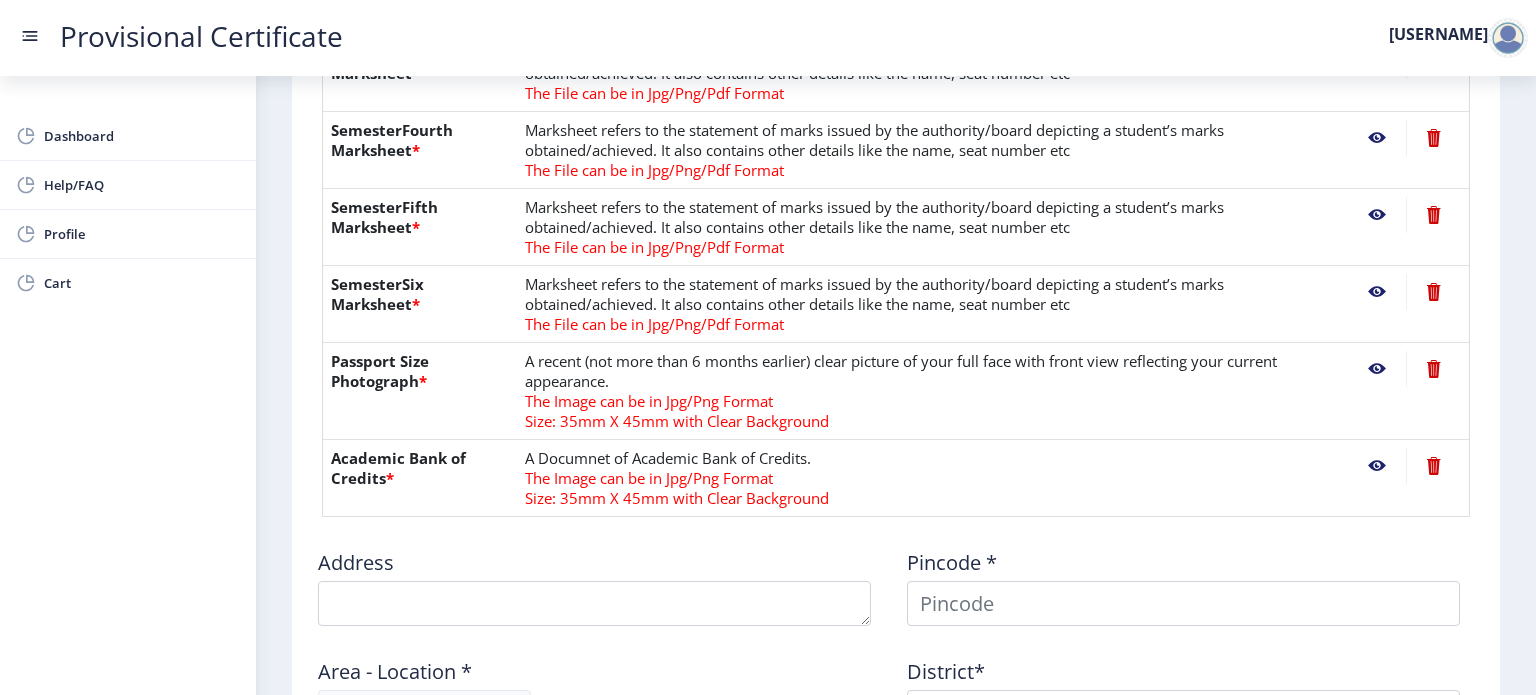 click 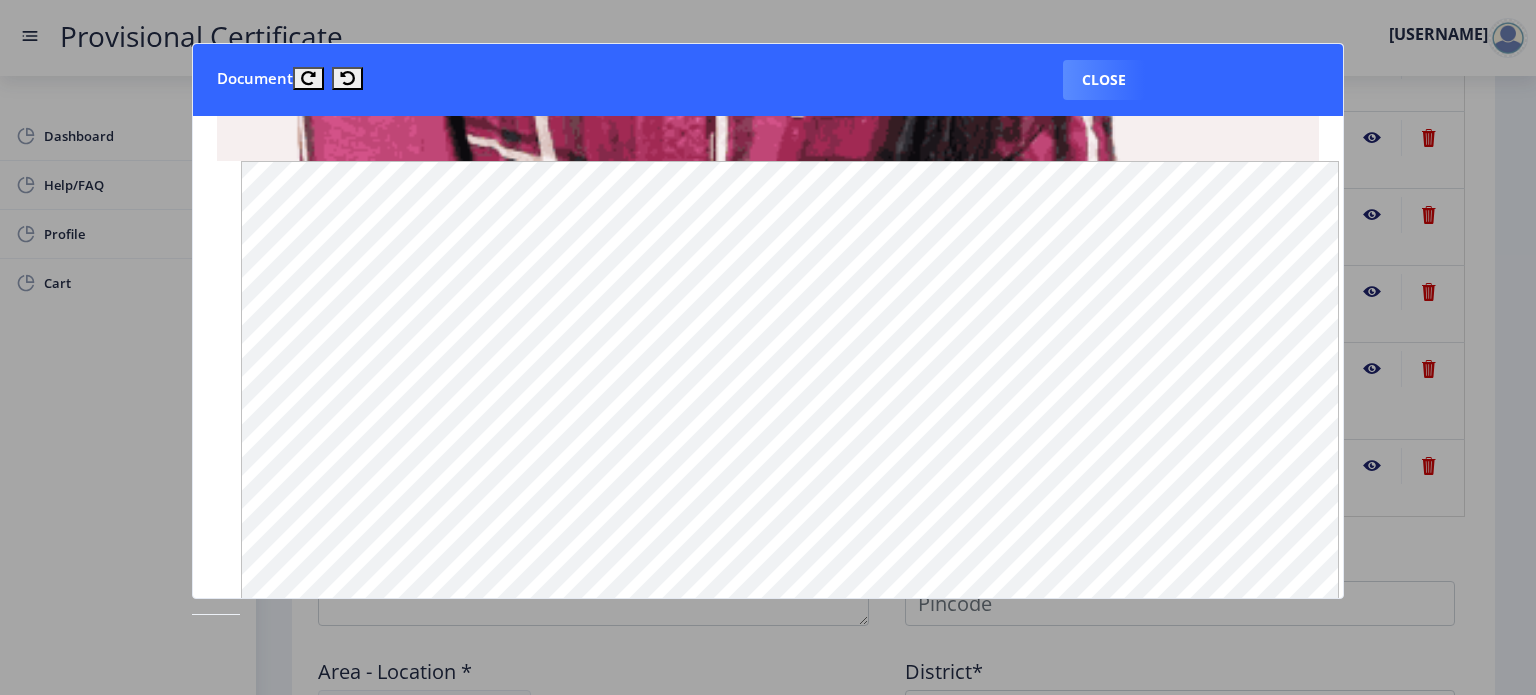 scroll, scrollTop: 1311, scrollLeft: 0, axis: vertical 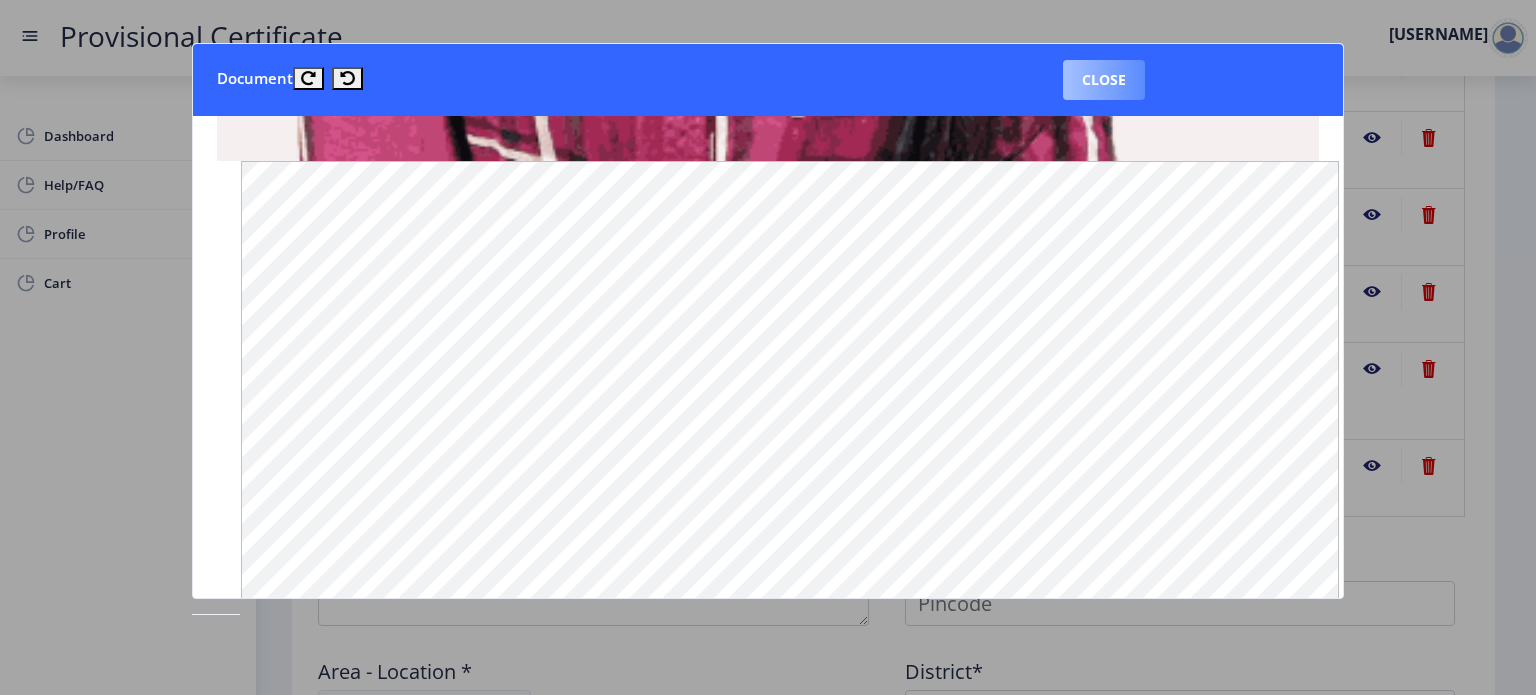 click on "Close" at bounding box center [1104, 80] 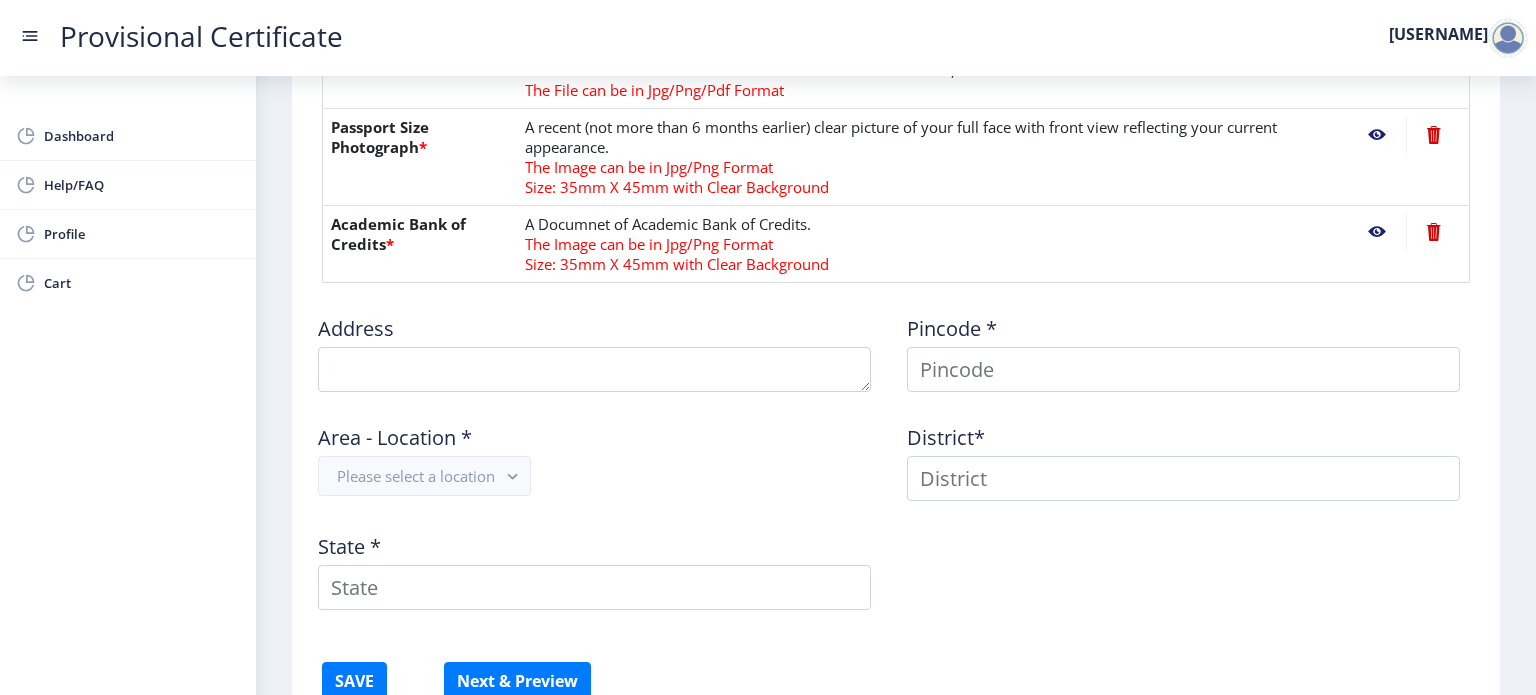 scroll, scrollTop: 963, scrollLeft: 0, axis: vertical 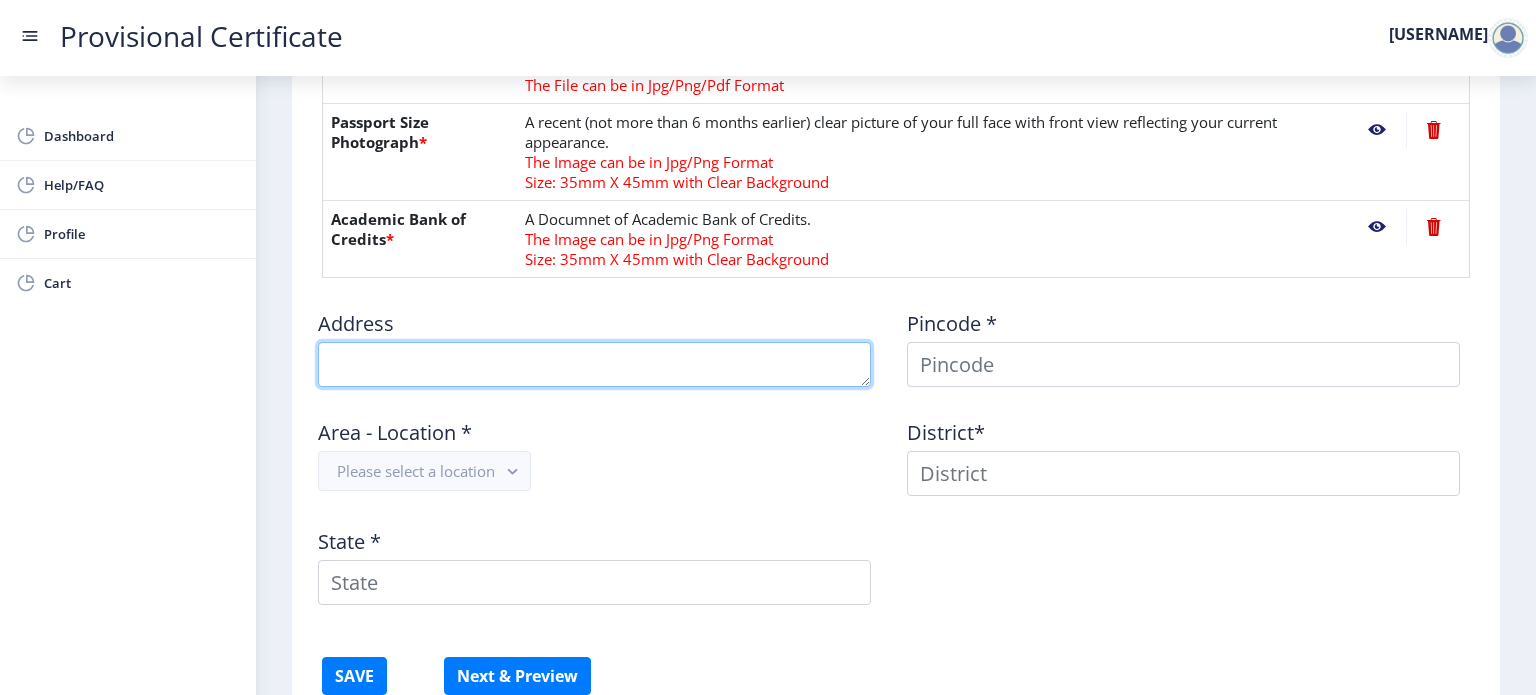click at bounding box center (594, 364) 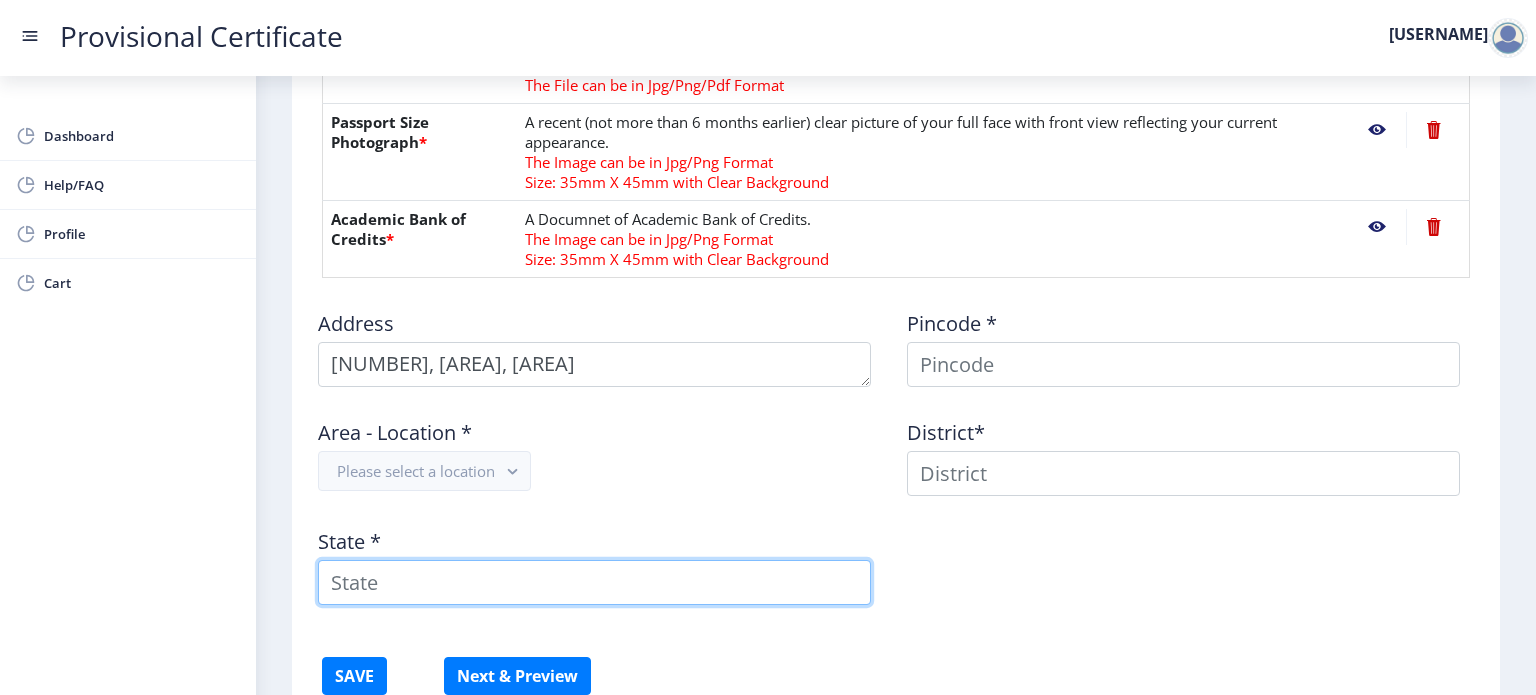 type on "Maharashtra" 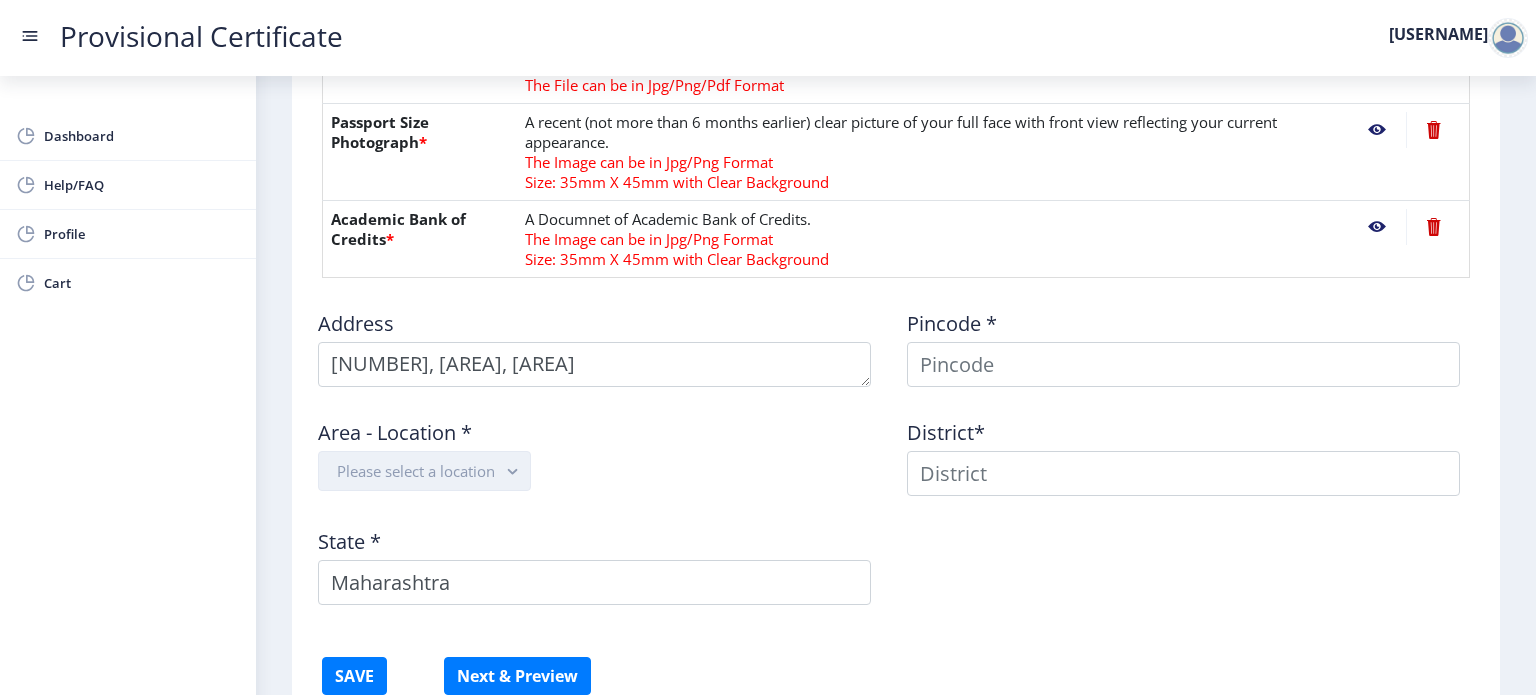 click on "Please select a location" 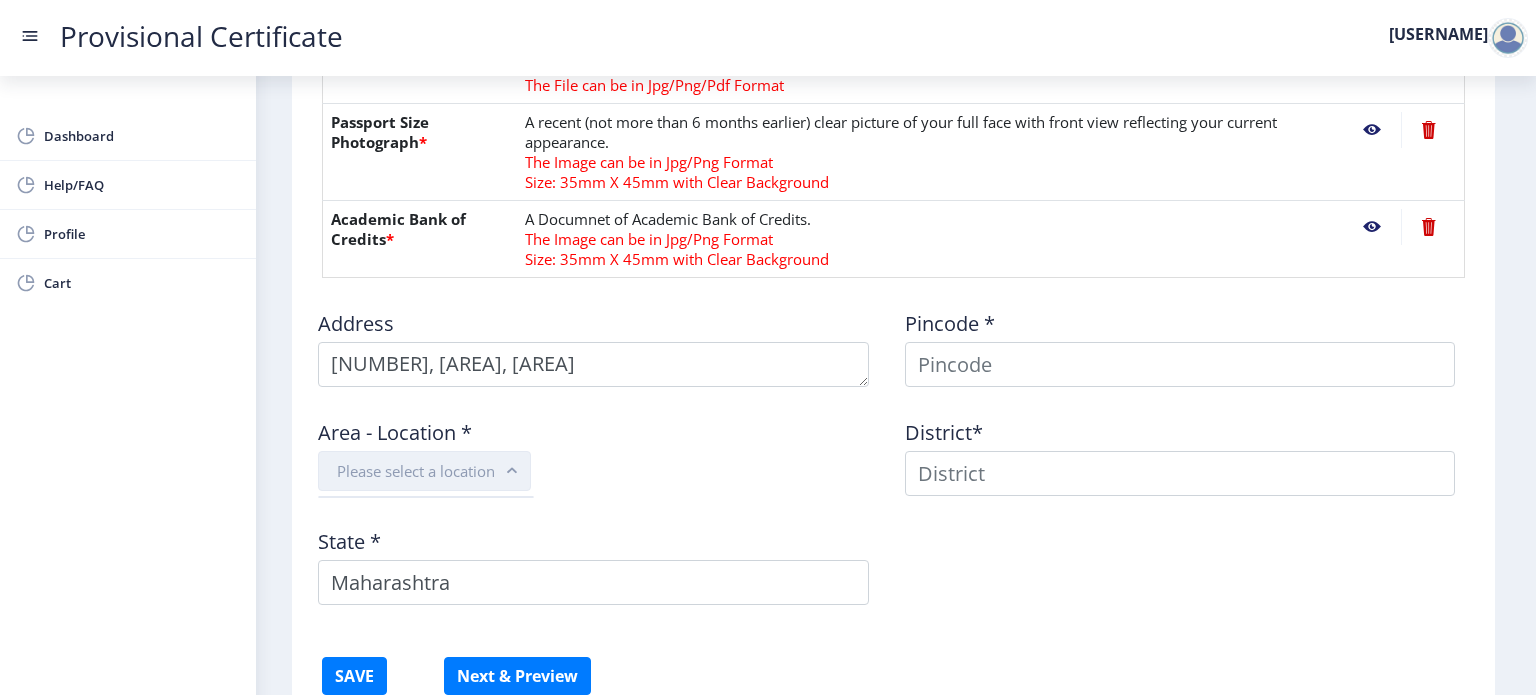 click on "Please select a location" 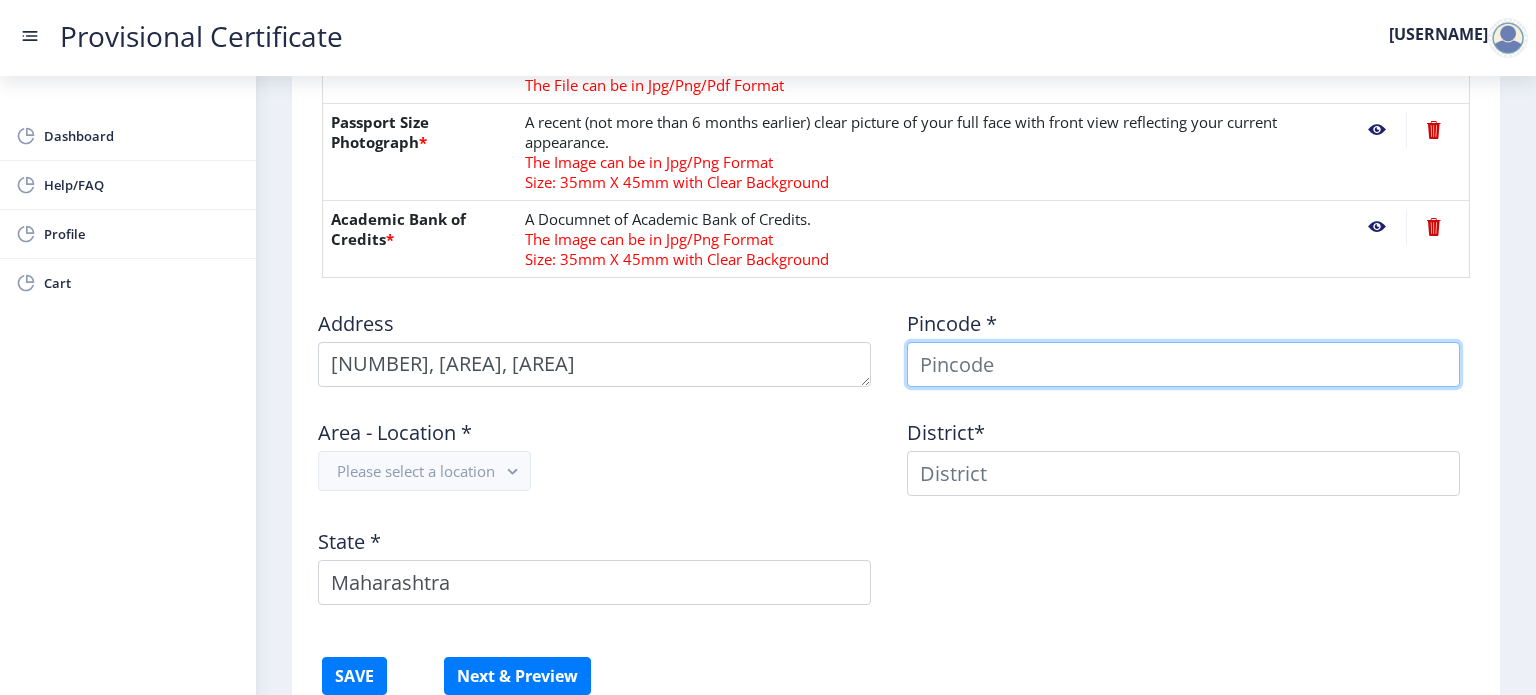 click at bounding box center (1183, 364) 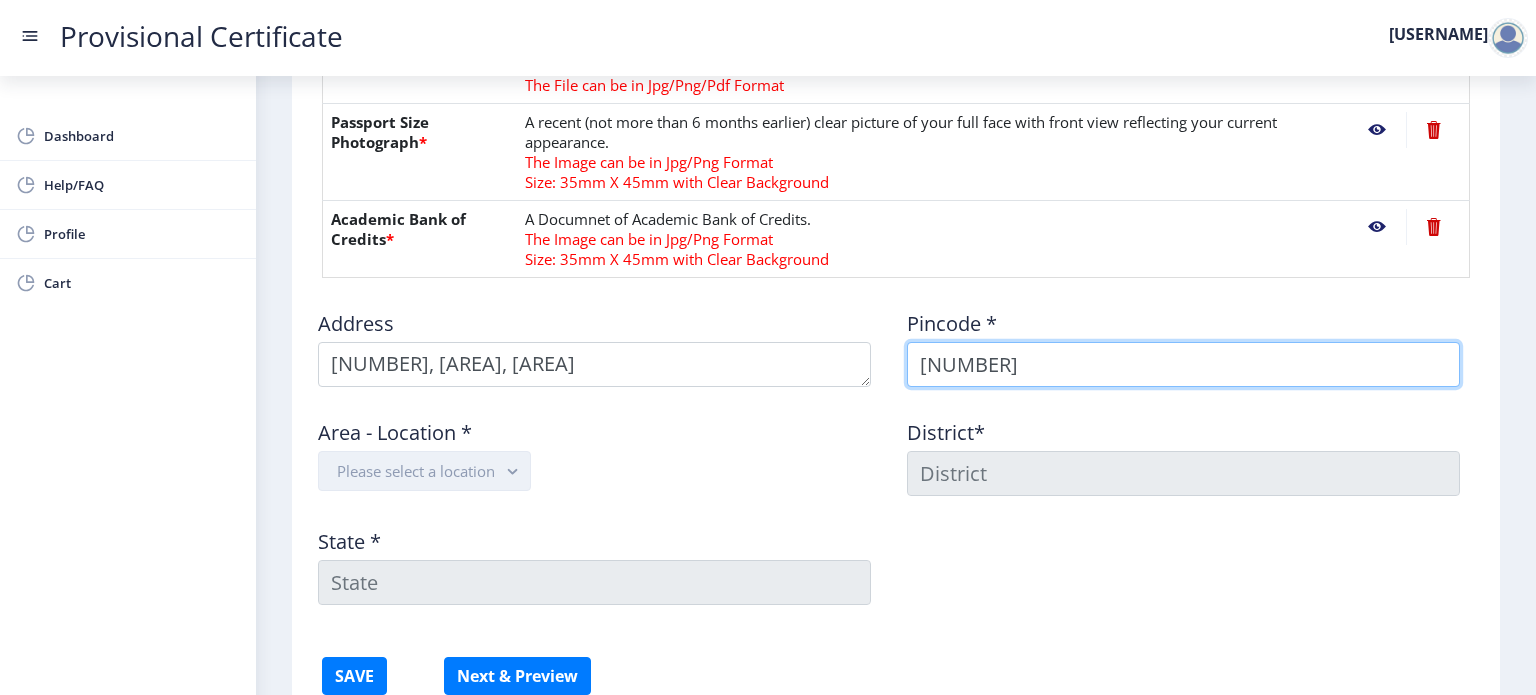 type on "[NUMBER]" 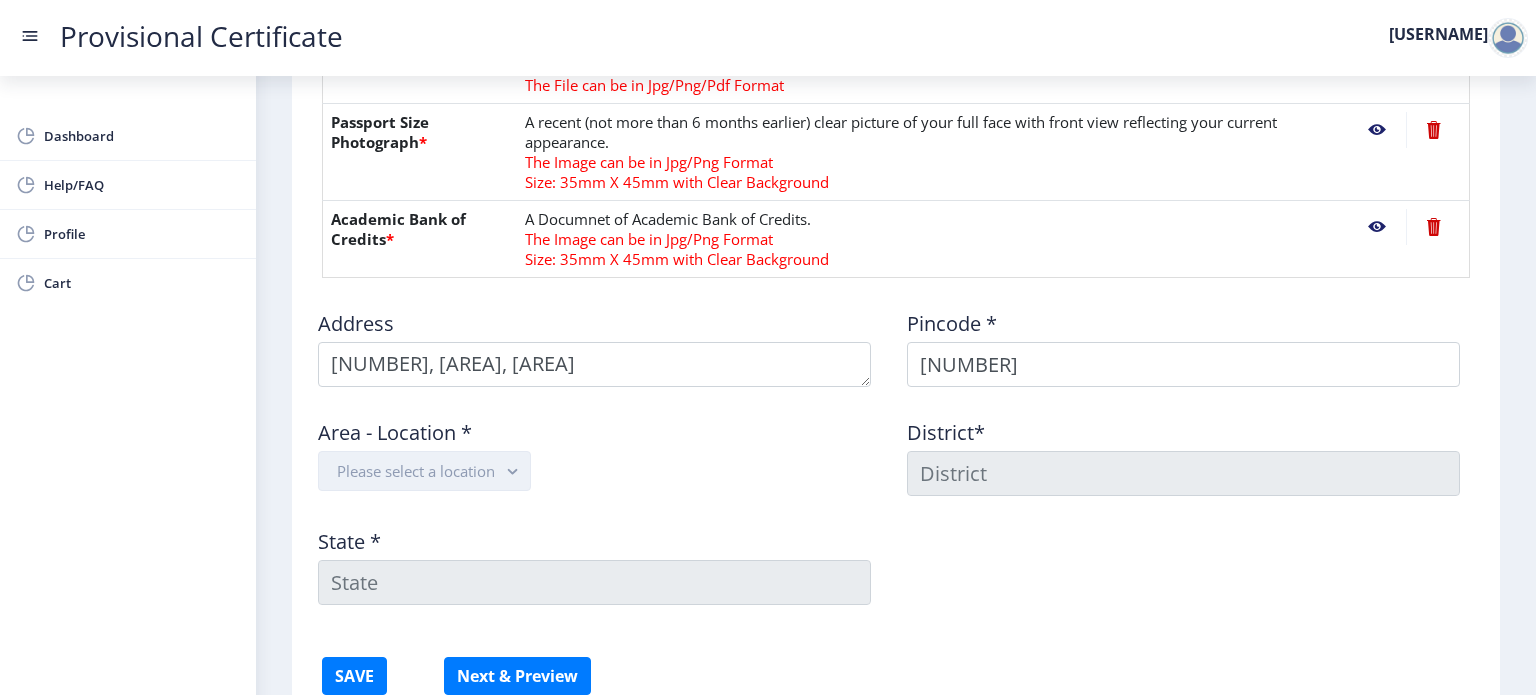 click on "Please select a location" 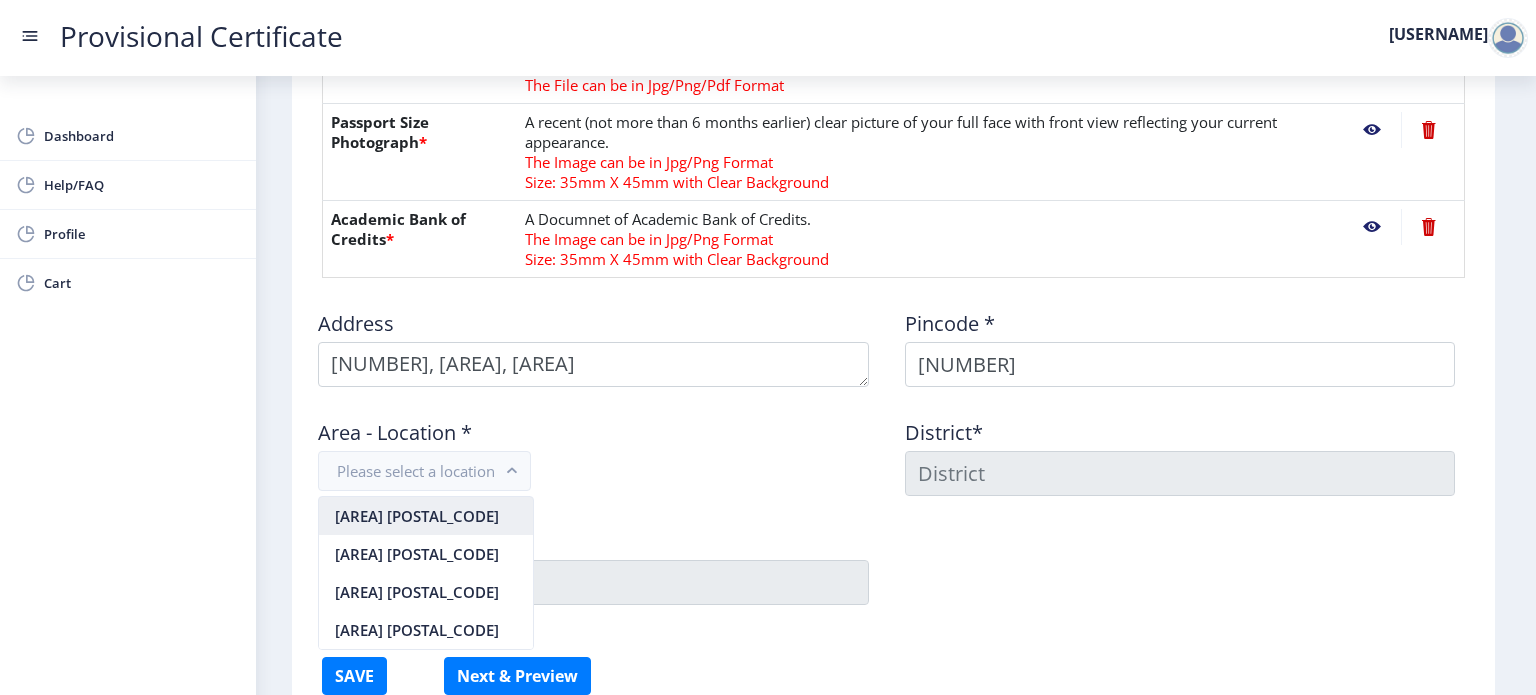 click on "[AREA] [POSTAL_CODE]" at bounding box center [426, 516] 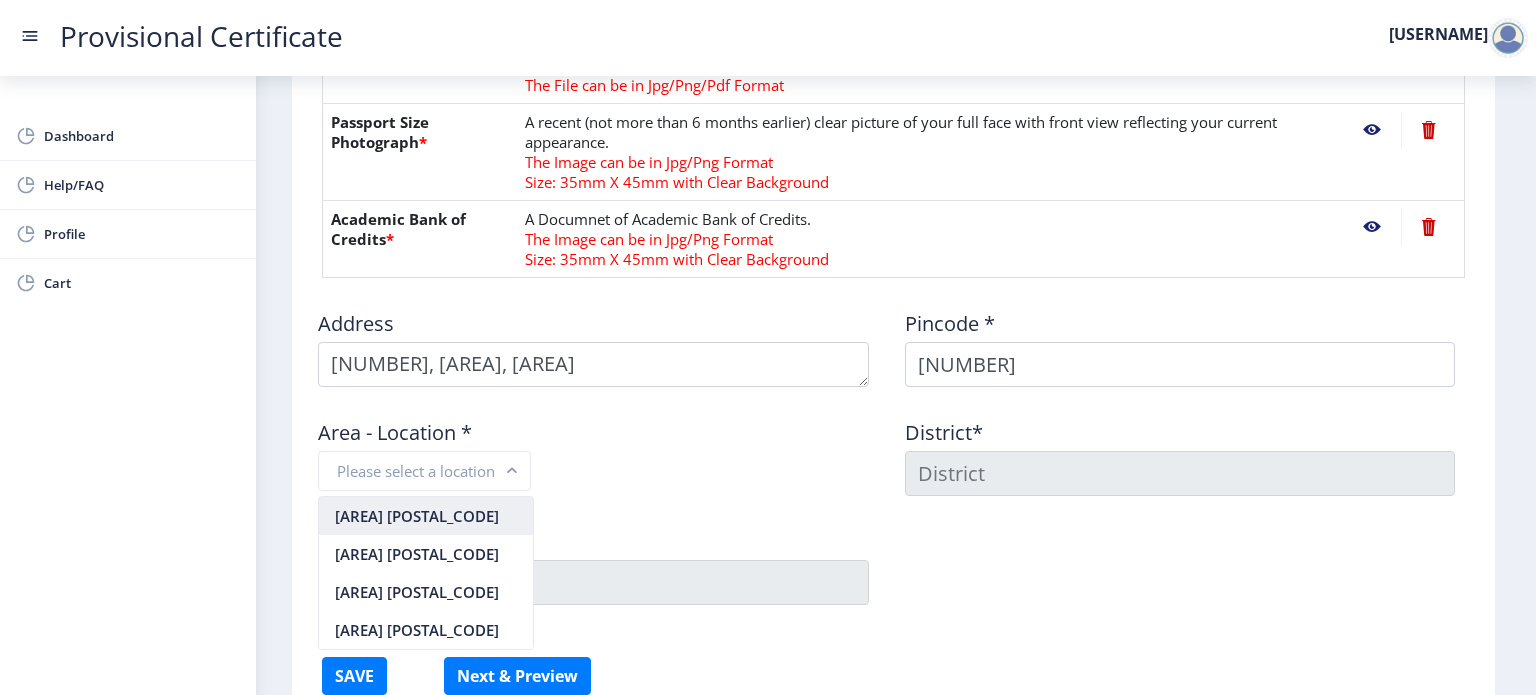 type on "[CITY]" 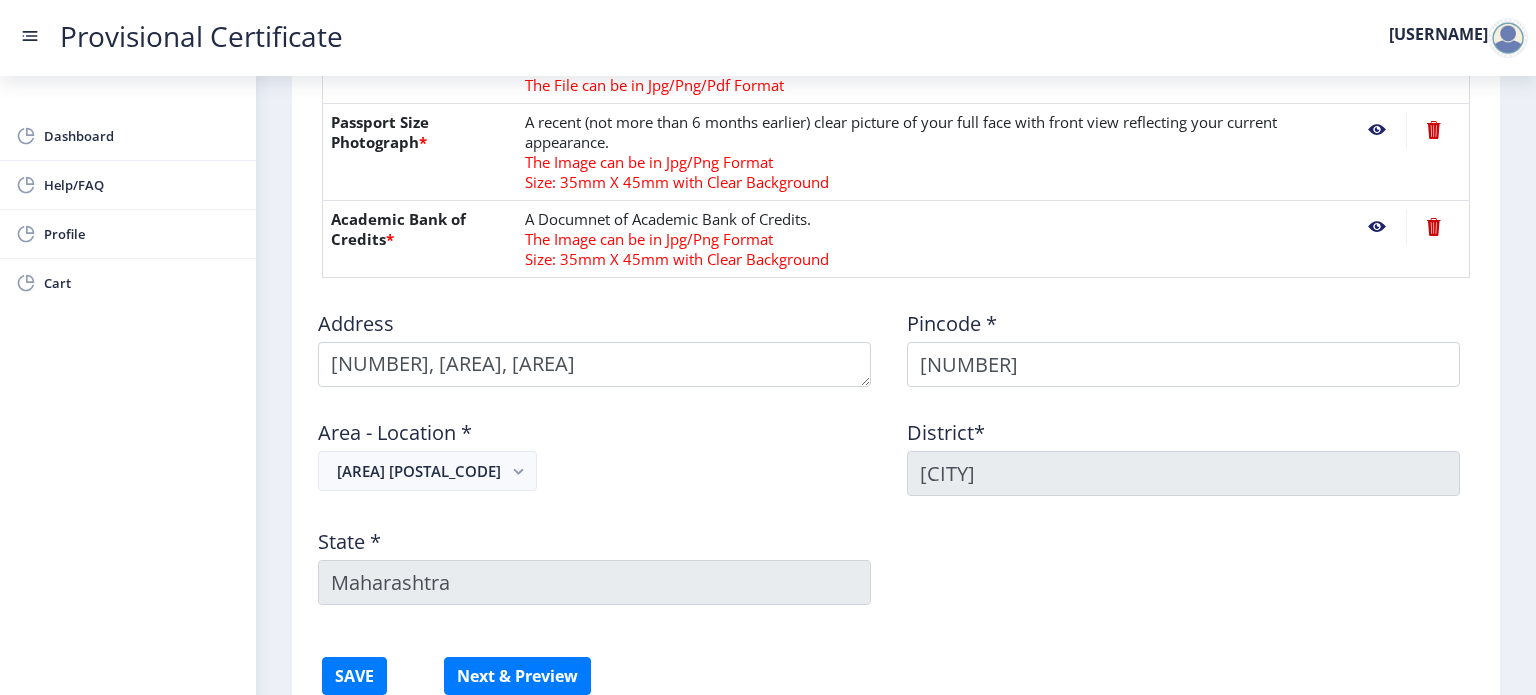 click on "Instruction 1. Upload the documents in jpg/jpeg/png or pdf format only . 2. Maximum file size should be 5 MB. 3. Marksheet has to be uploaded in the original copy . In case of Photocopy / Xerox copies being uploaded, Attestation is mandatory. 4. Kindly upload your Final Year/Semester Pass Marksheet. 5. Kindly upload your clear photo, it should not be older than 6 months.  6.Kindly input a valid address, as the certificate will be couriered on the mentioned address only.  7. Do not forget to save details before proceeding ahead . Need Help? Email Us on   [EMAIL] Document  File Name Description Action SemesterOne Marksheet  * Marksheet refers to the statement of marks issued by the authority/board depicting a student’s marks obtained/achieved. It also contains other details like the name, seat number etc The File can be in Jpg/Png/Pdf Format  SemesterTwo Marksheet  * The File can be in Jpg/Png/Pdf Format  SemesterThird Marksheet  * The File can be in Jpg/Png/Pdf Format  * * * * * Address" 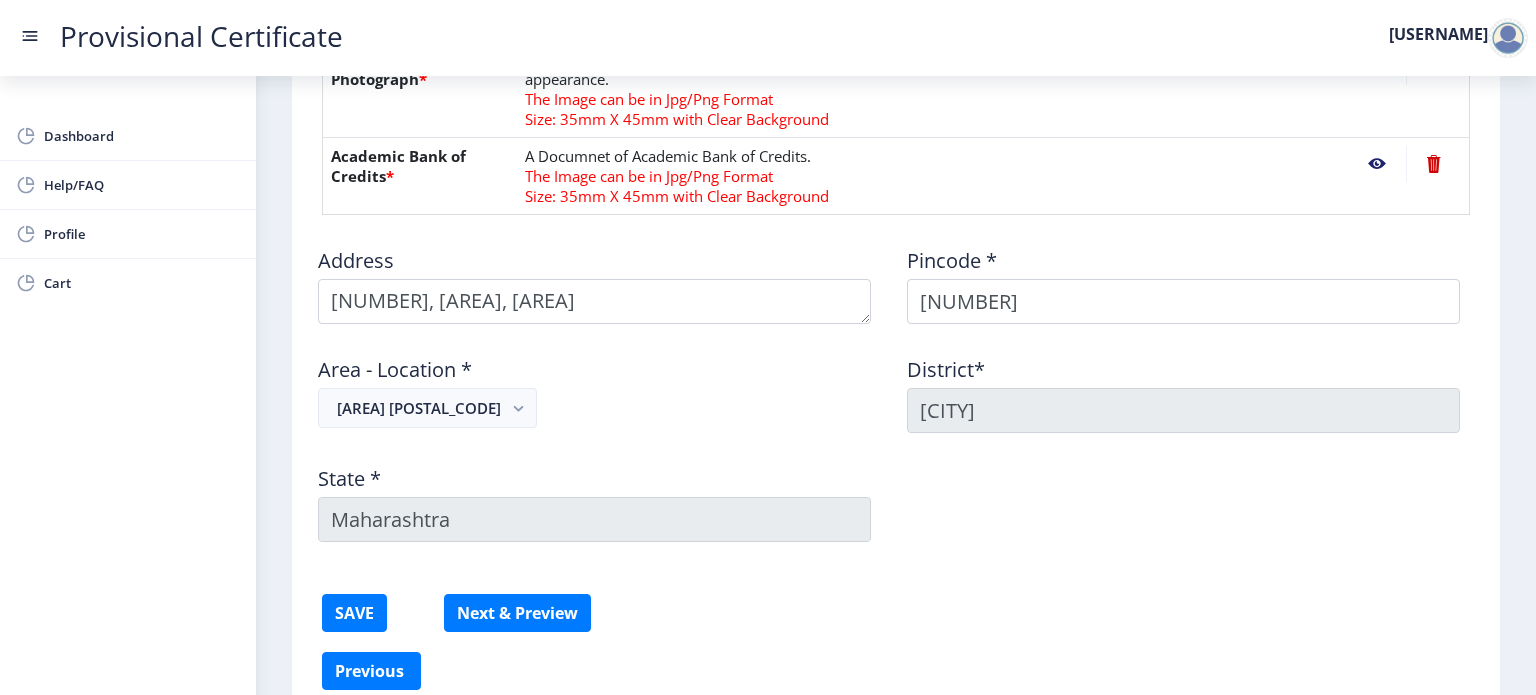 scroll, scrollTop: 1027, scrollLeft: 0, axis: vertical 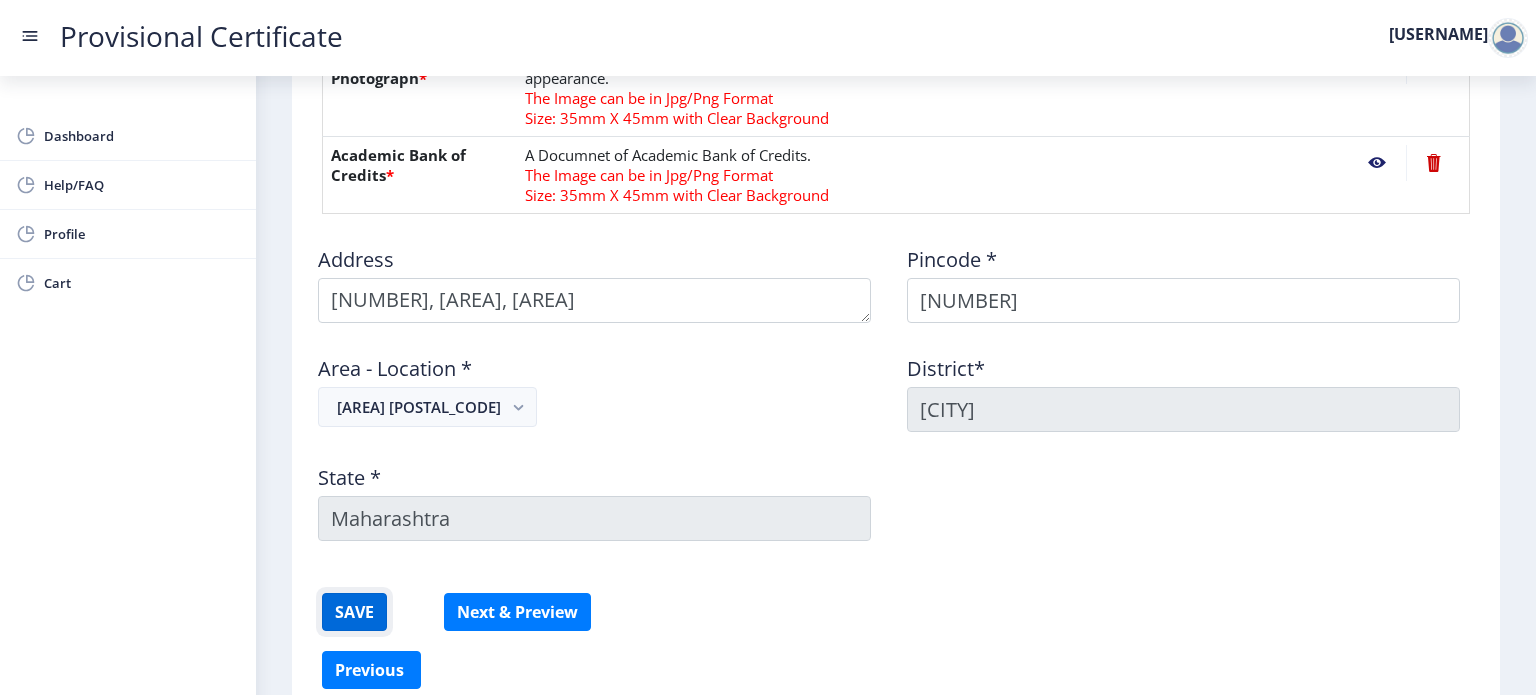 click on "SAVE" 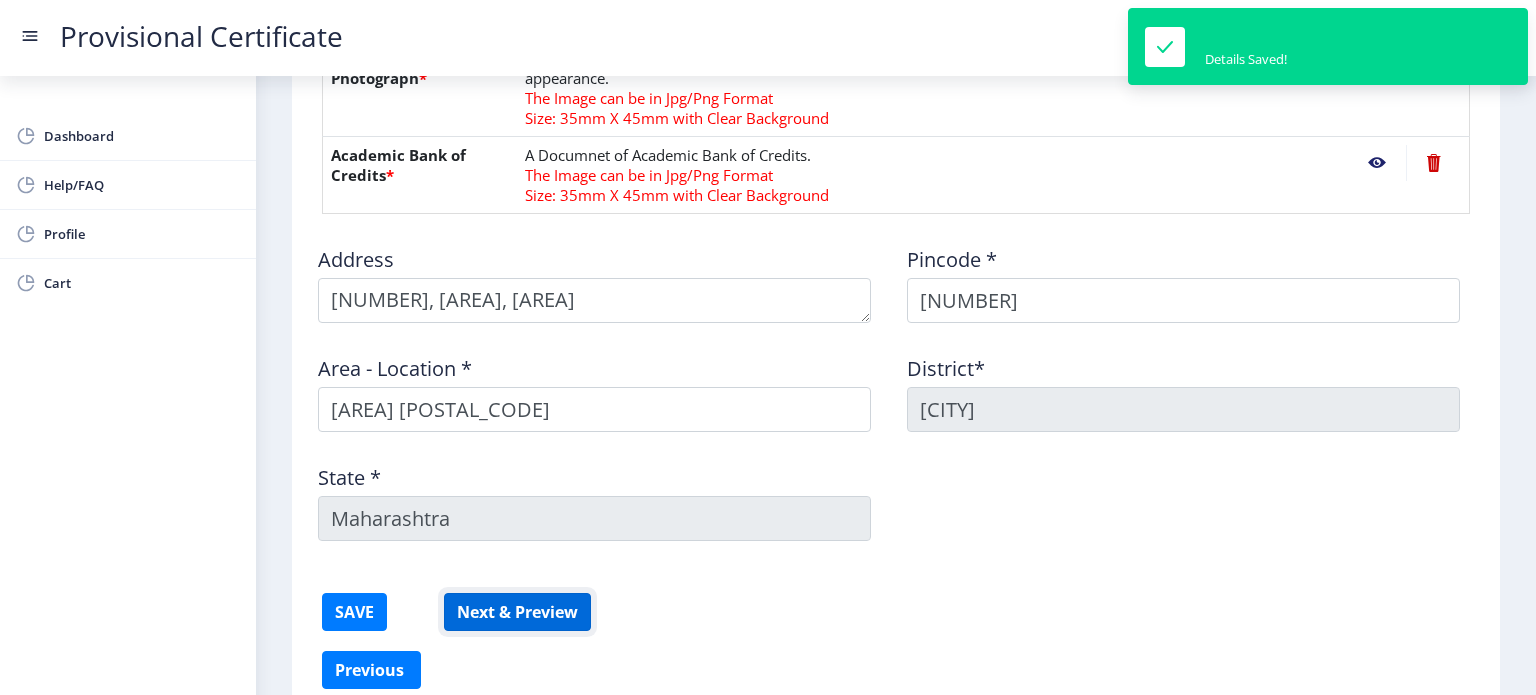click on "Next & Preview" 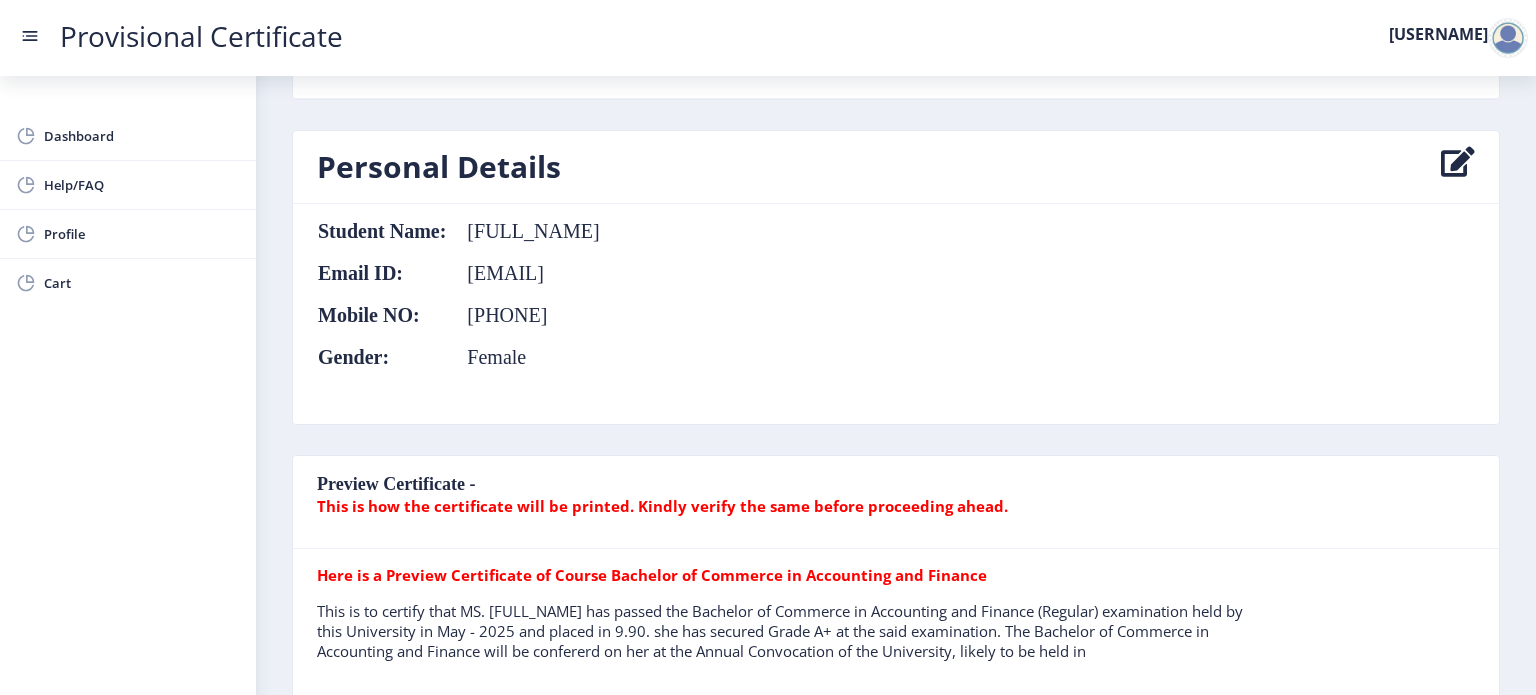 scroll, scrollTop: 114, scrollLeft: 0, axis: vertical 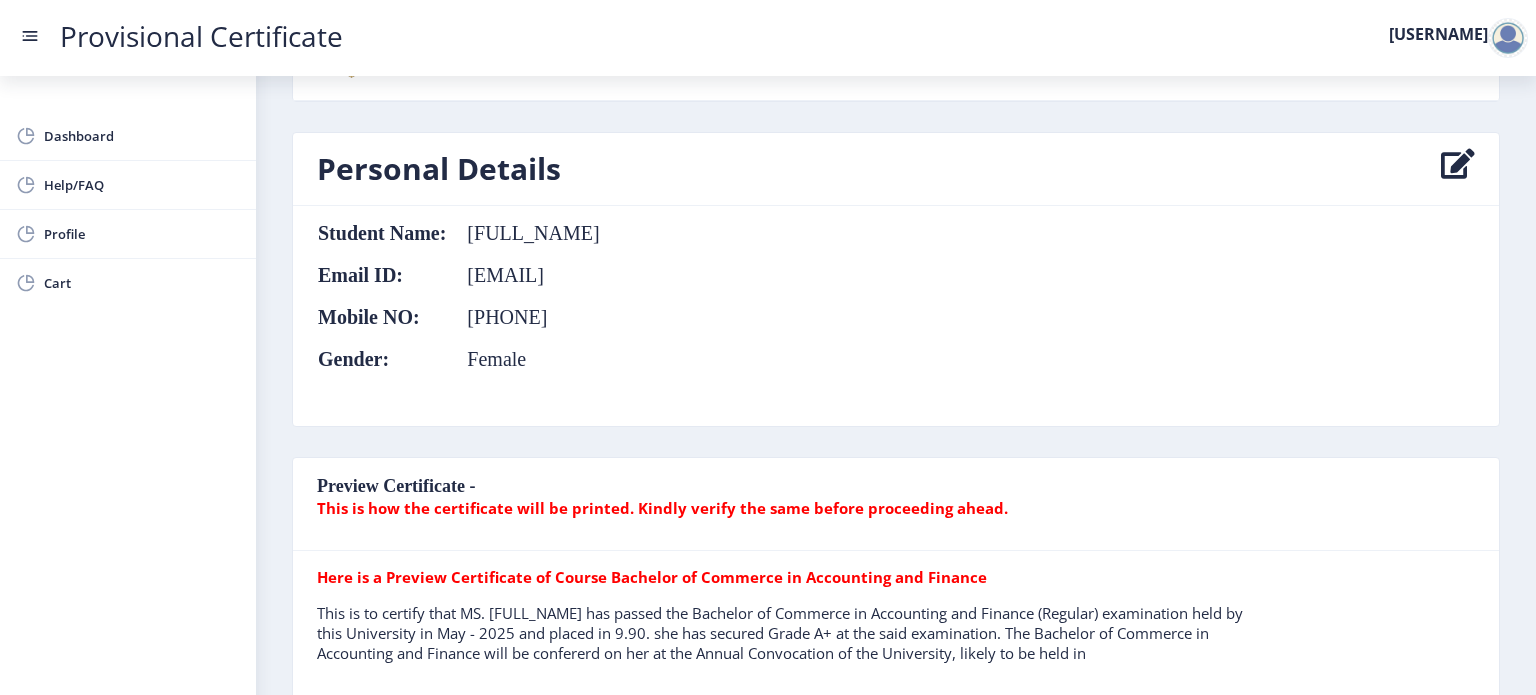 click on "Preview Certificate -  This is how the certificate will be printed. Kindly verify the same before proceeding ahead." 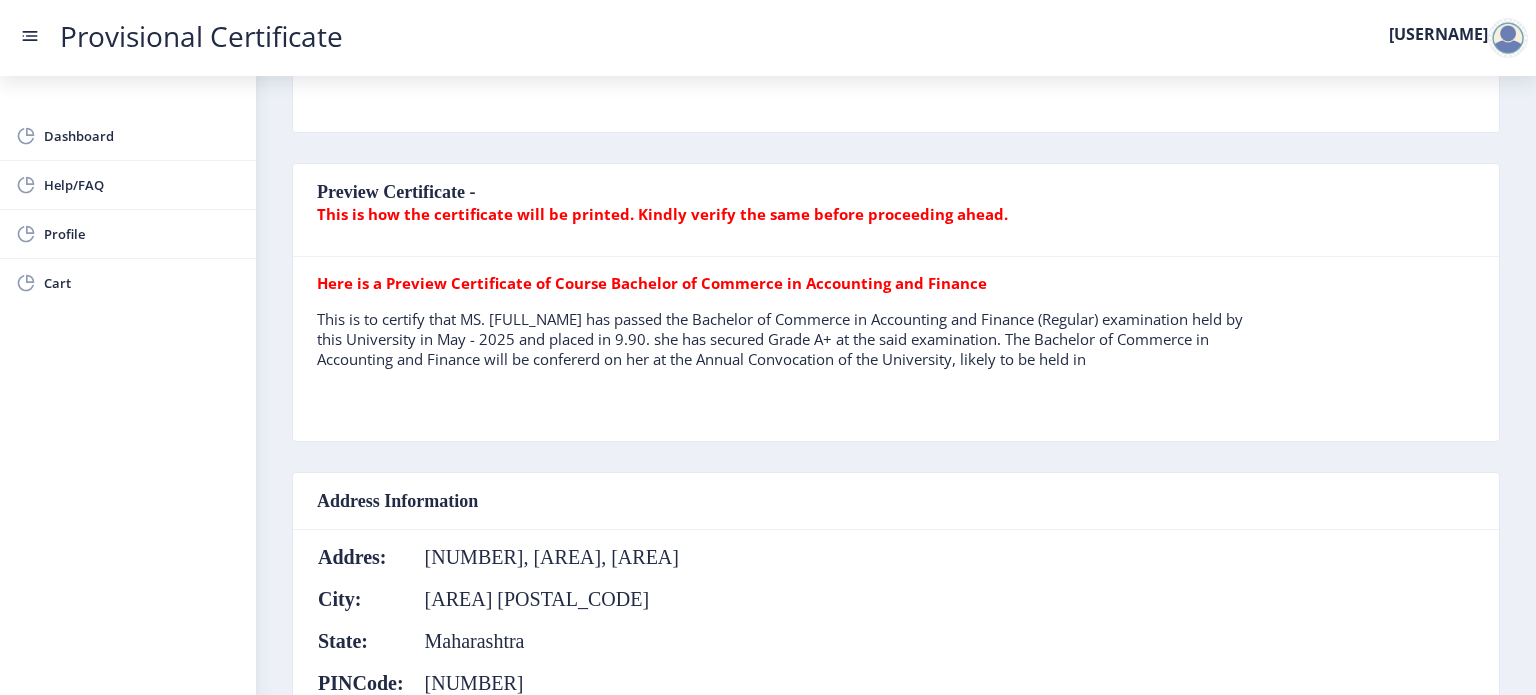 scroll, scrollTop: 408, scrollLeft: 0, axis: vertical 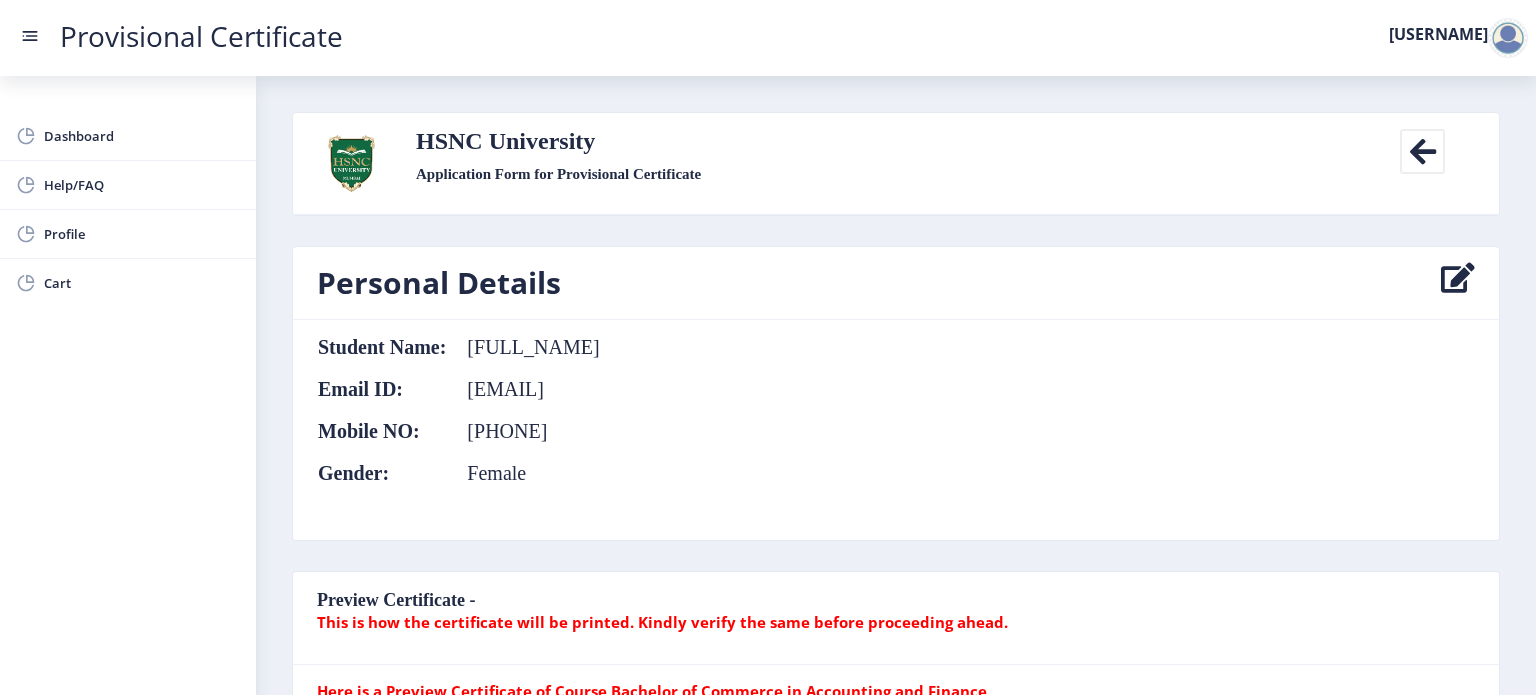 click 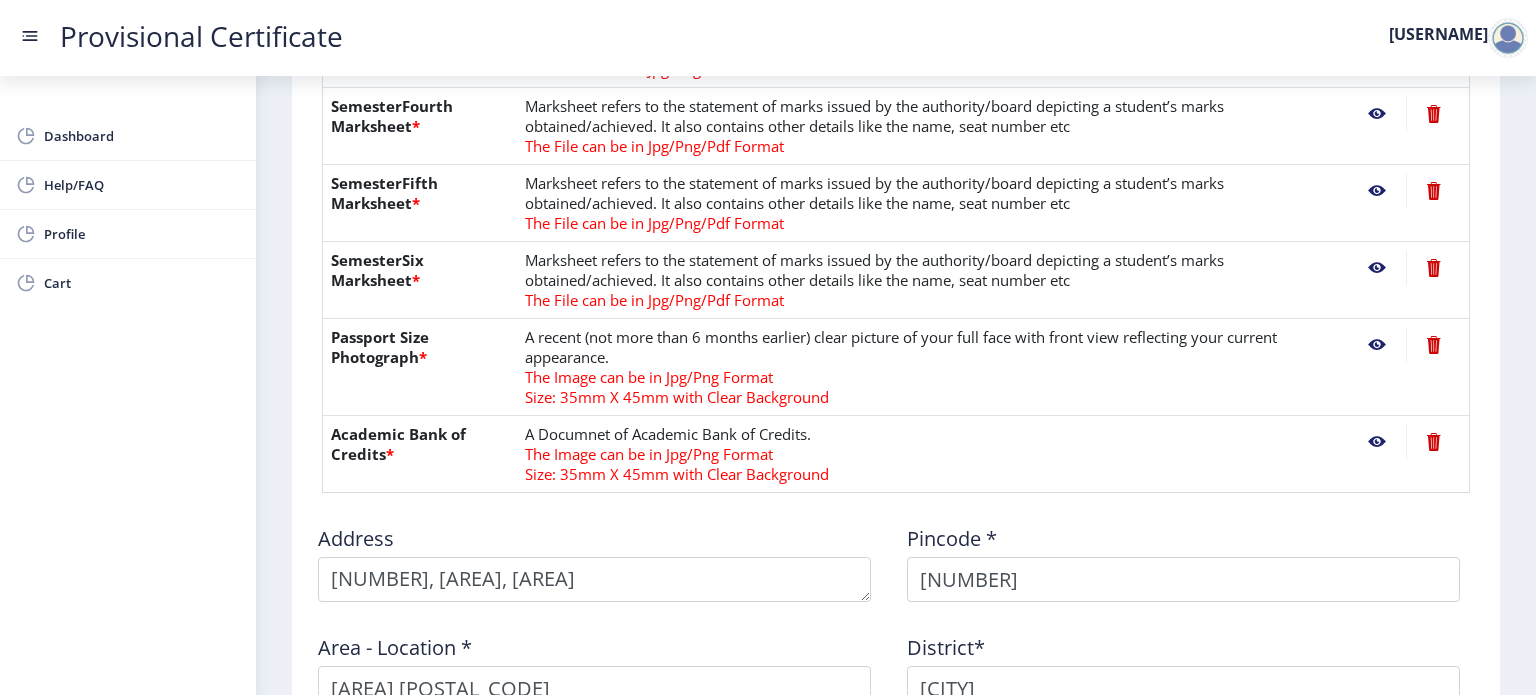 scroll, scrollTop: 1120, scrollLeft: 0, axis: vertical 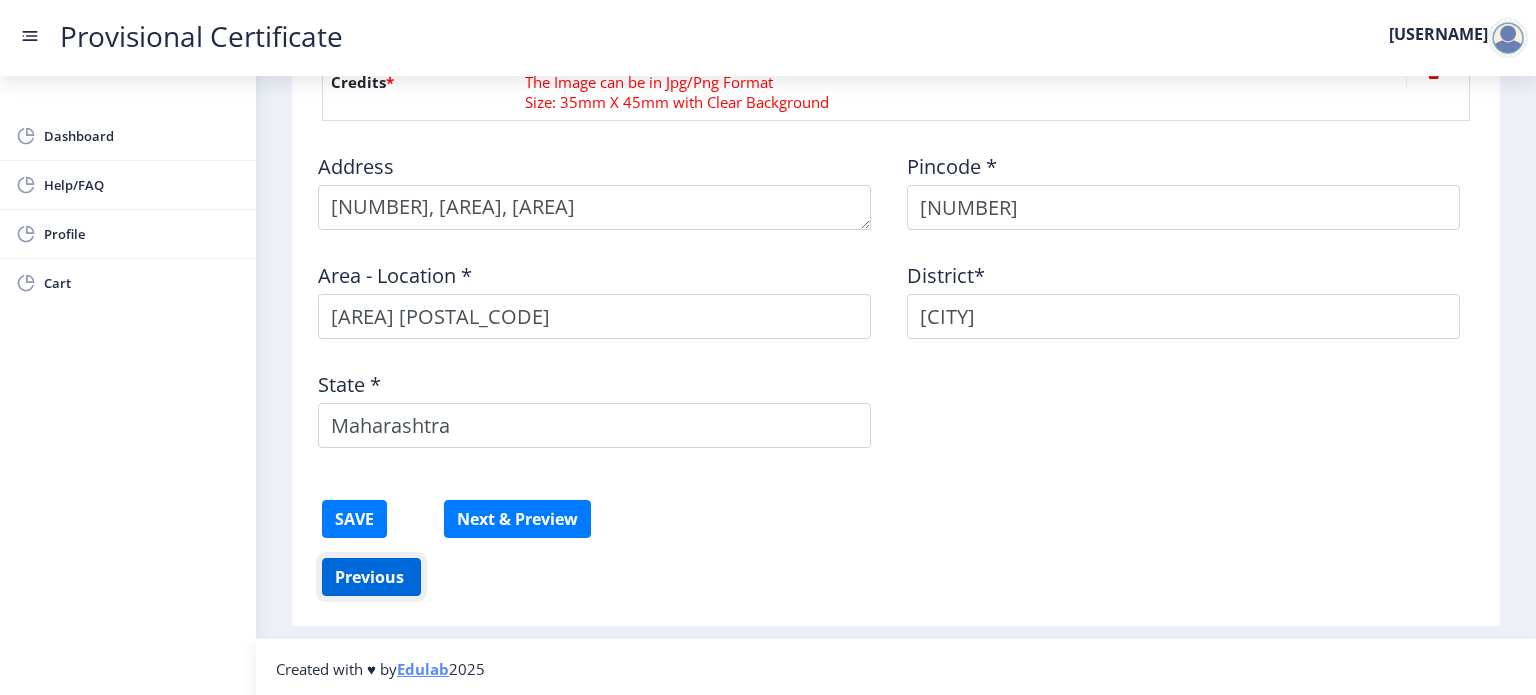click on "Previous ‍" 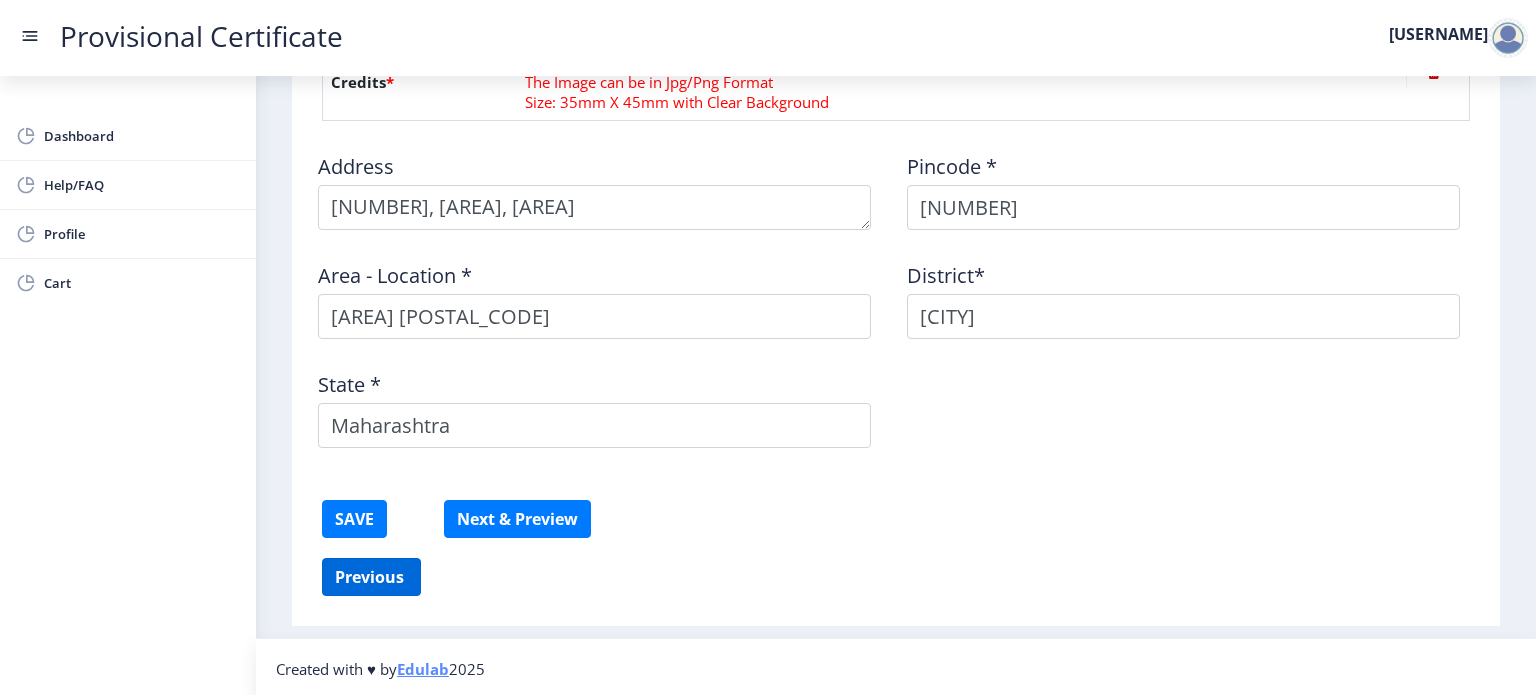 select on "A+" 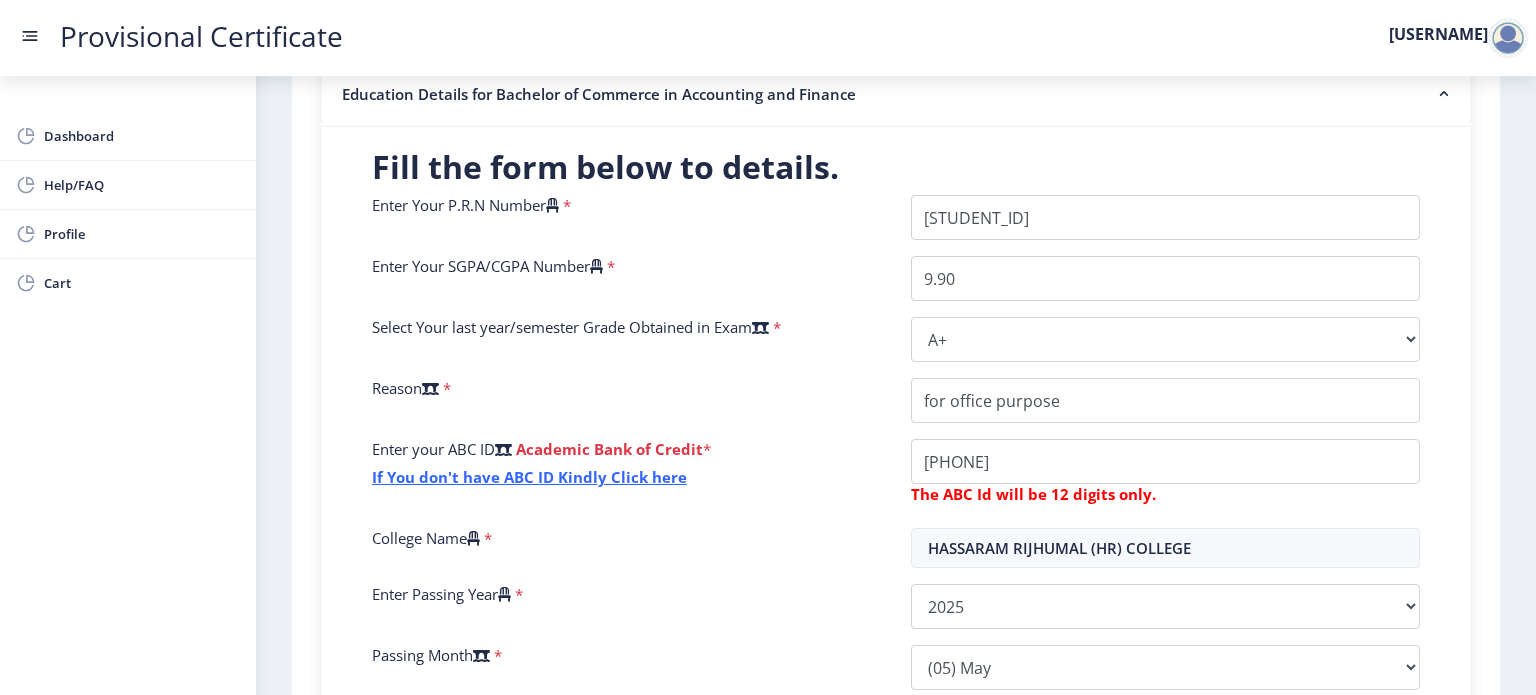 scroll, scrollTop: 379, scrollLeft: 0, axis: vertical 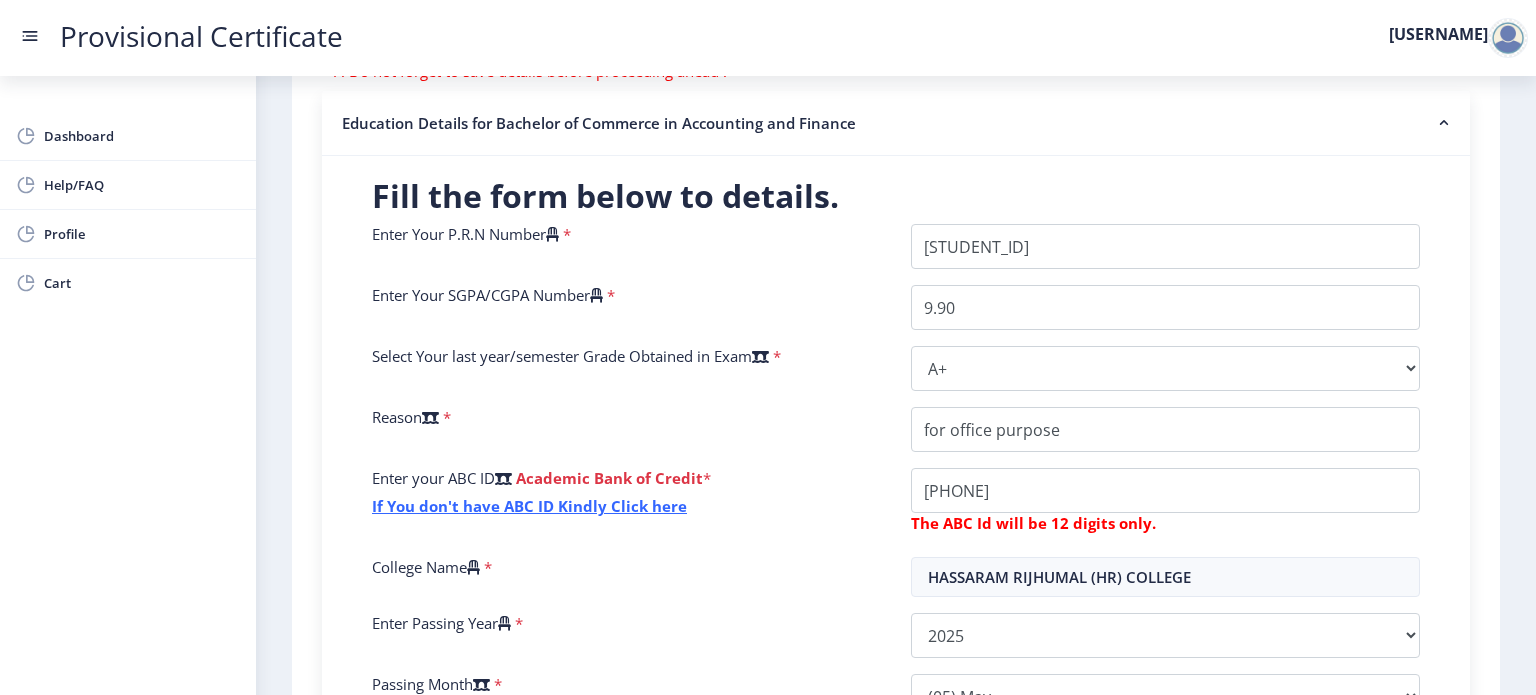 click on "Enter Your SGPA/CGPA Number" 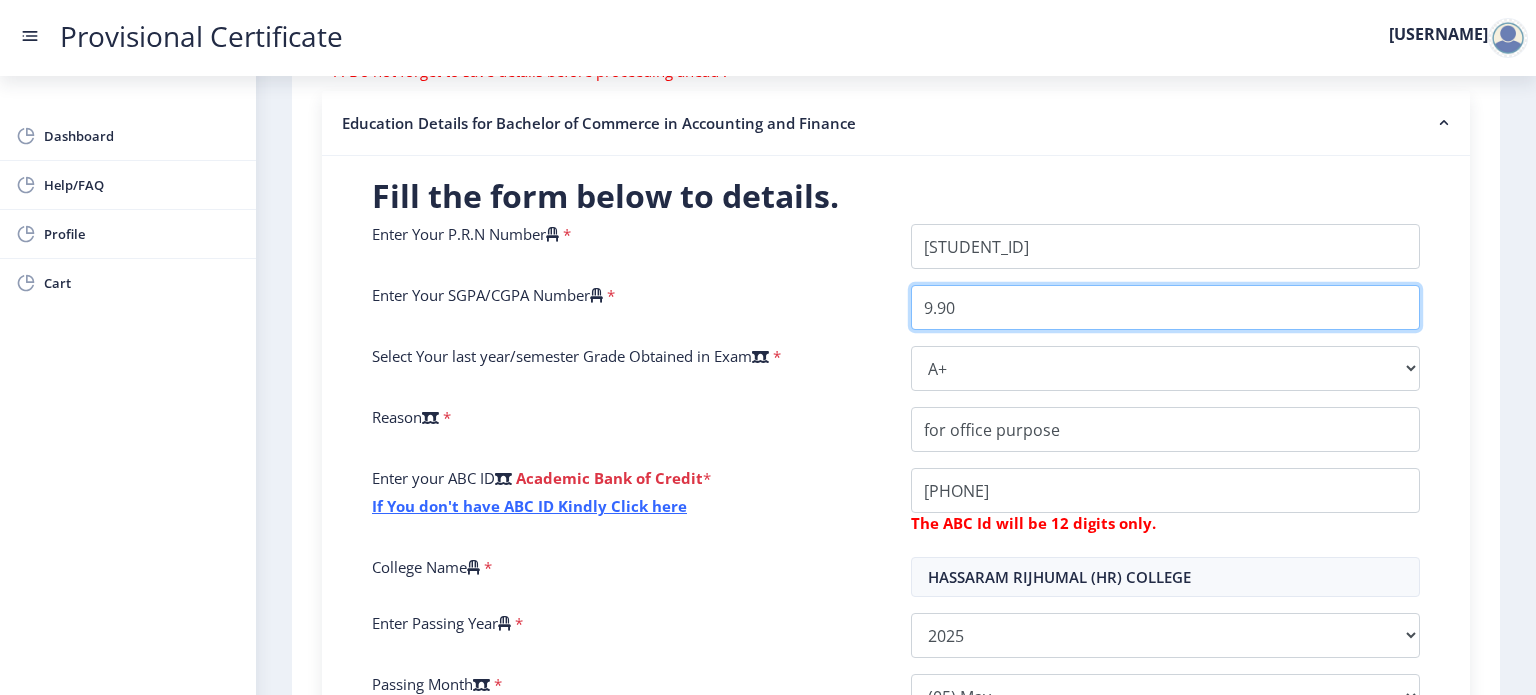 click on "9.90" at bounding box center (1165, 307) 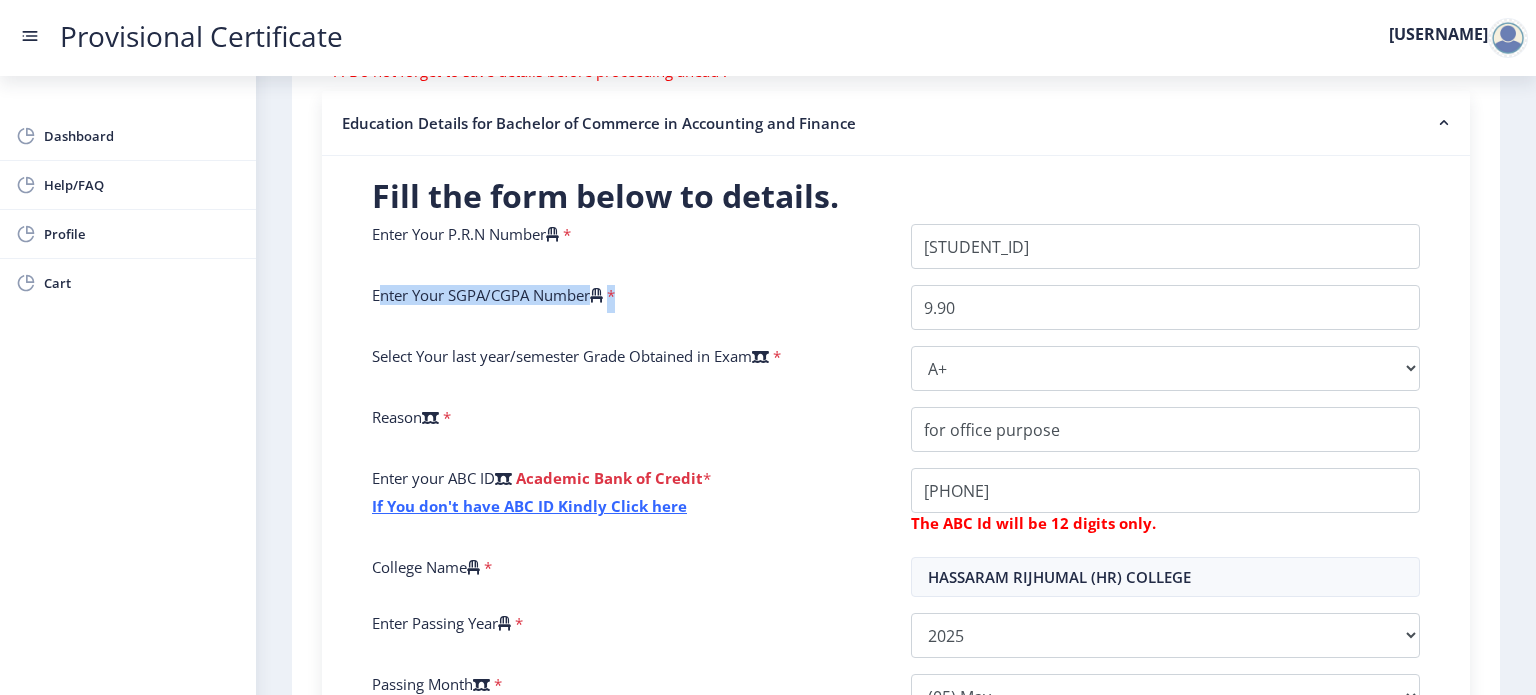 drag, startPoint x: 624, startPoint y: 293, endPoint x: 348, endPoint y: 303, distance: 276.1811 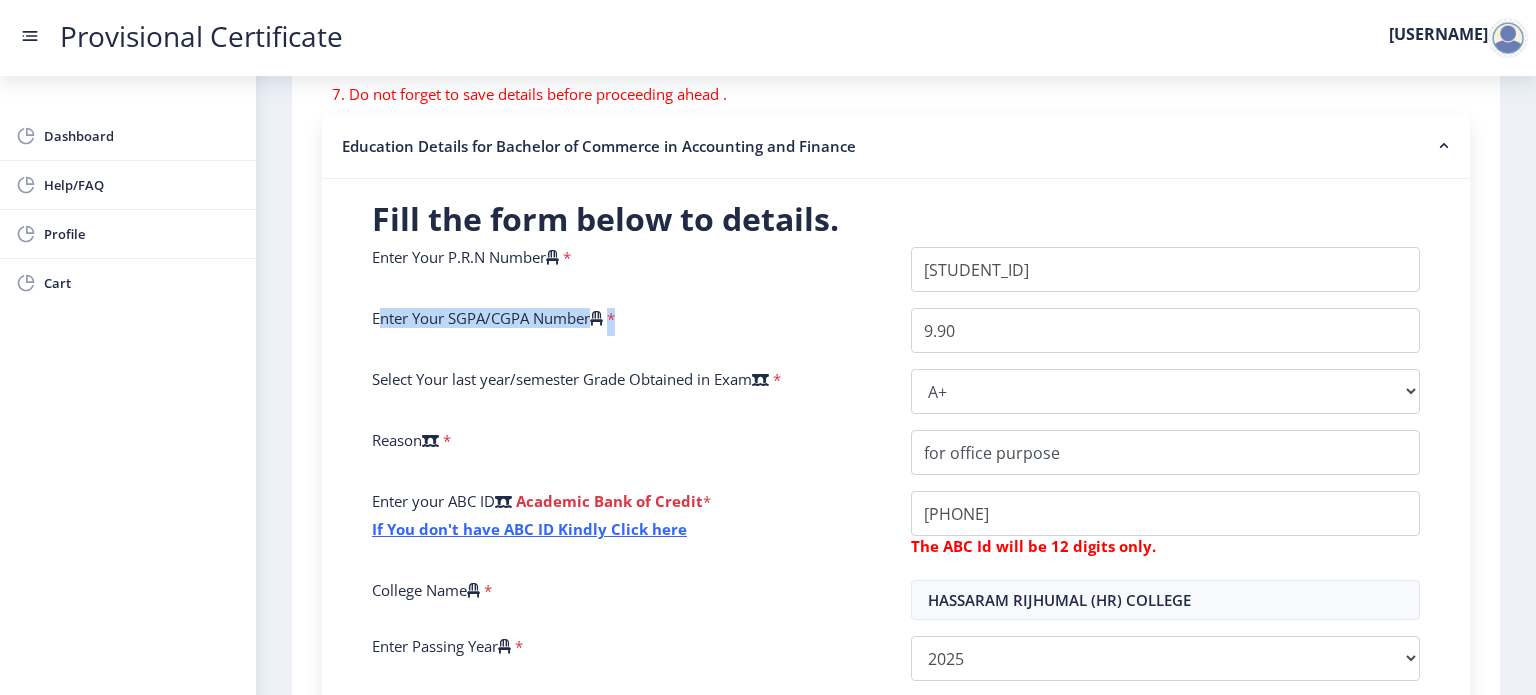 scroll, scrollTop: 339, scrollLeft: 0, axis: vertical 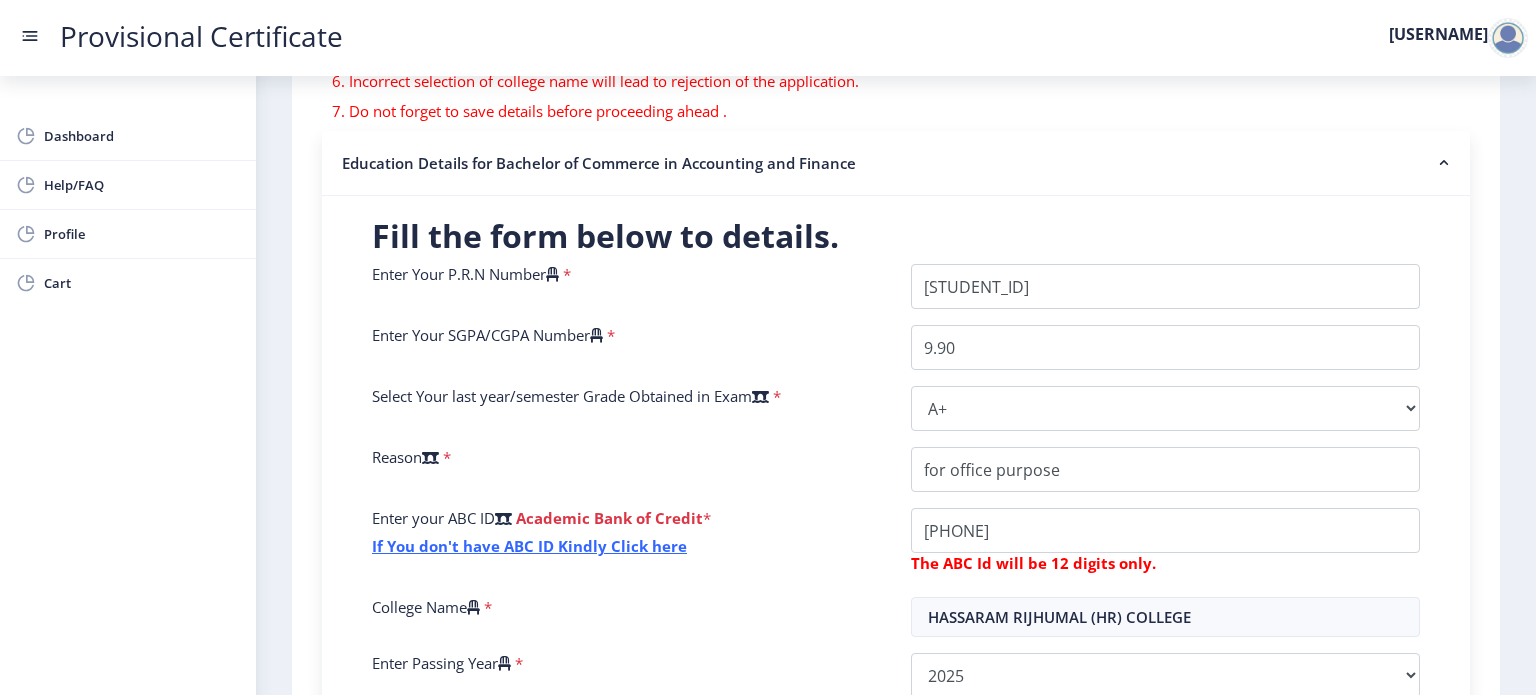 click on "Enter Your P.R.N Number   *  Enter Your SGPA/CGPA Number   * 9.90 Select Your last year/semester Grade Obtained in Exam   * Select Grade  O   A+   A   B+   B   C   D   F(Fail)  Reason   * Enter your ABC ID   Academic Bank of Credit  * If You don't have ABC ID Kindly Click here  The ABC Id will be 12 digits only.  College Name   * HASSARAM RIJHUMAL (HR) COLLEGE Enter Passing Year   *  2025   2024   2023   2022   2021   2020   2019   2018   2017   2016   2015   2014   2013   2012   2011   2010   2009   2008   2007   2006   2005   2004   2003   2002   2001   2000   1999   1998   1997   1996   1995   1994   1993   1992   1991   1990   1989   1988   1987   1986   1985   1984   1983   1982   1981   1980   1979   1978   1977   1976   1975   1974   1973   1972   1971   1970   1969   1968   1967  Passing Month   *  Please select PassingMonth  (01) January (02) February (03) March (04) April (05) May (06) June (07) July (08) August (09) September (10) October (11) November (12) December" 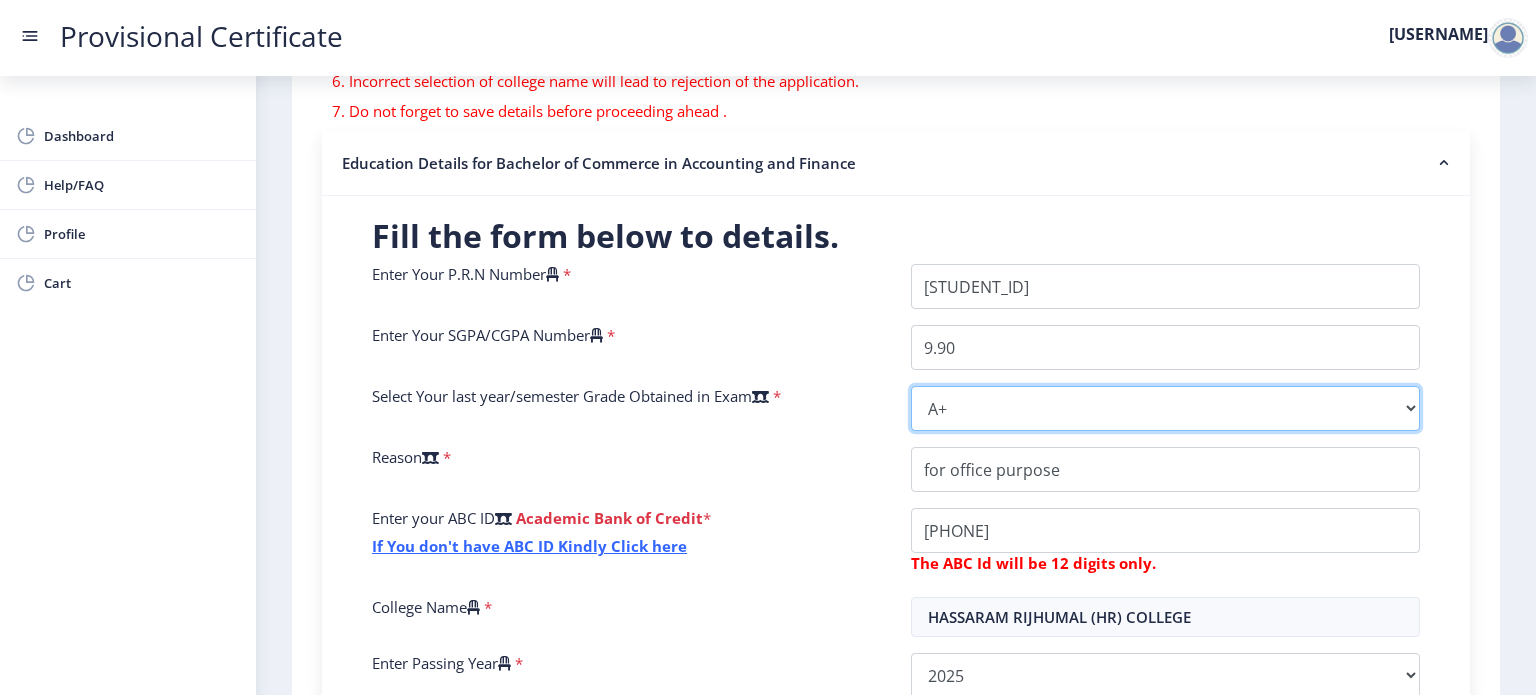 click on "Select Grade  O   A+   A   B+   B   C   D   F(Fail)" at bounding box center (1165, 408) 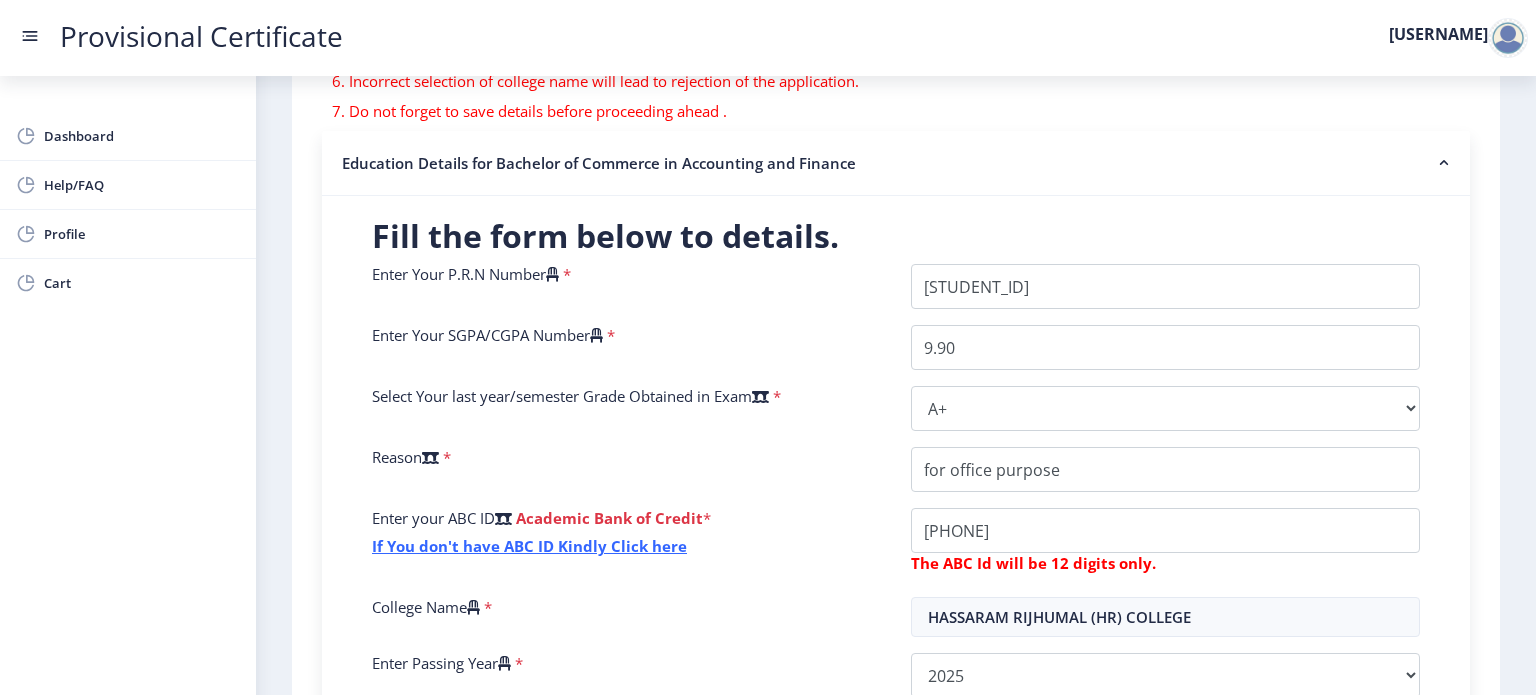click on "Select Your last year/semester Grade Obtained in Exam   *" 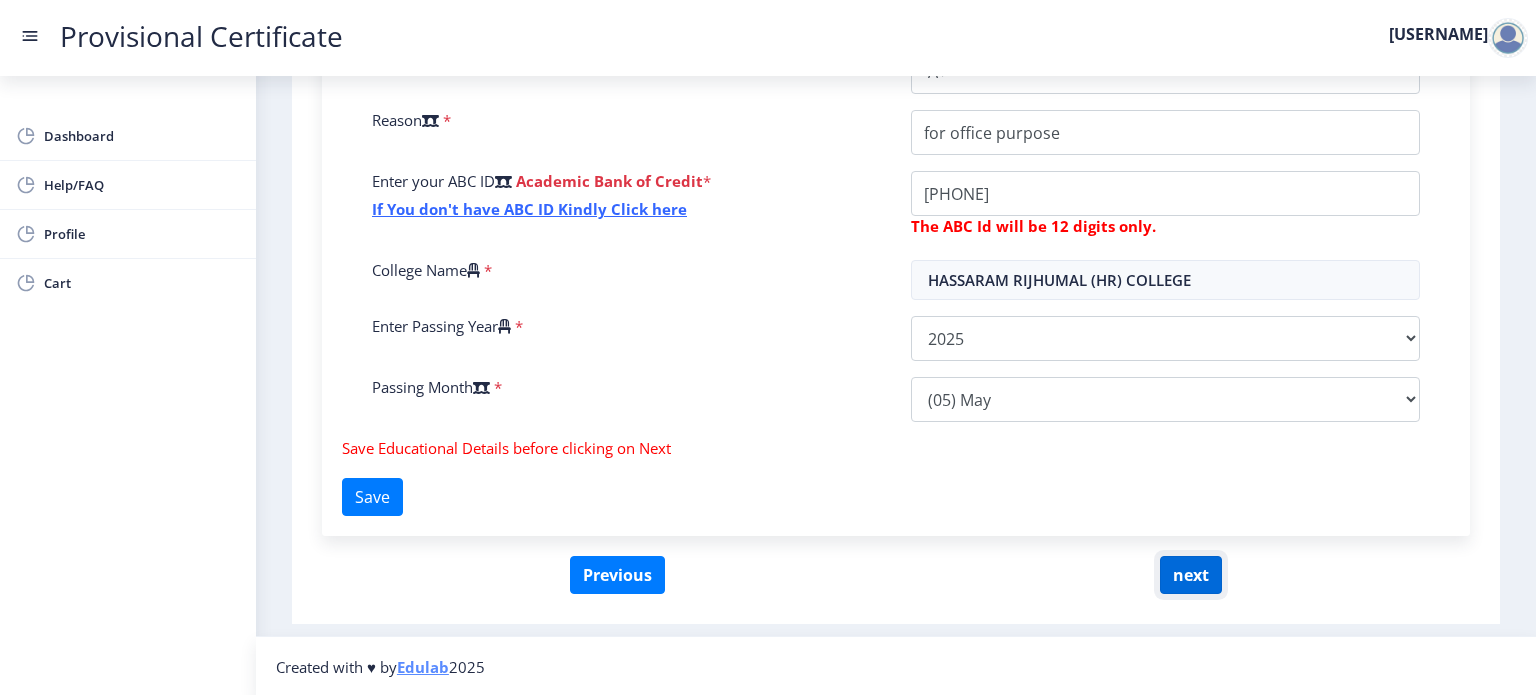 click on "next" 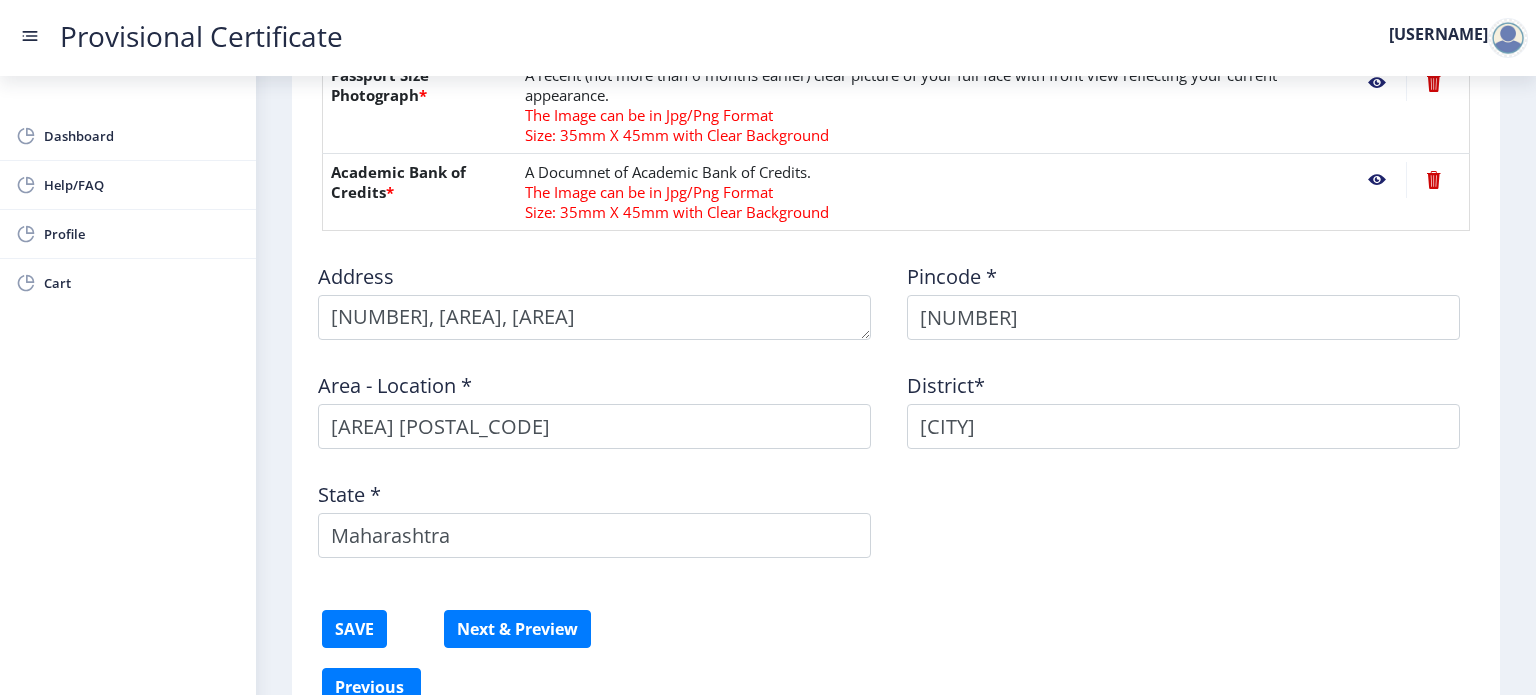 scroll, scrollTop: 1120, scrollLeft: 0, axis: vertical 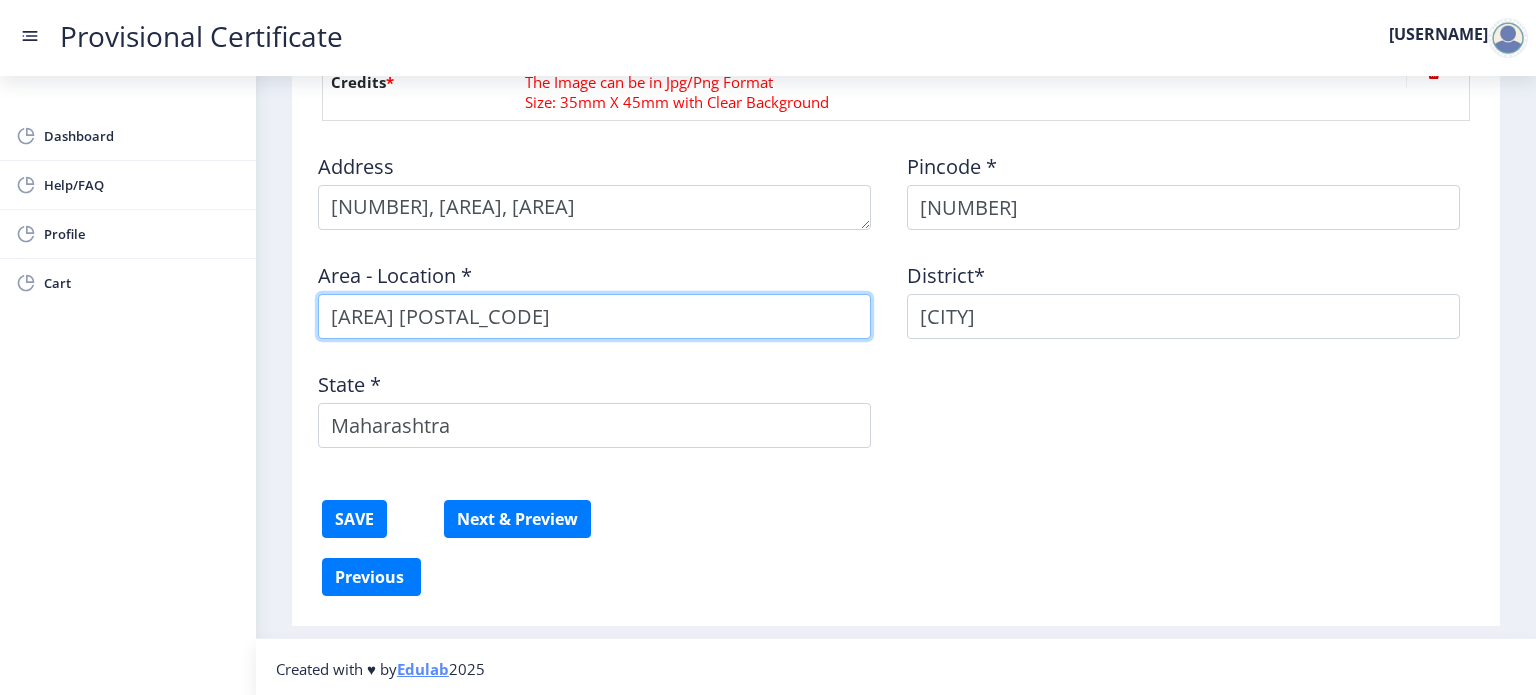 click on "[AREA] [POSTAL_CODE]" at bounding box center (594, 316) 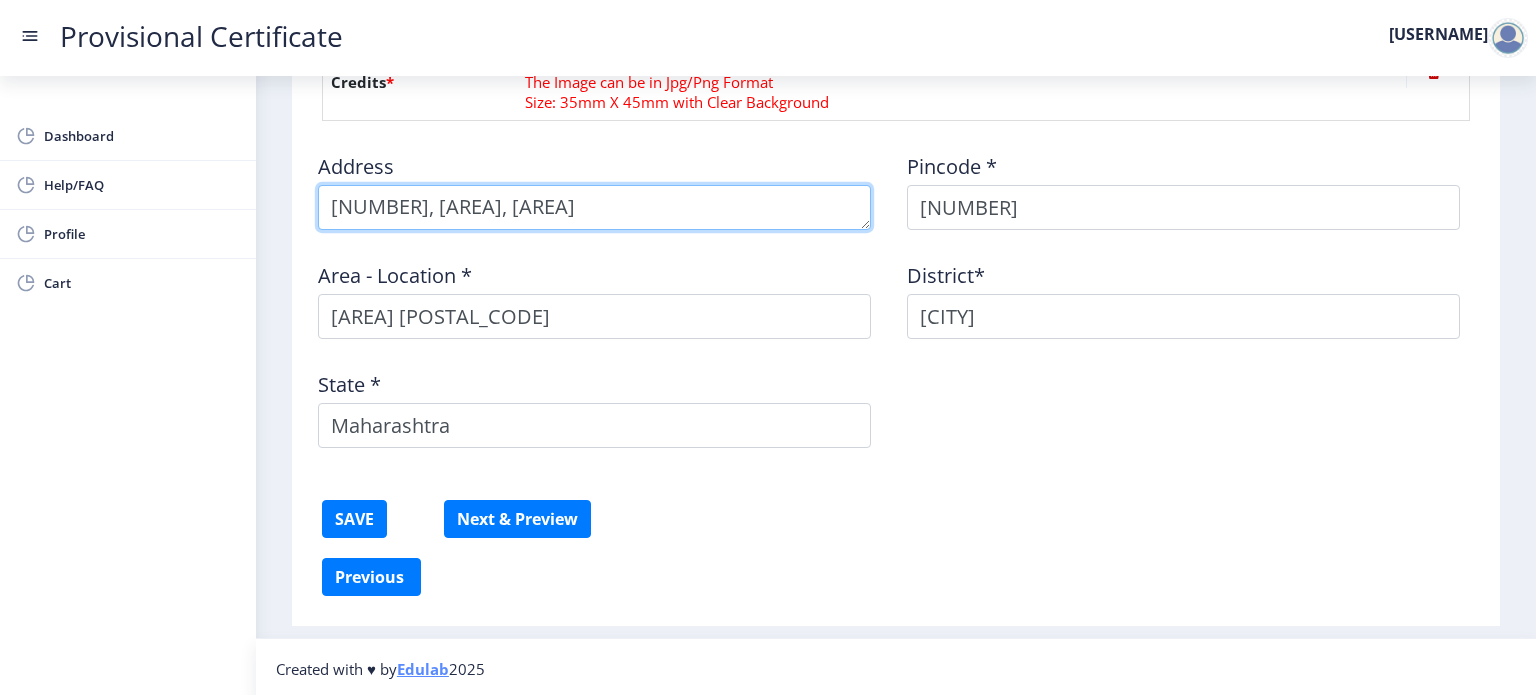 click at bounding box center (594, 207) 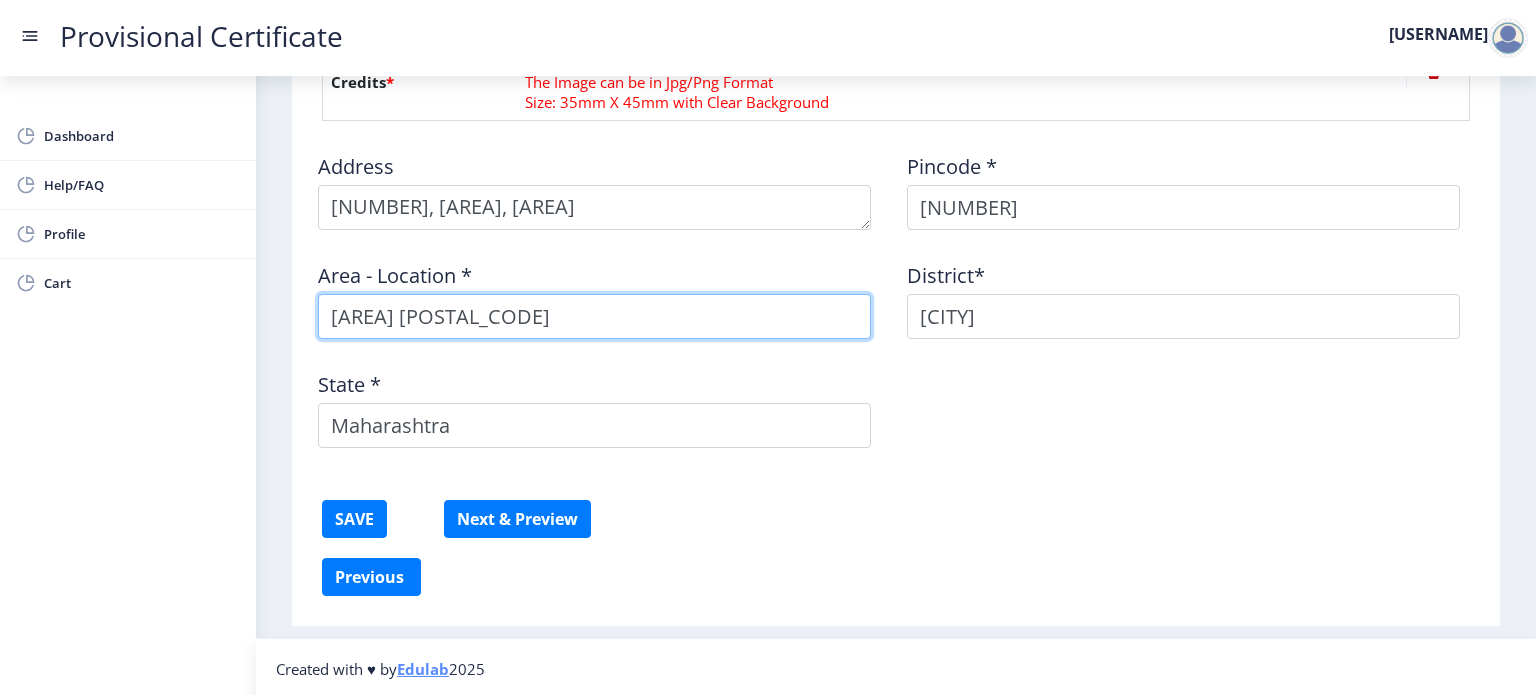 click on "[AREA] [POSTAL_CODE]" at bounding box center (594, 316) 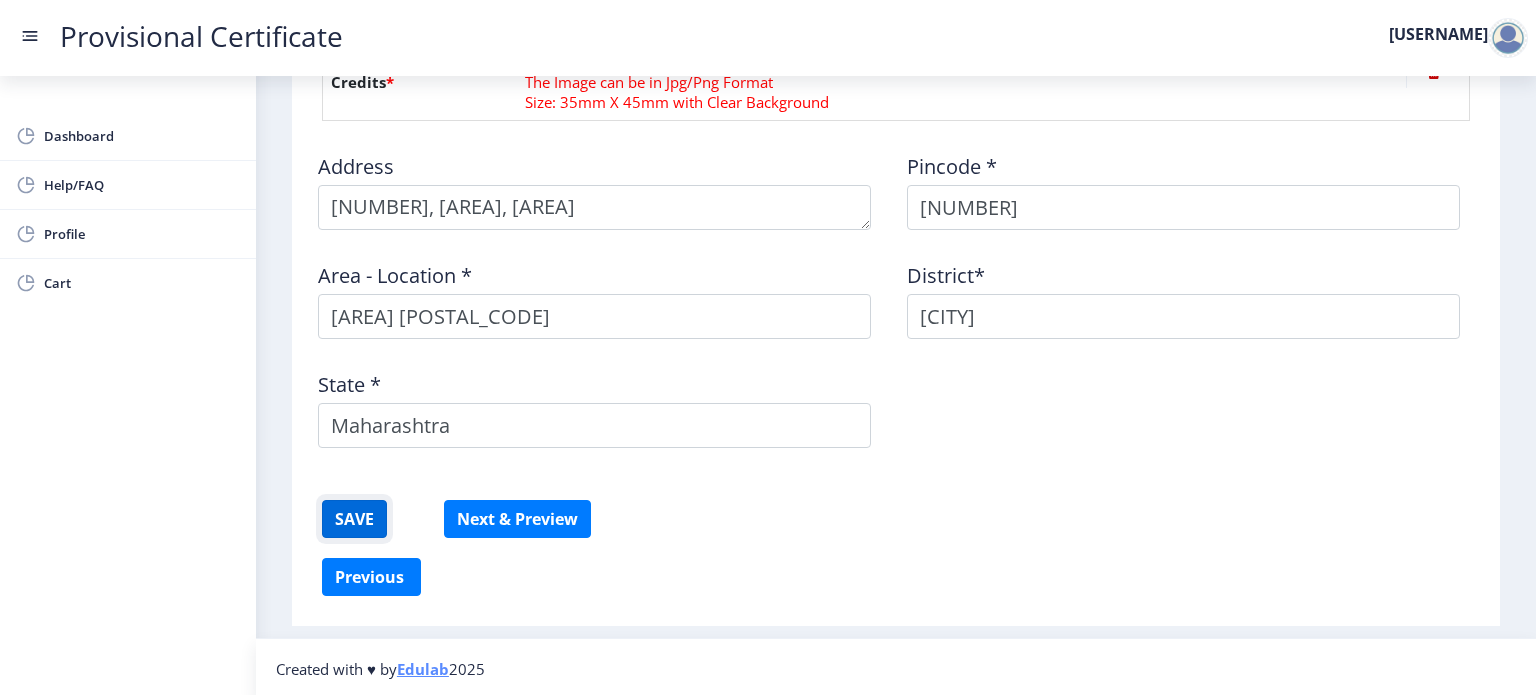 click on "SAVE" 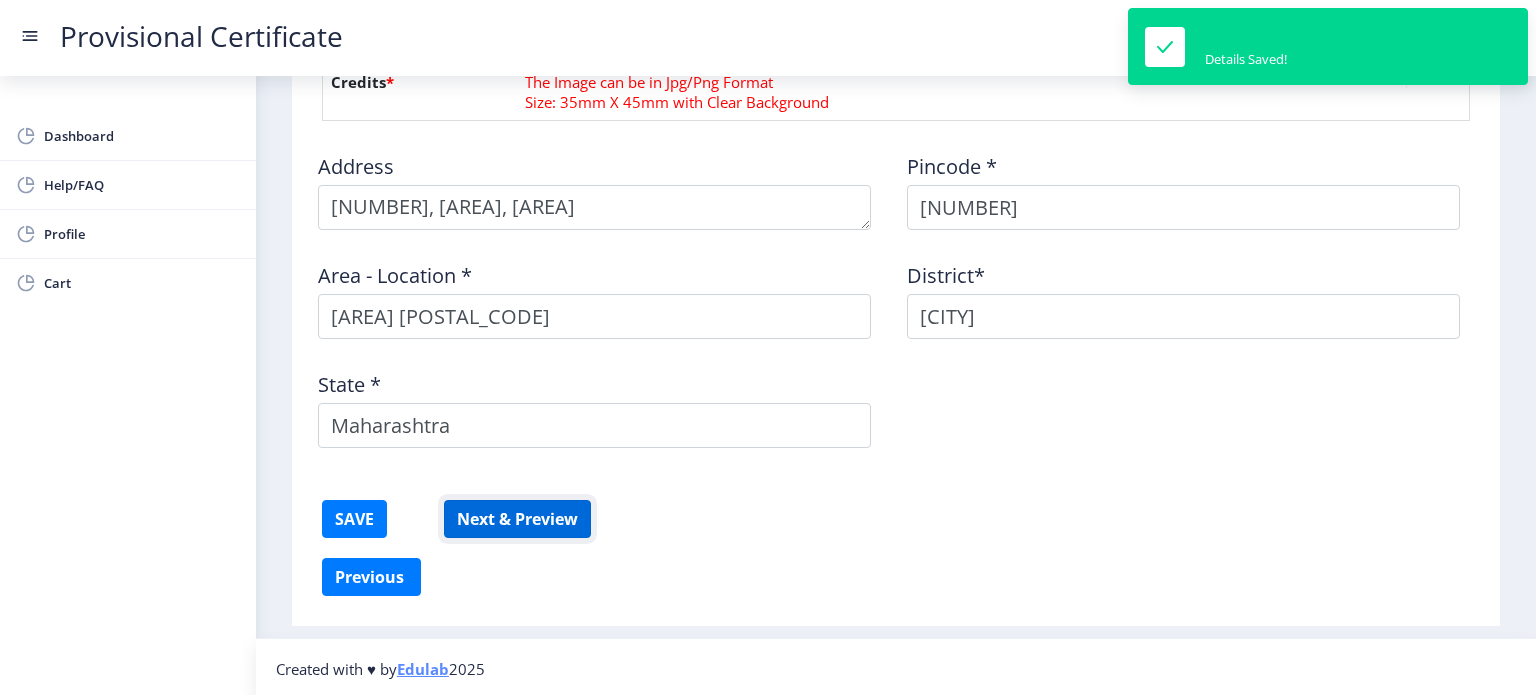 click on "Next & Preview" 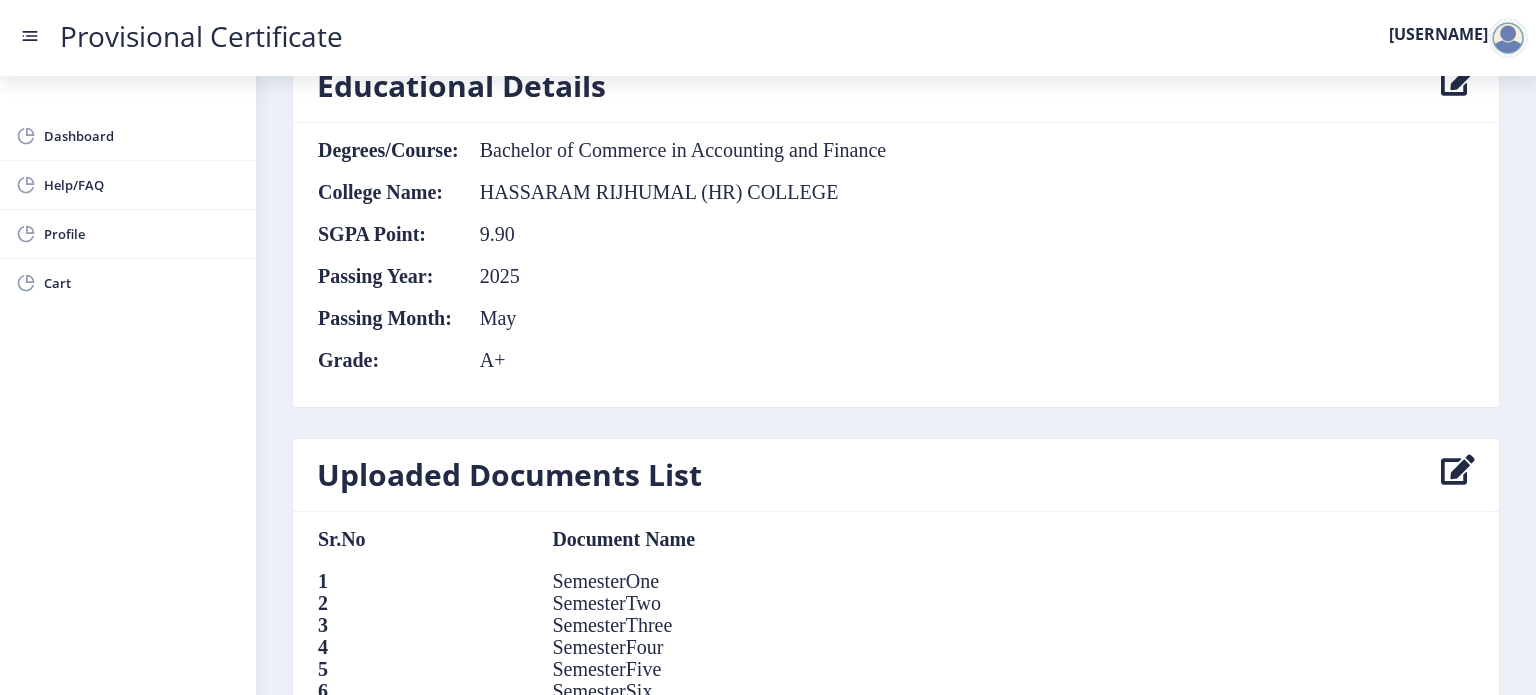 scroll, scrollTop: 1384, scrollLeft: 0, axis: vertical 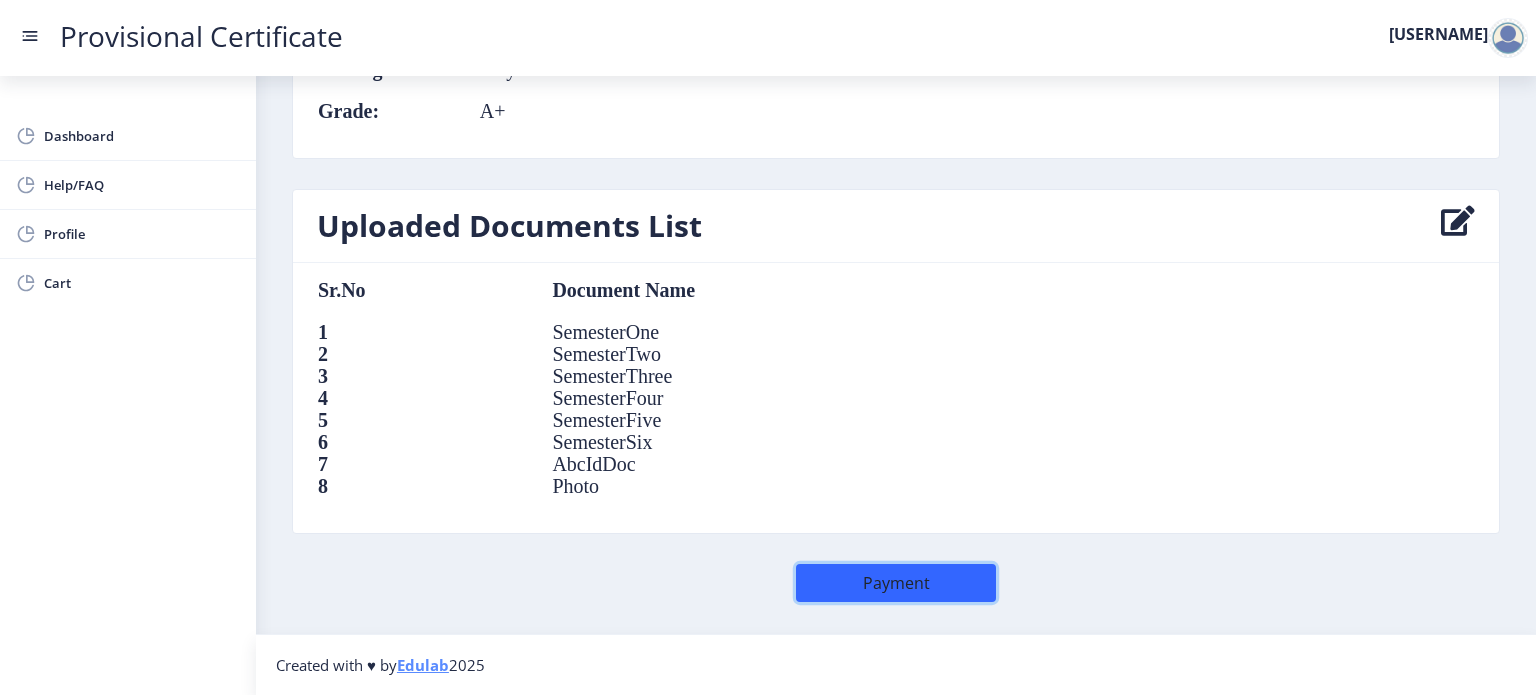 click on "Payment" 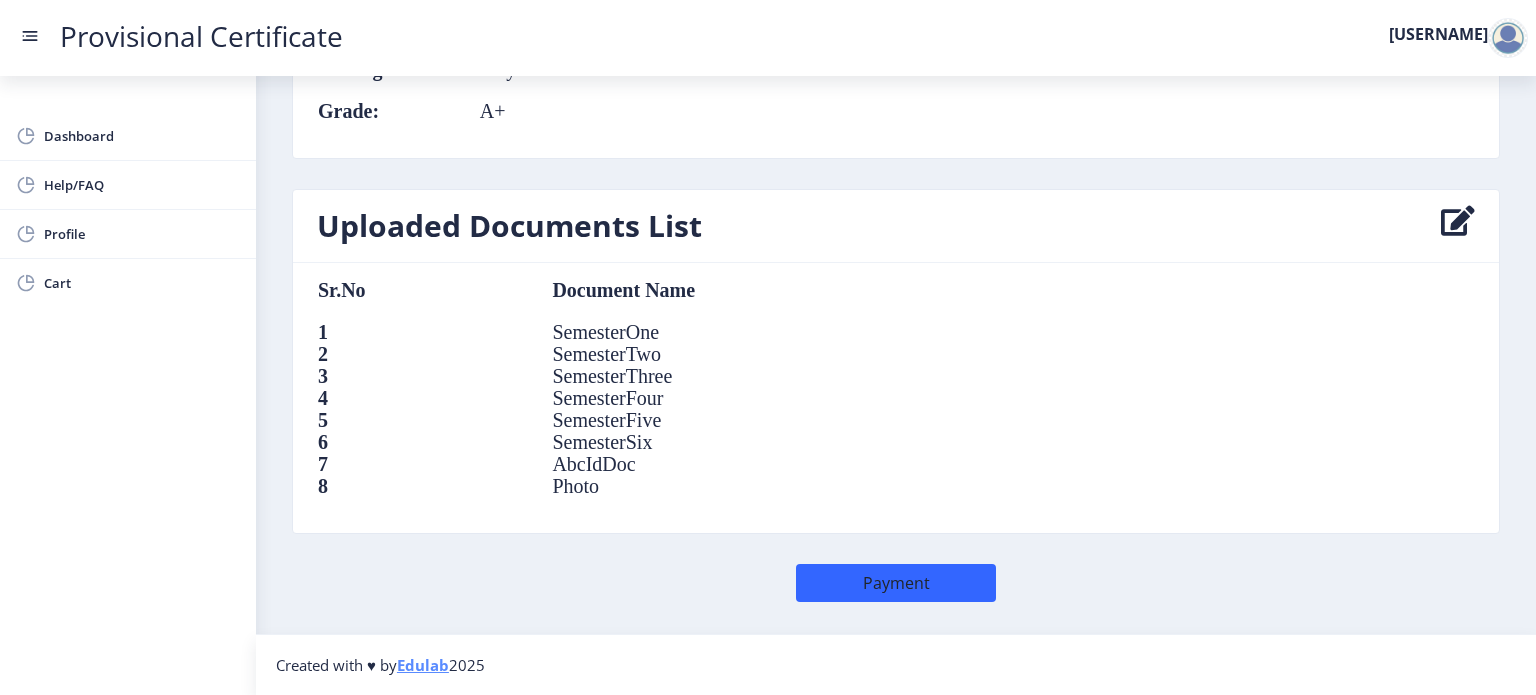 scroll, scrollTop: 0, scrollLeft: 0, axis: both 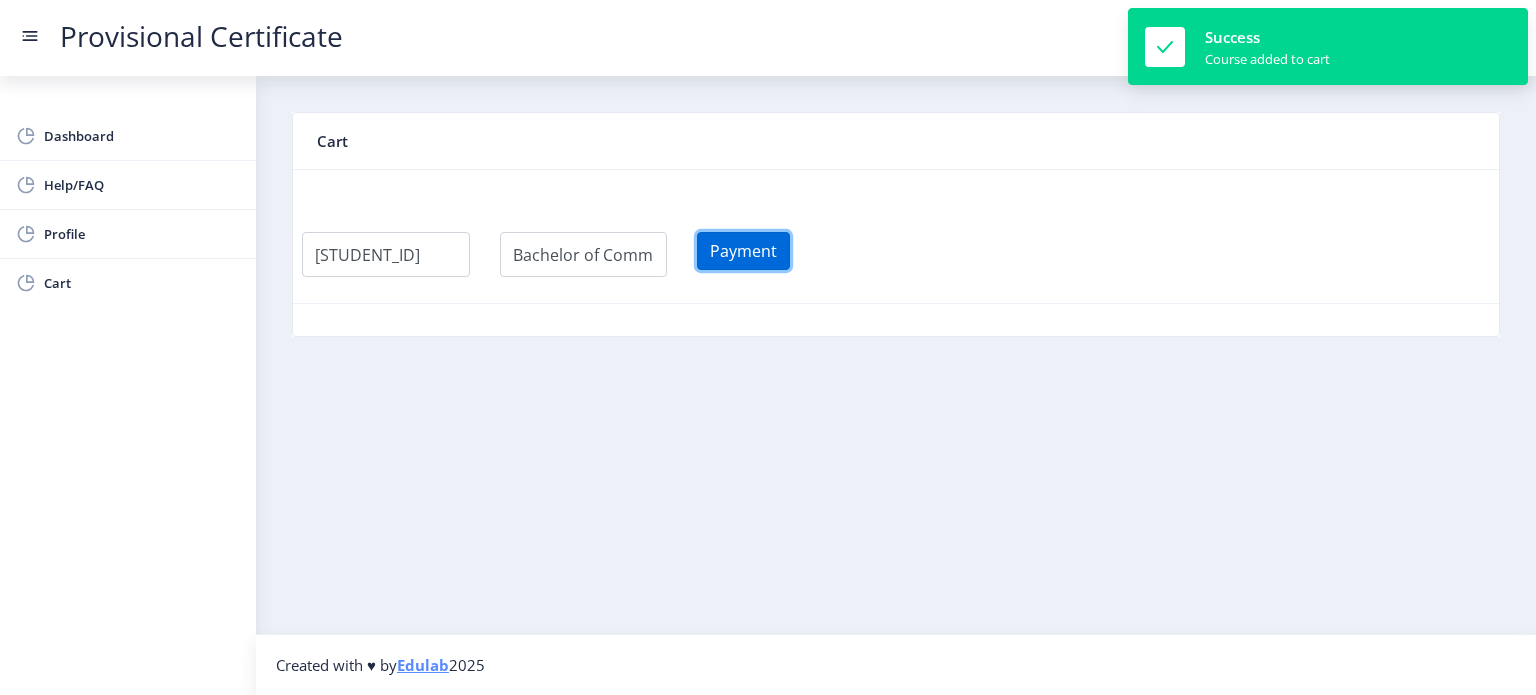 click on "Payment" 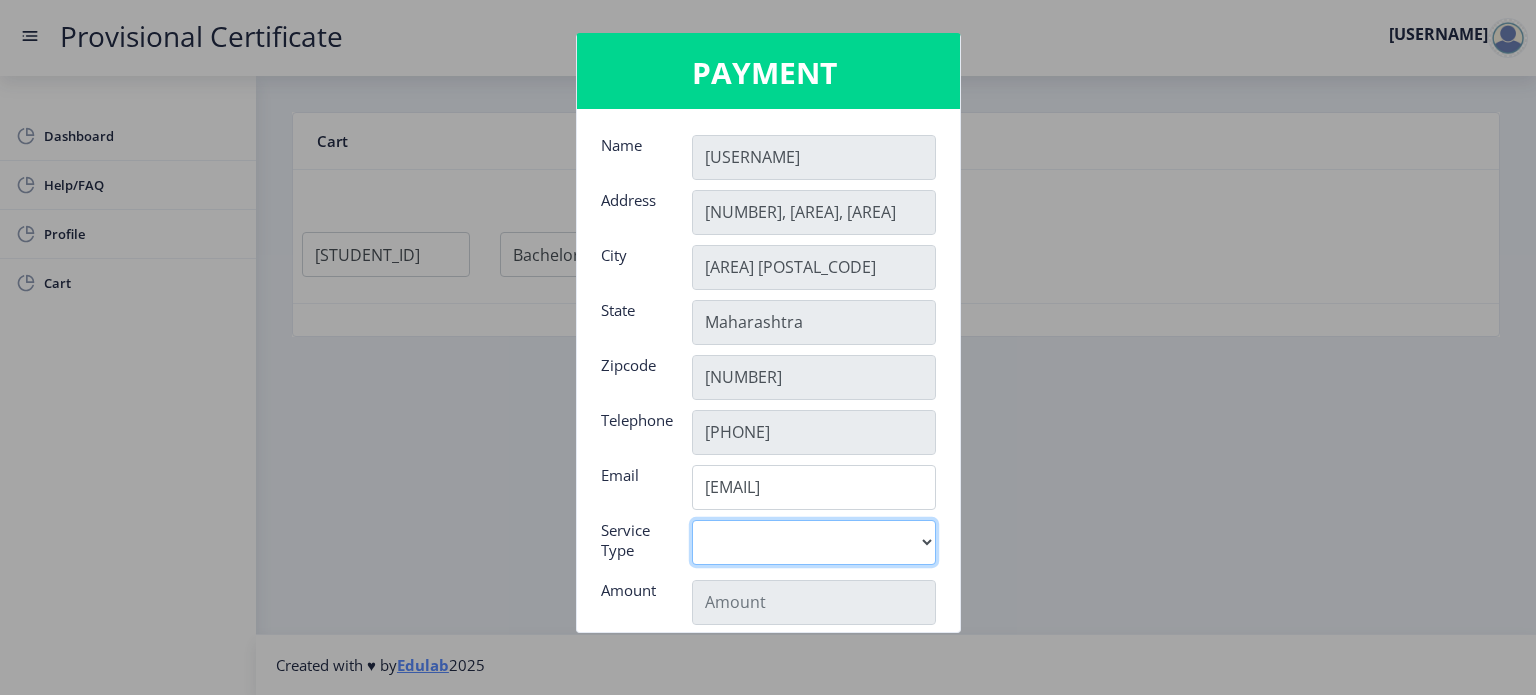 click on "Digital" at bounding box center (814, 542) 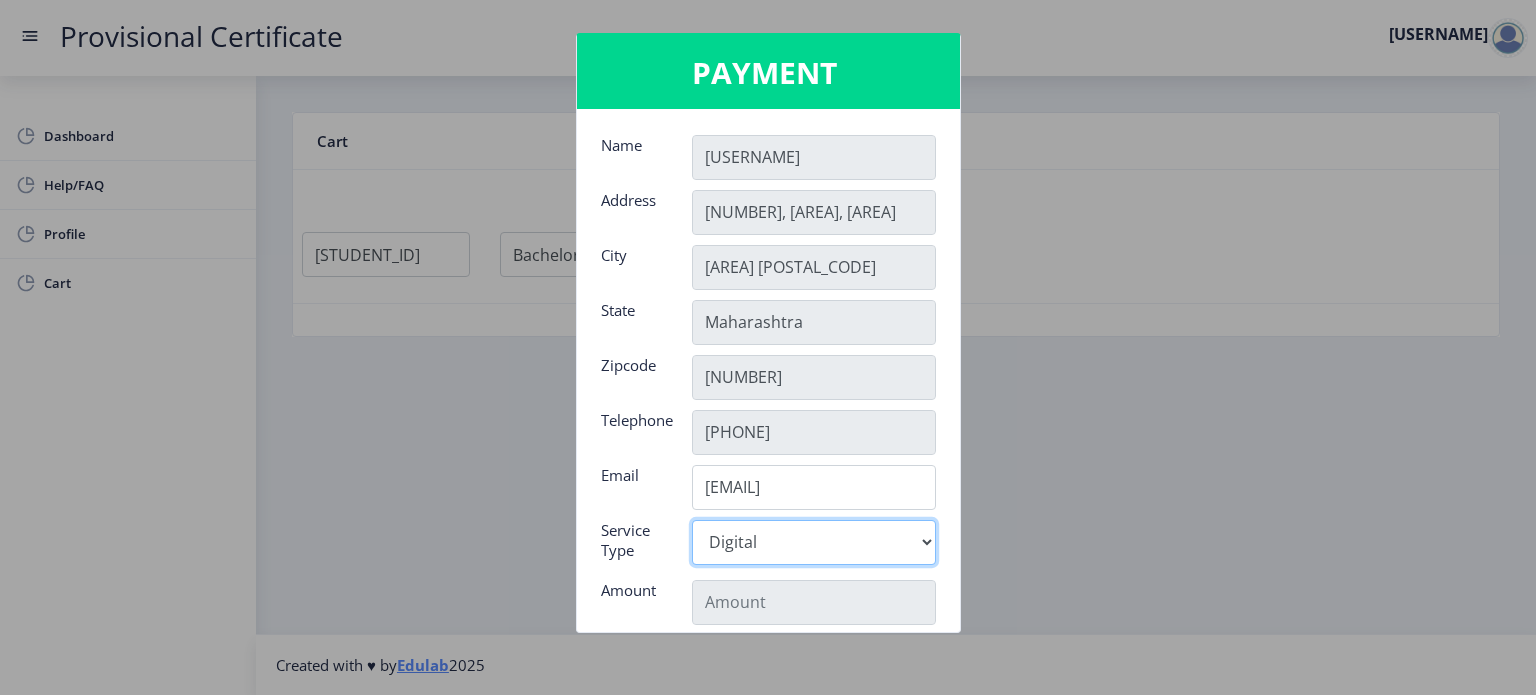 click on "Digital" at bounding box center [814, 542] 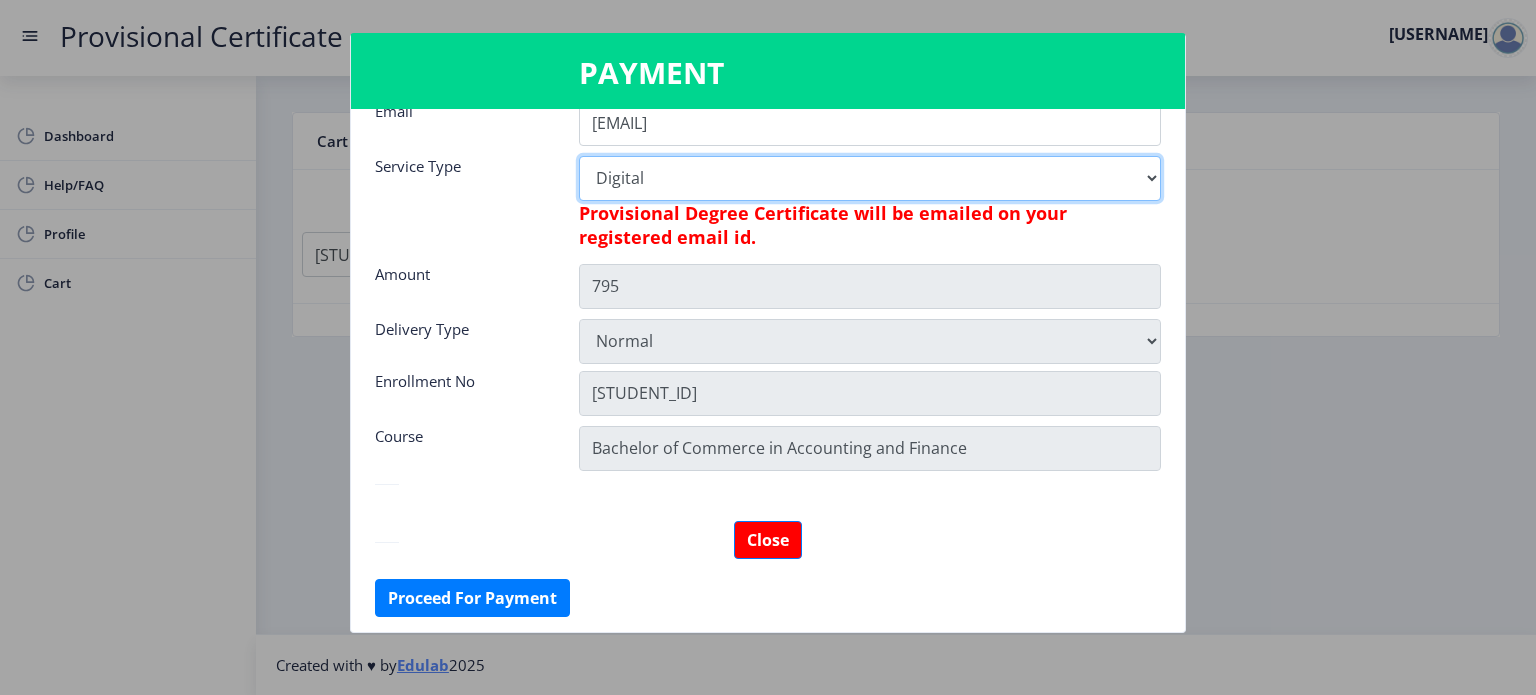 scroll, scrollTop: 0, scrollLeft: 0, axis: both 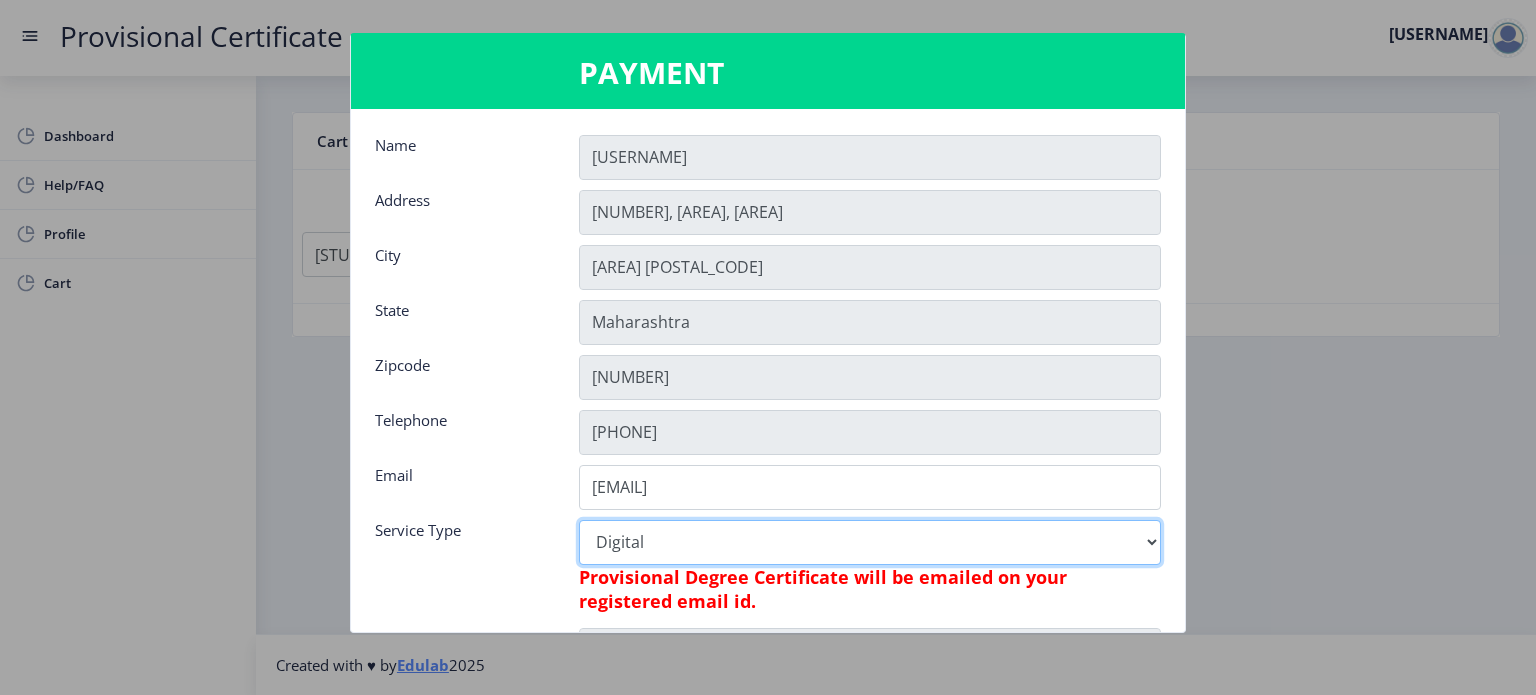 click on "Digital" at bounding box center [870, 542] 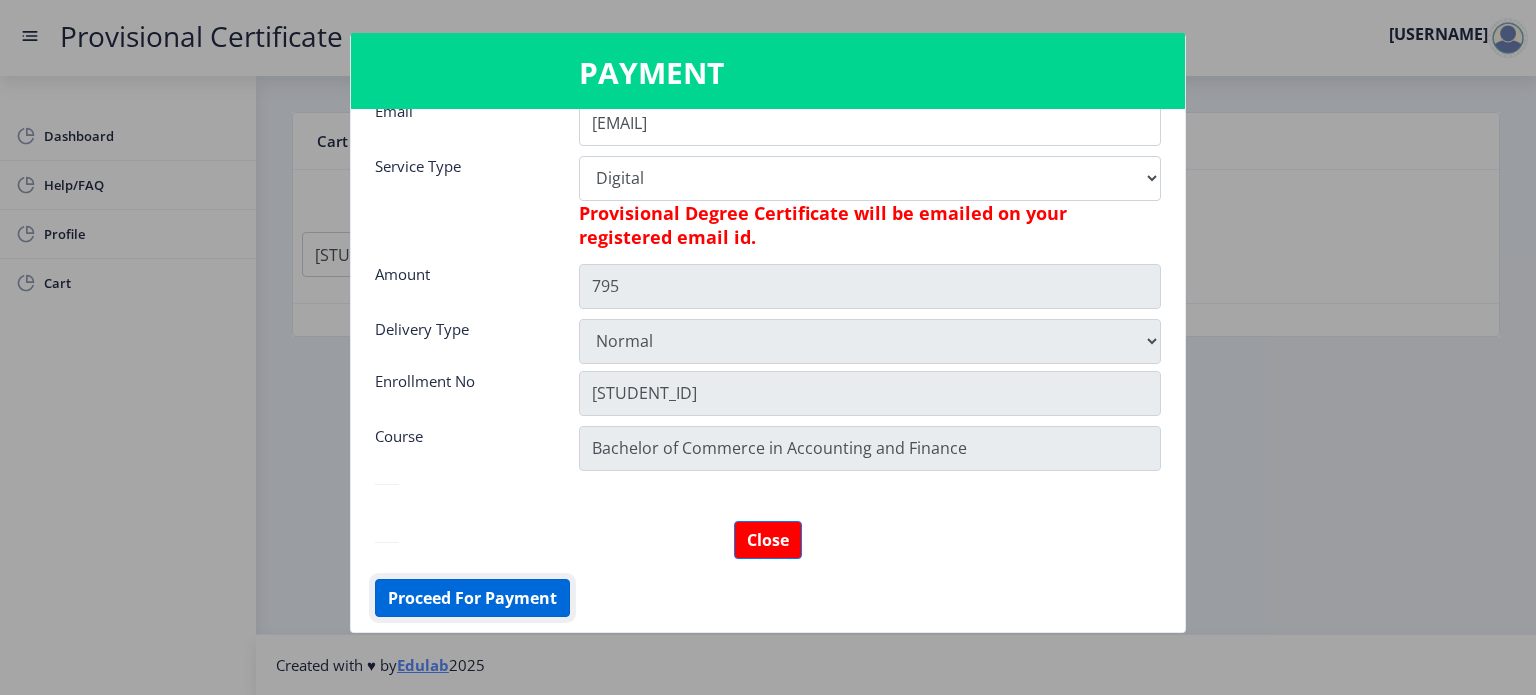 click on "Proceed For Payment" 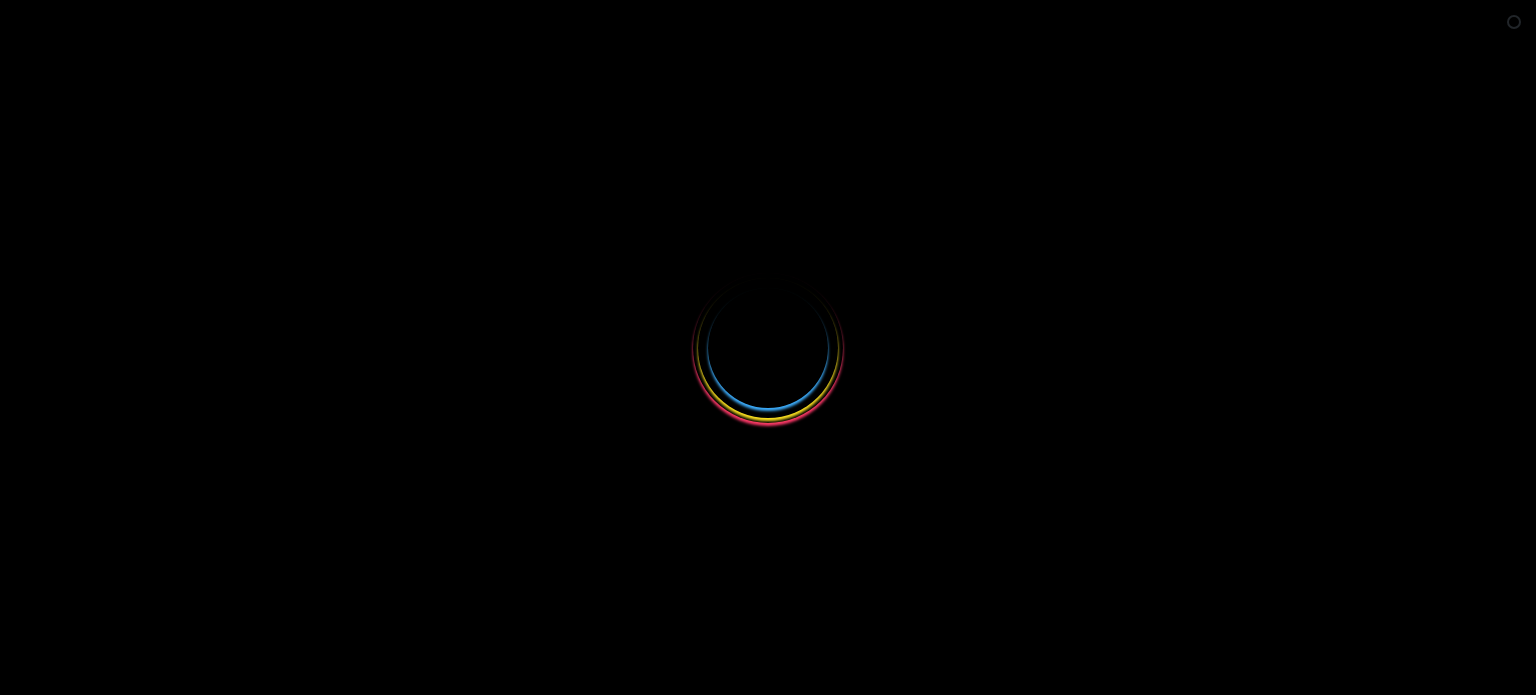 scroll, scrollTop: 0, scrollLeft: 0, axis: both 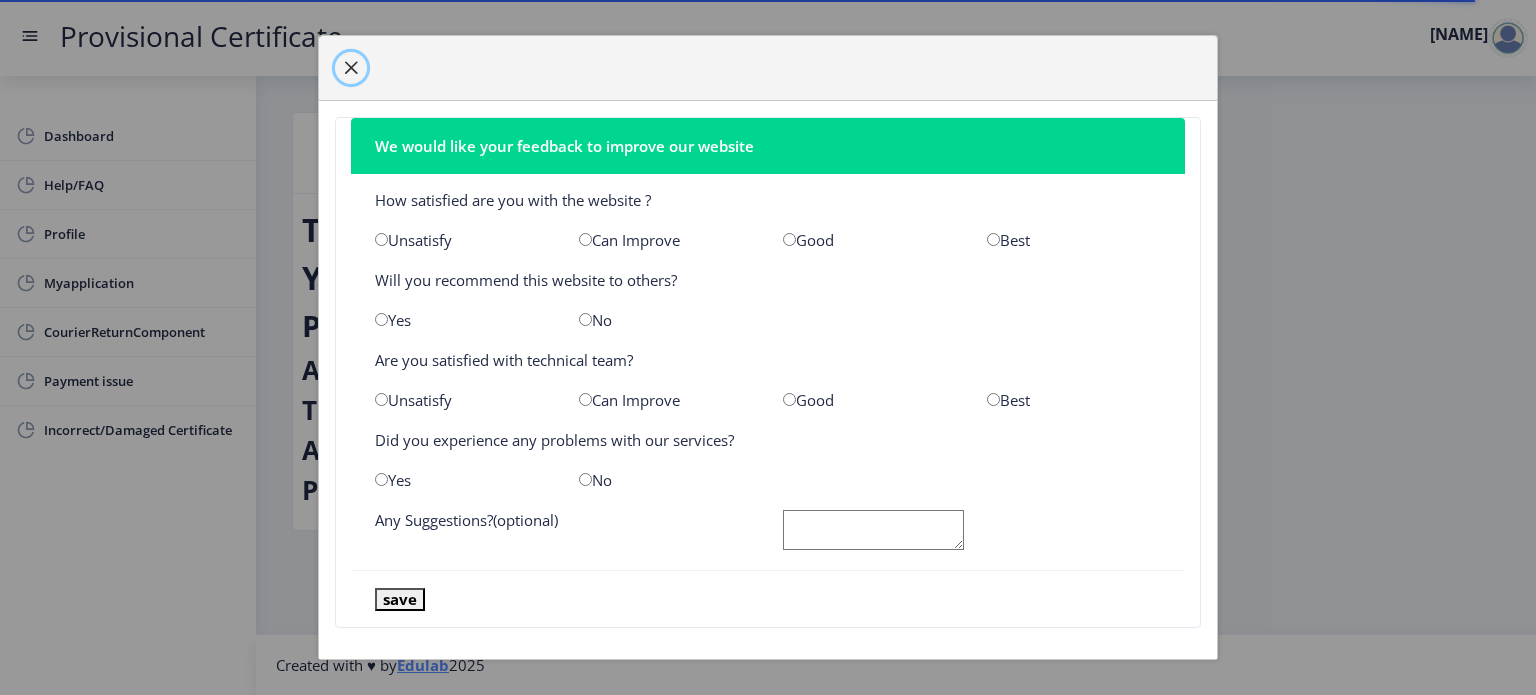 click 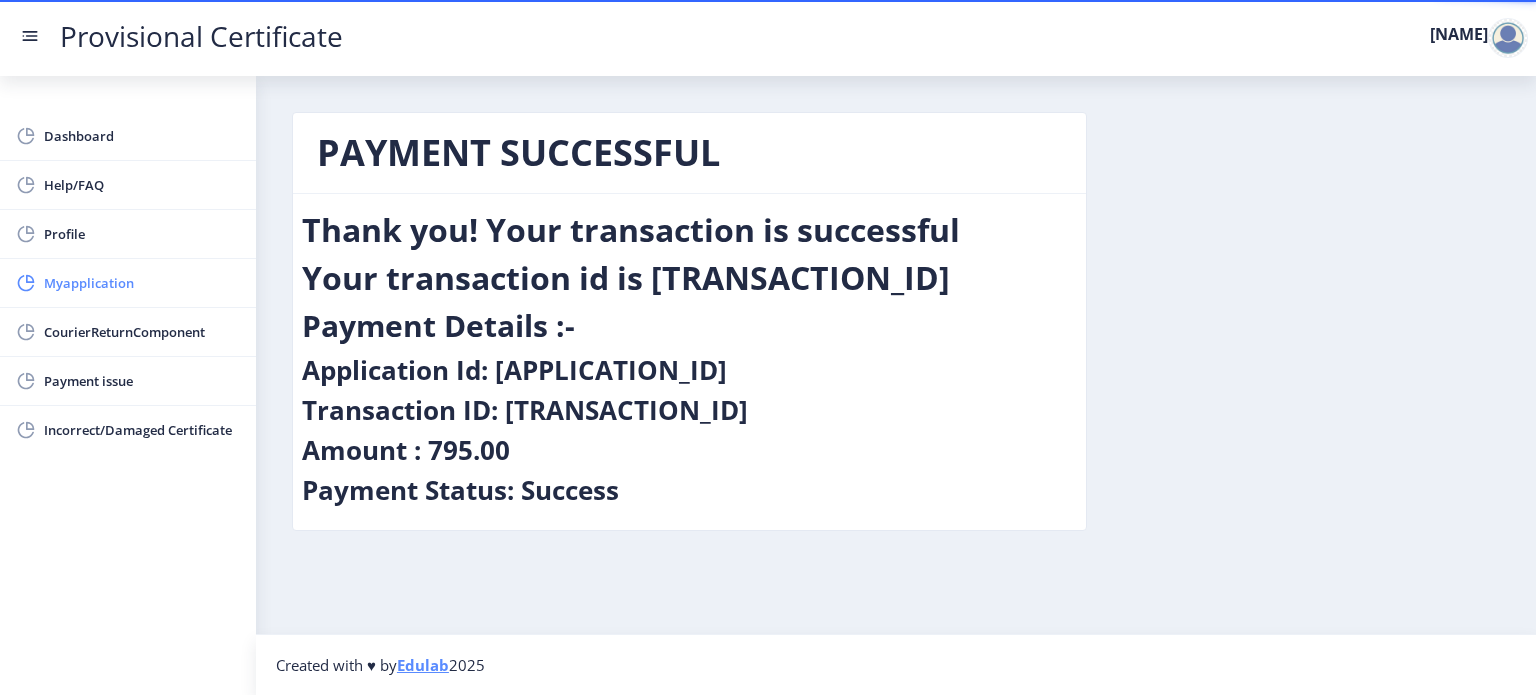 click on "Myapplication" 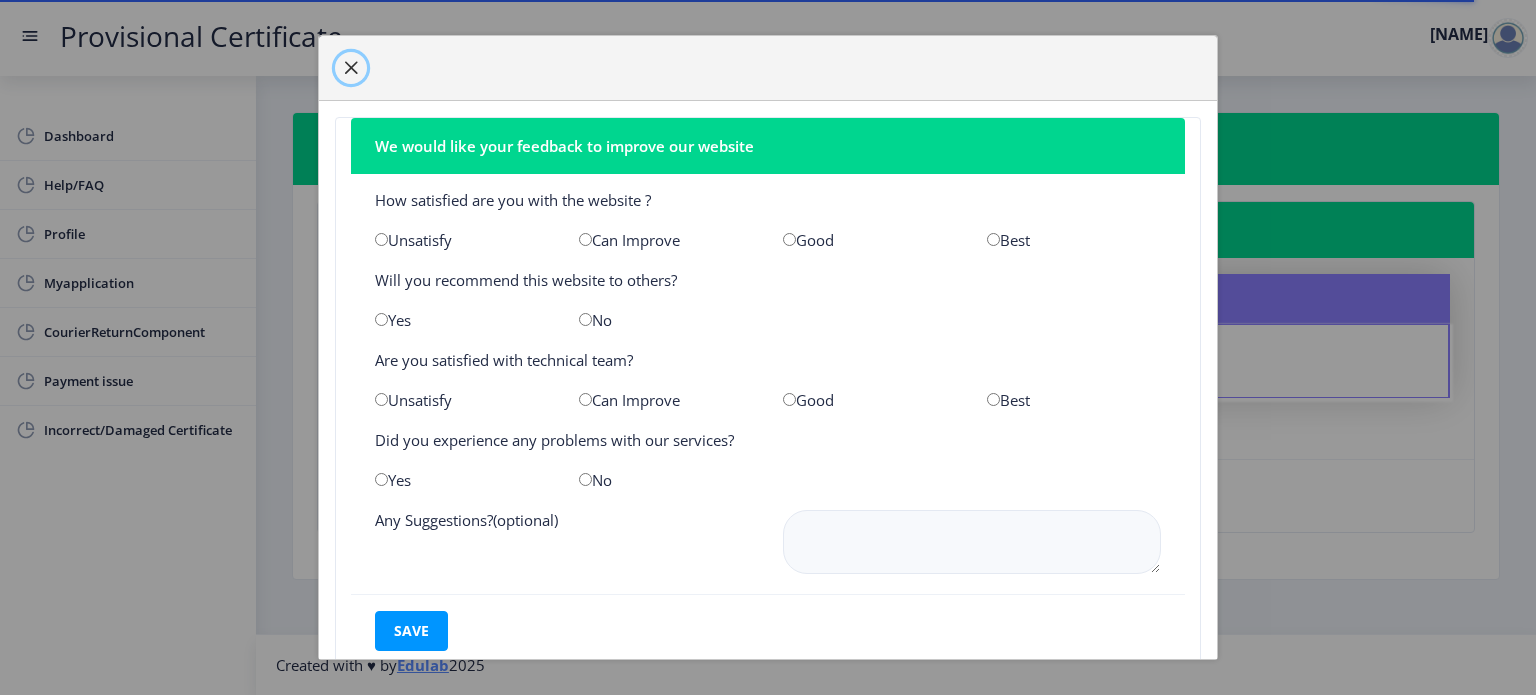 click 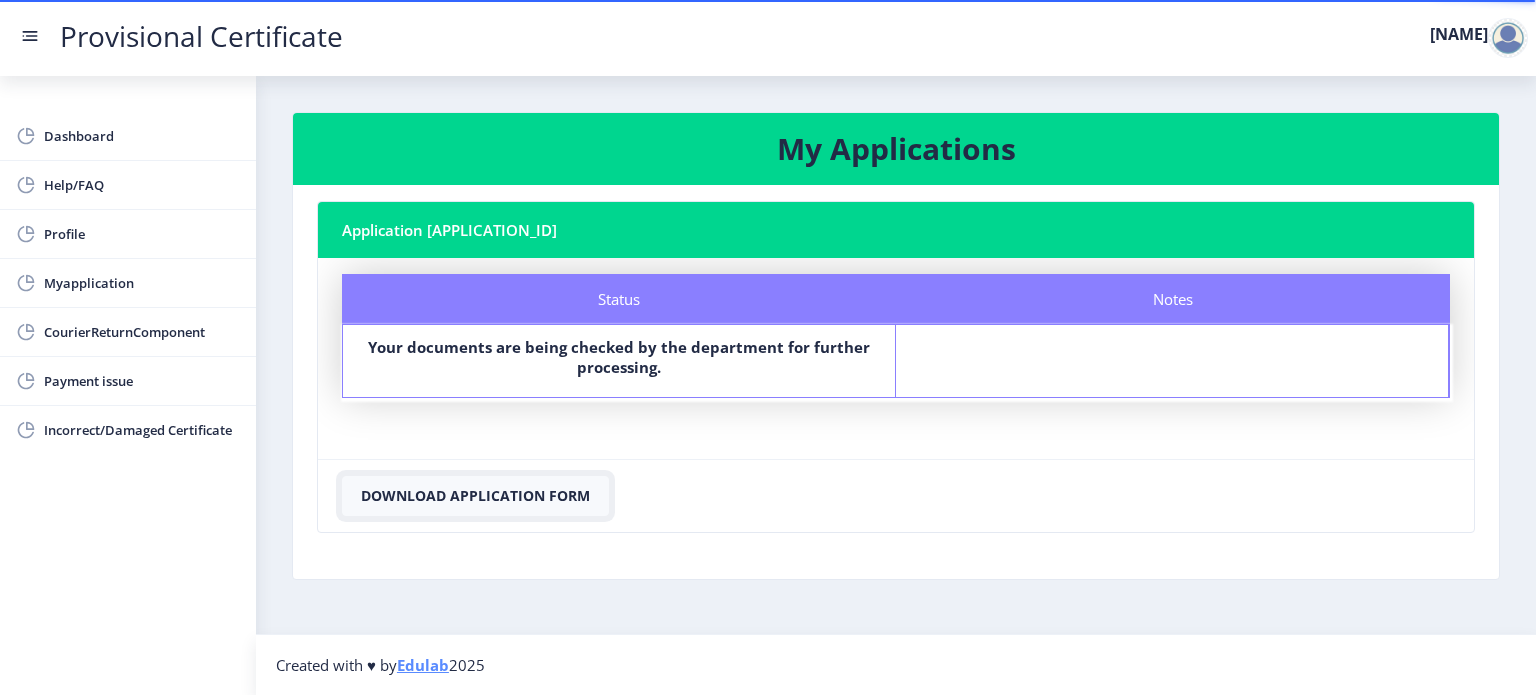 click on "Download Application Form" 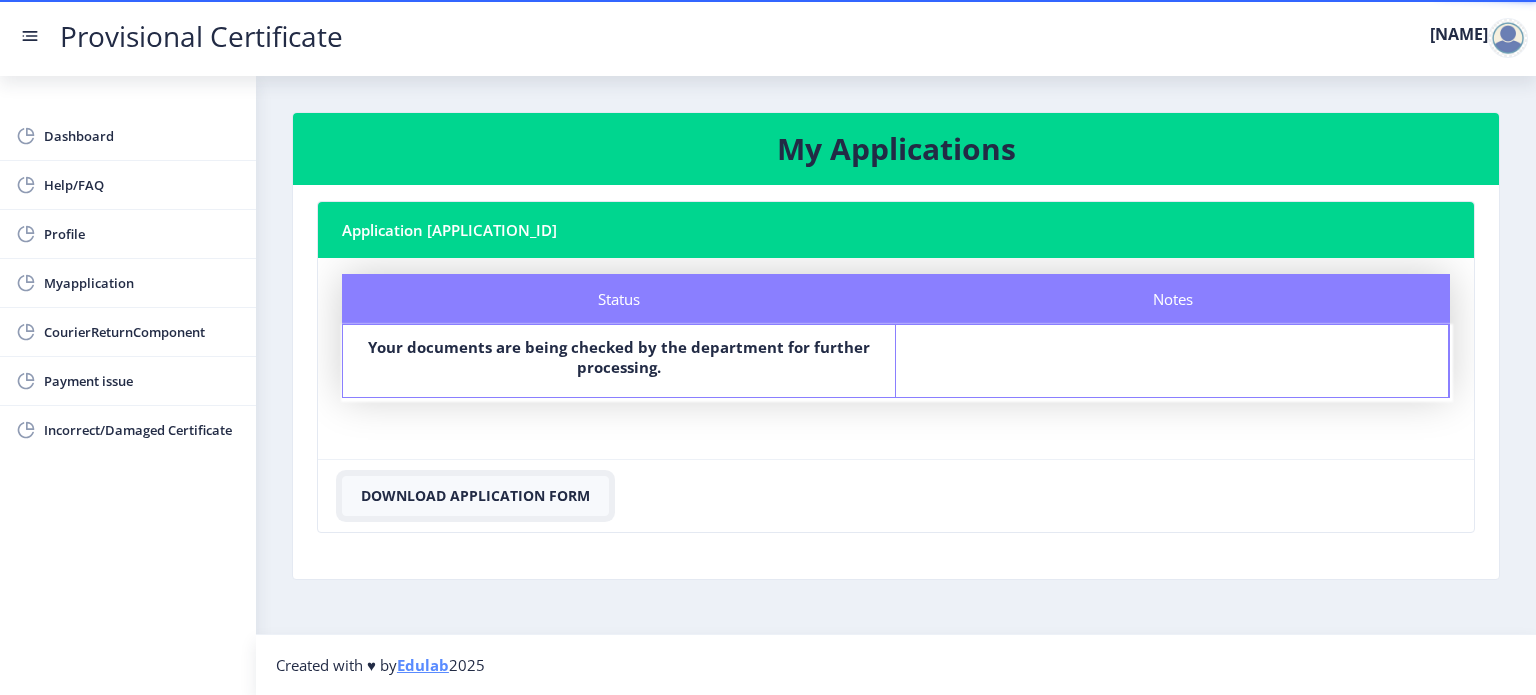 click on "Download Application Form" 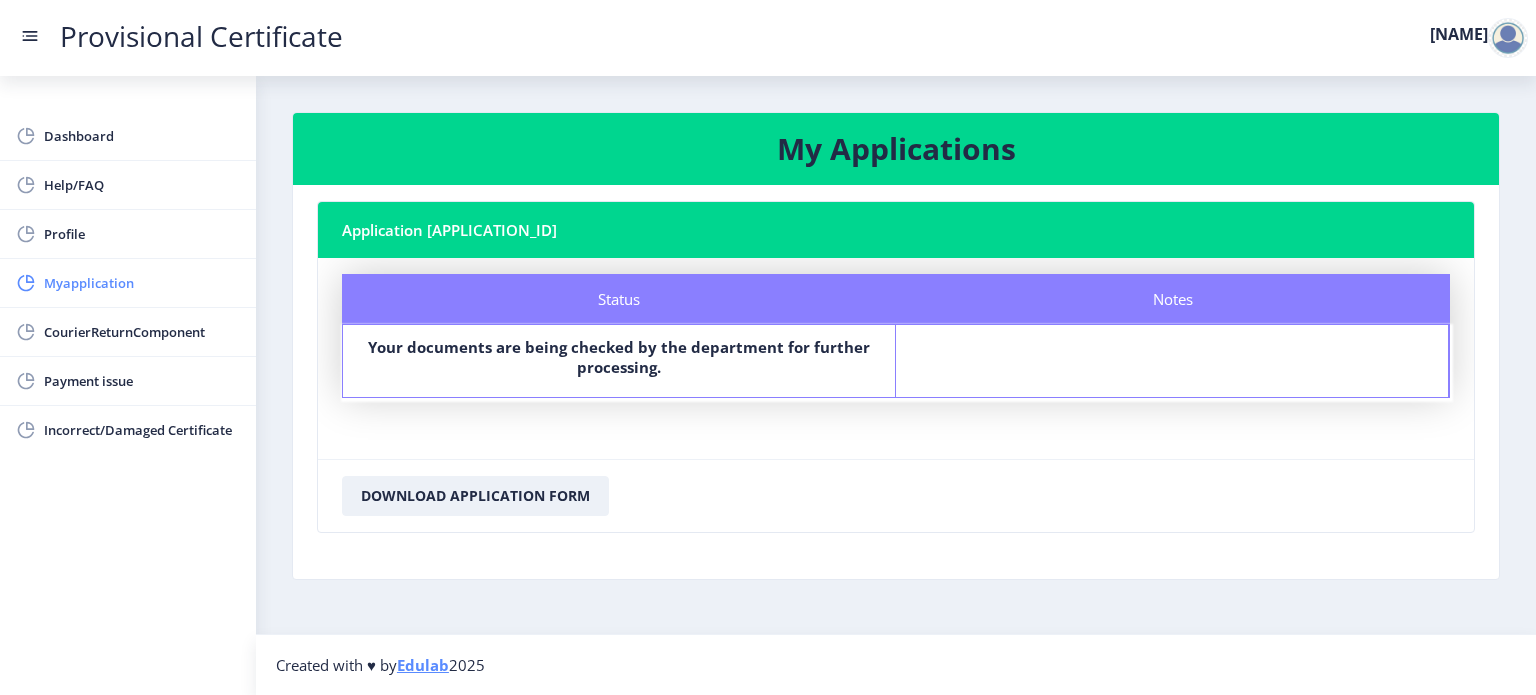 click on "Myapplication" 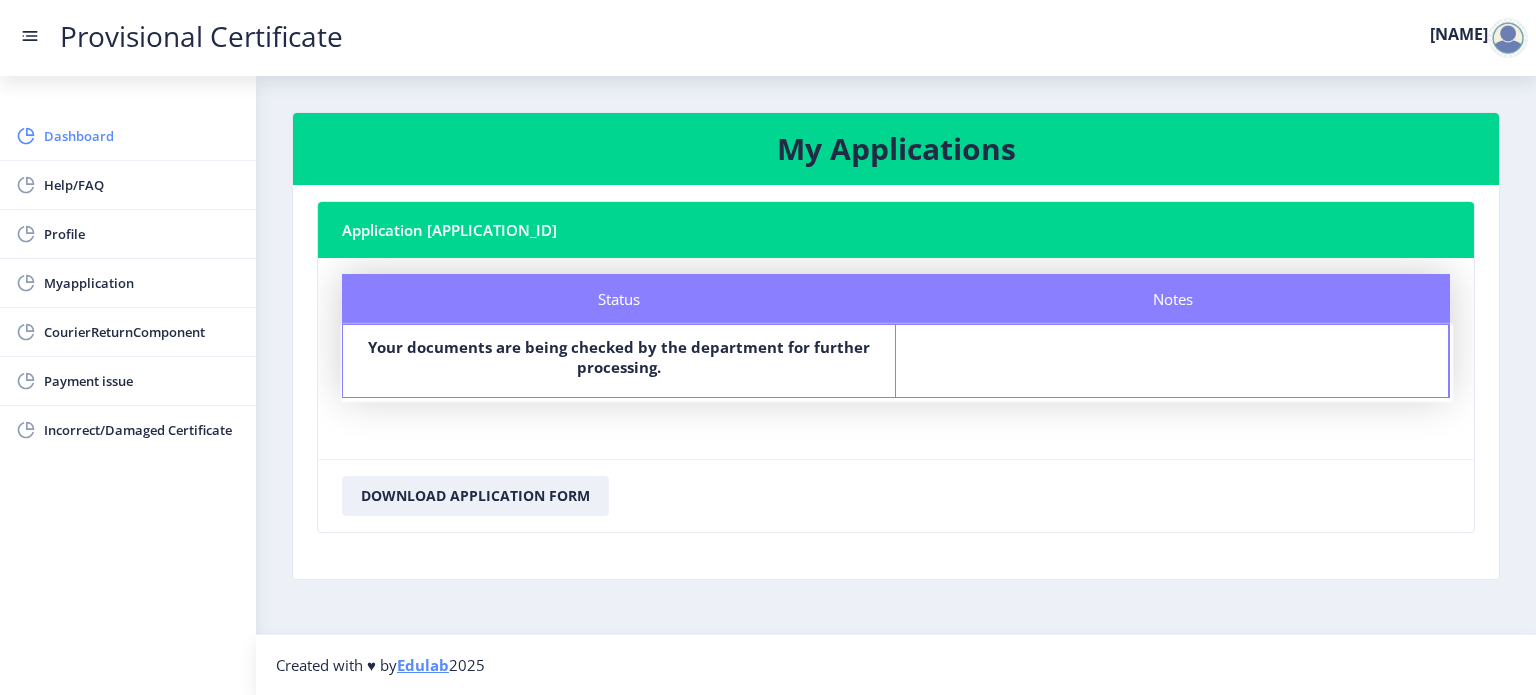 click on "Dashboard" 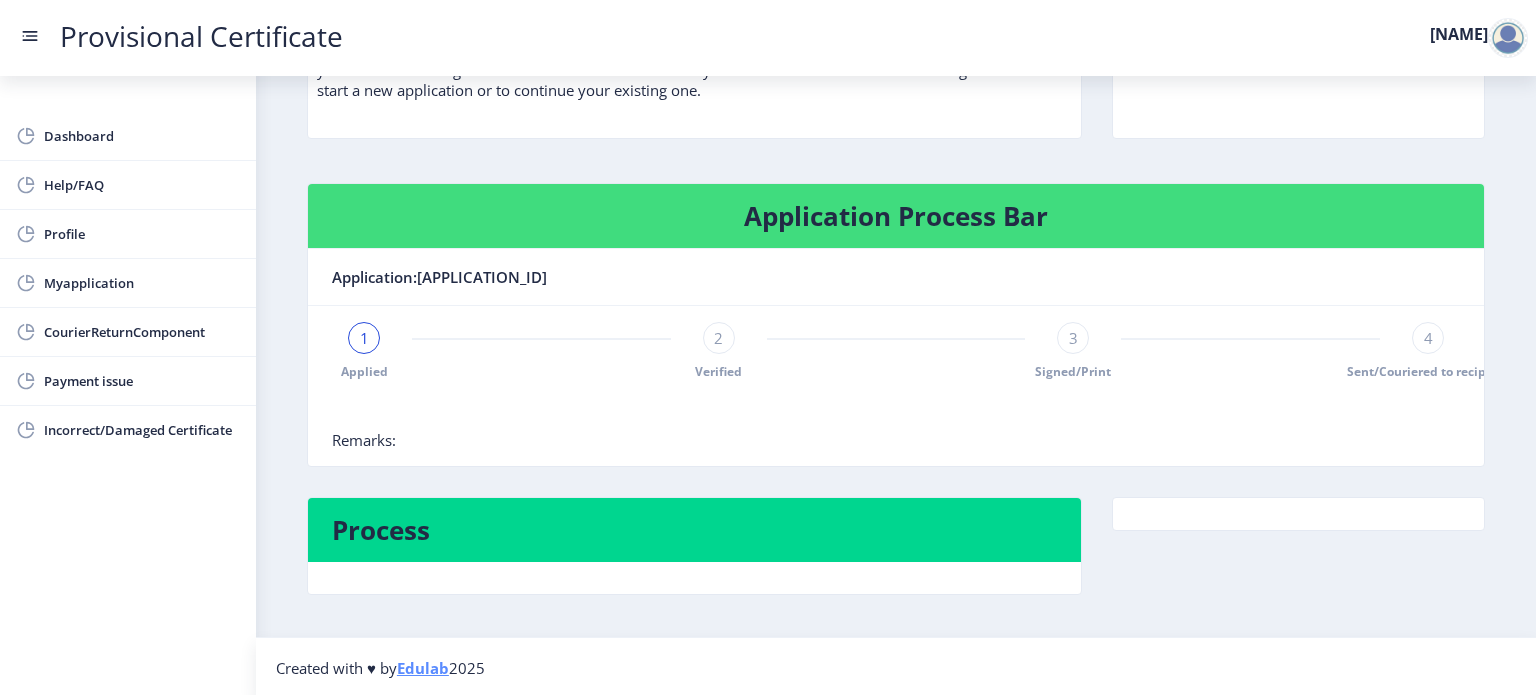 scroll, scrollTop: 0, scrollLeft: 0, axis: both 